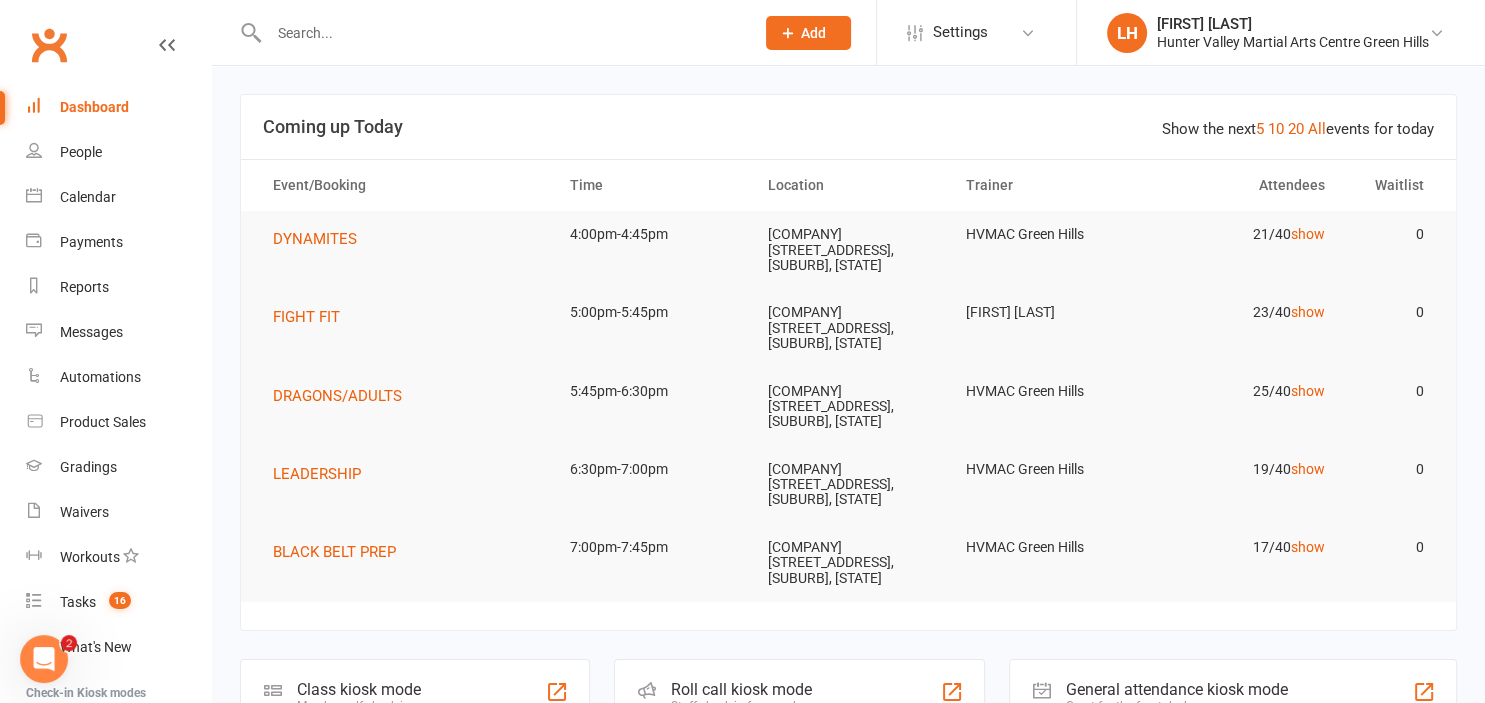 scroll, scrollTop: 0, scrollLeft: 0, axis: both 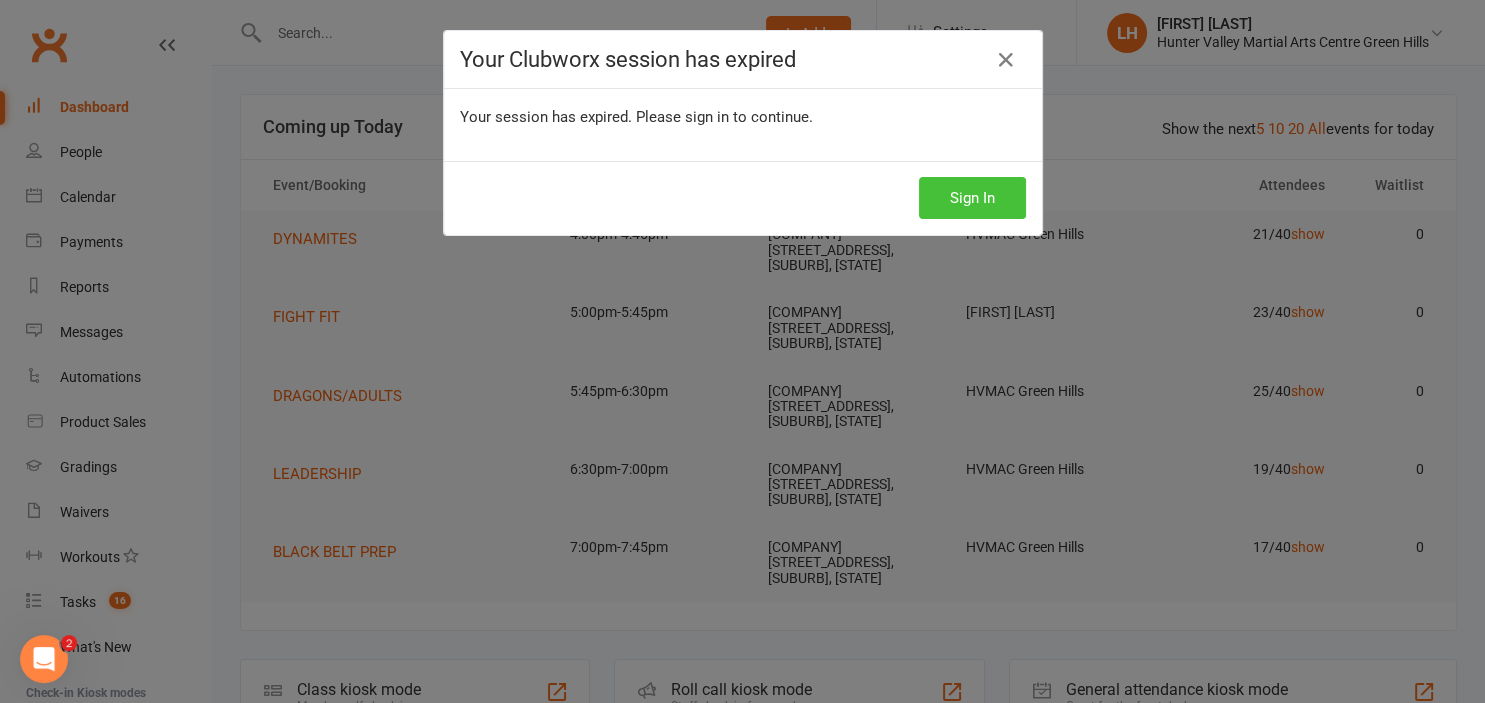 click on "Sign In" at bounding box center [972, 198] 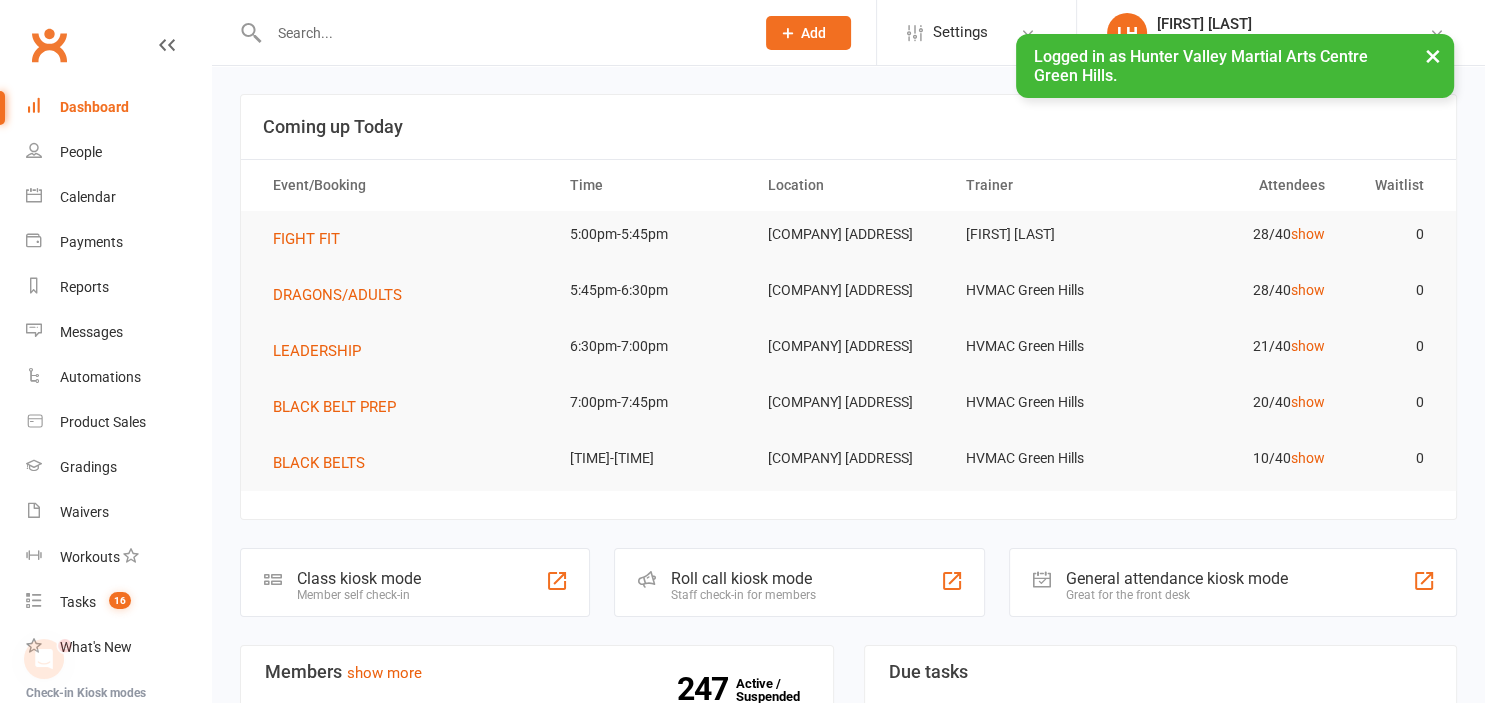 scroll, scrollTop: 0, scrollLeft: 0, axis: both 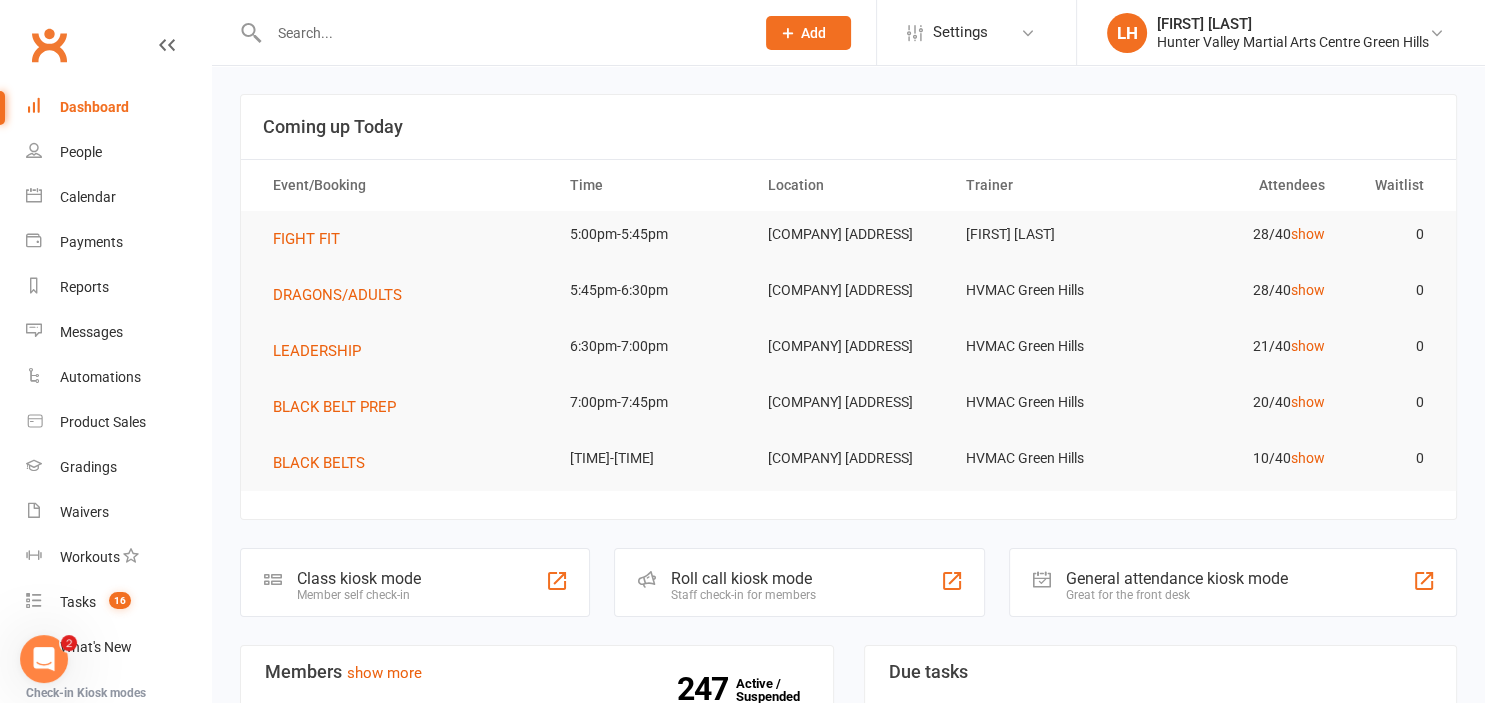 click at bounding box center (501, 33) 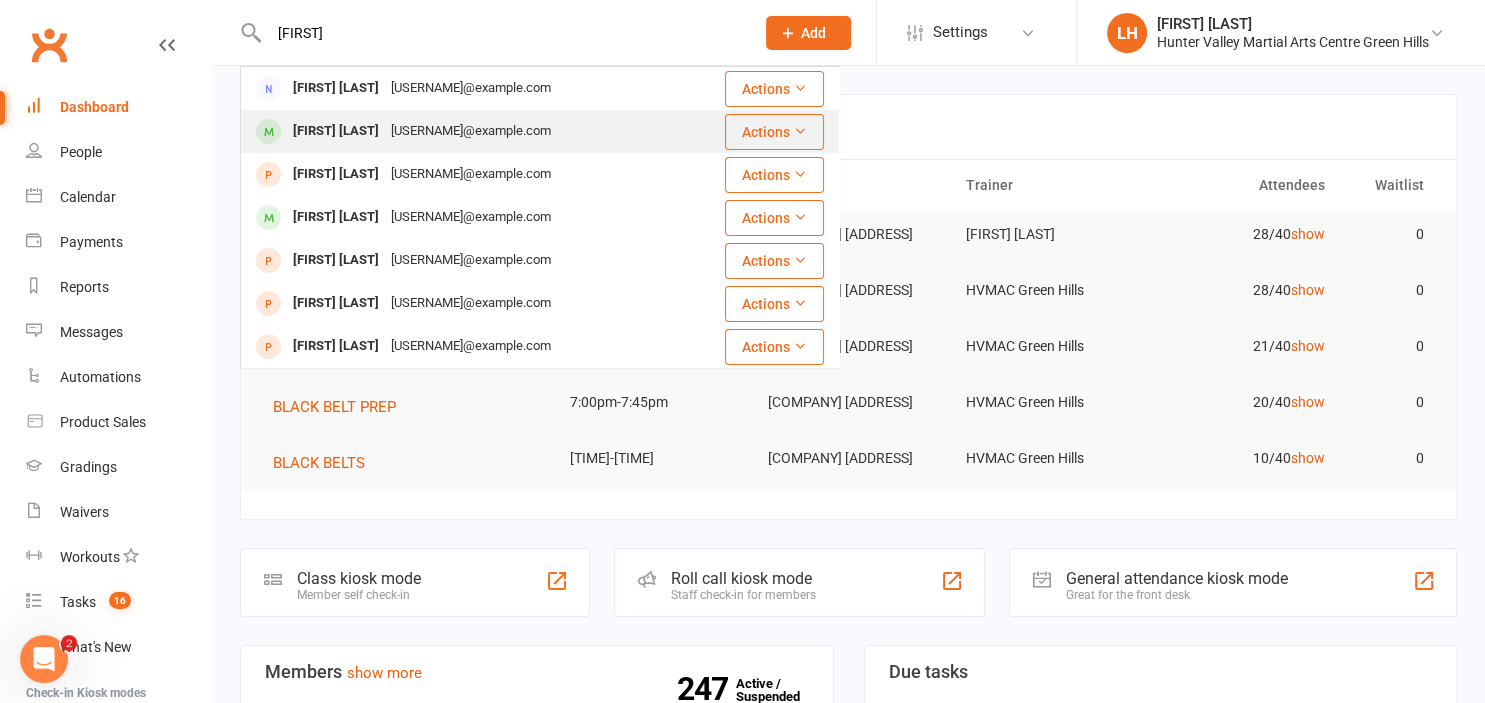 type on "kayla" 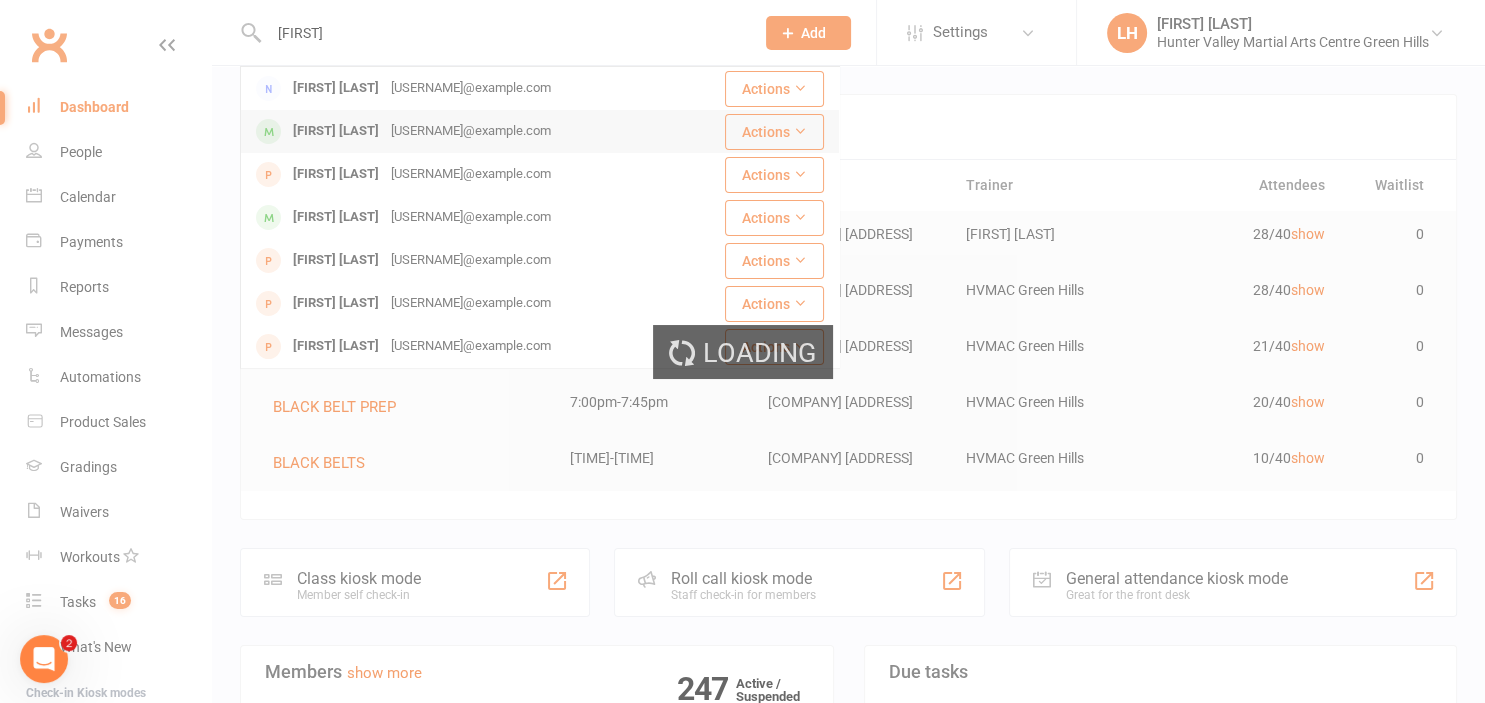 type 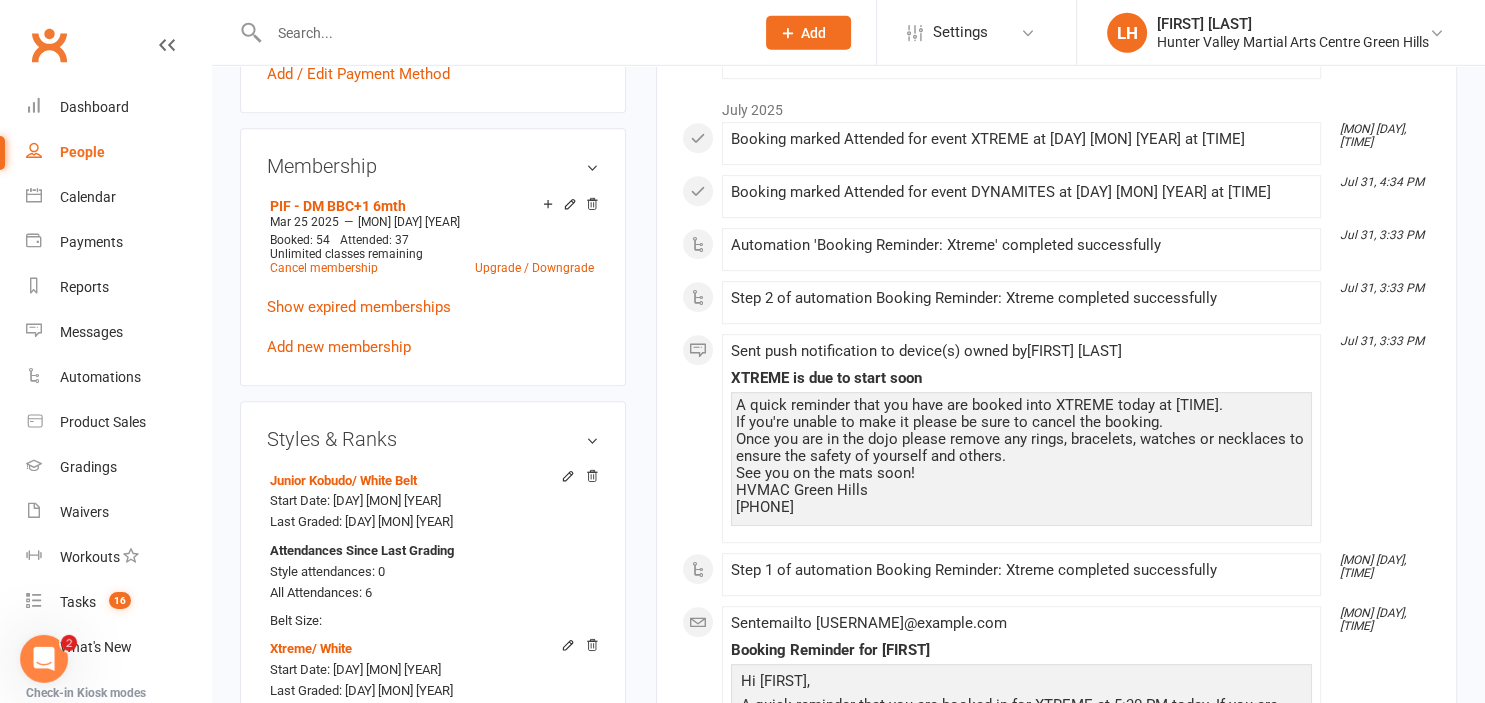 scroll, scrollTop: 950, scrollLeft: 0, axis: vertical 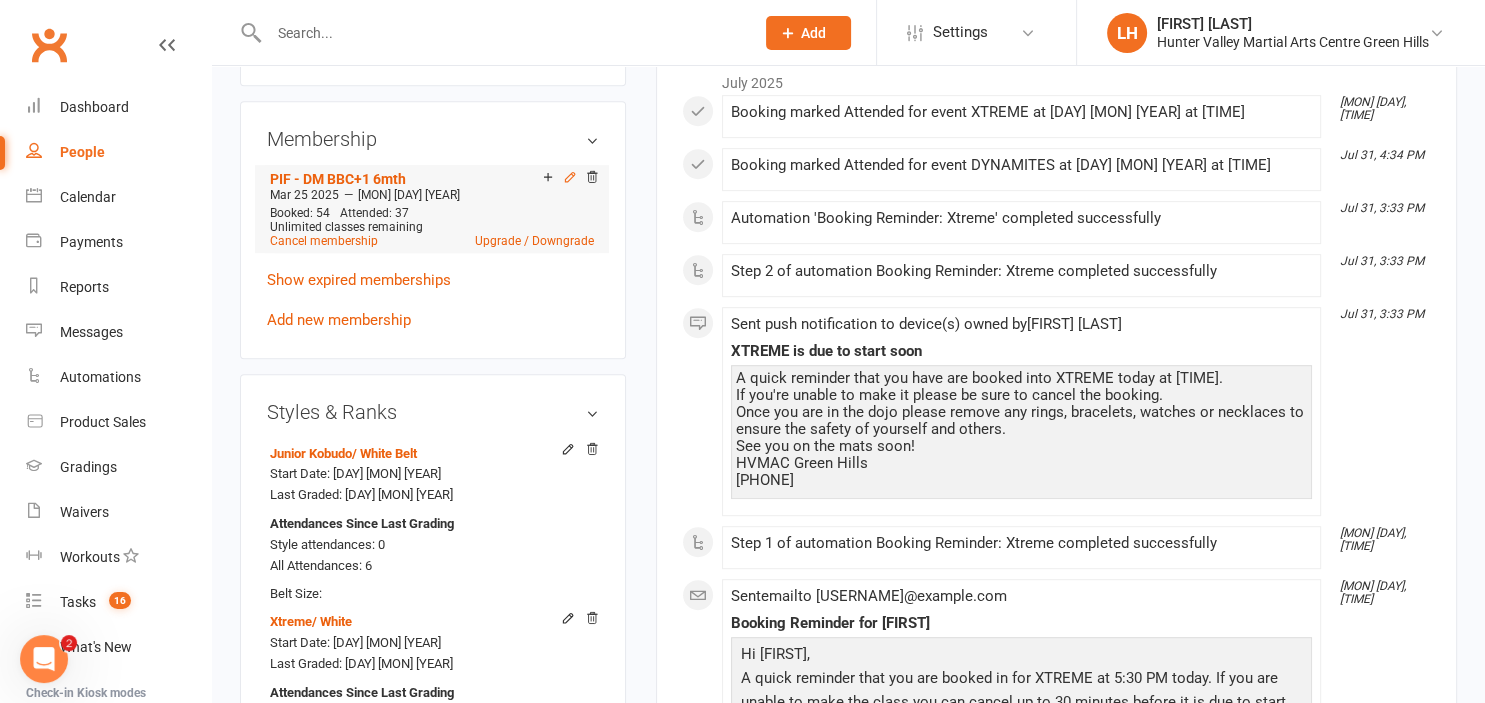 click 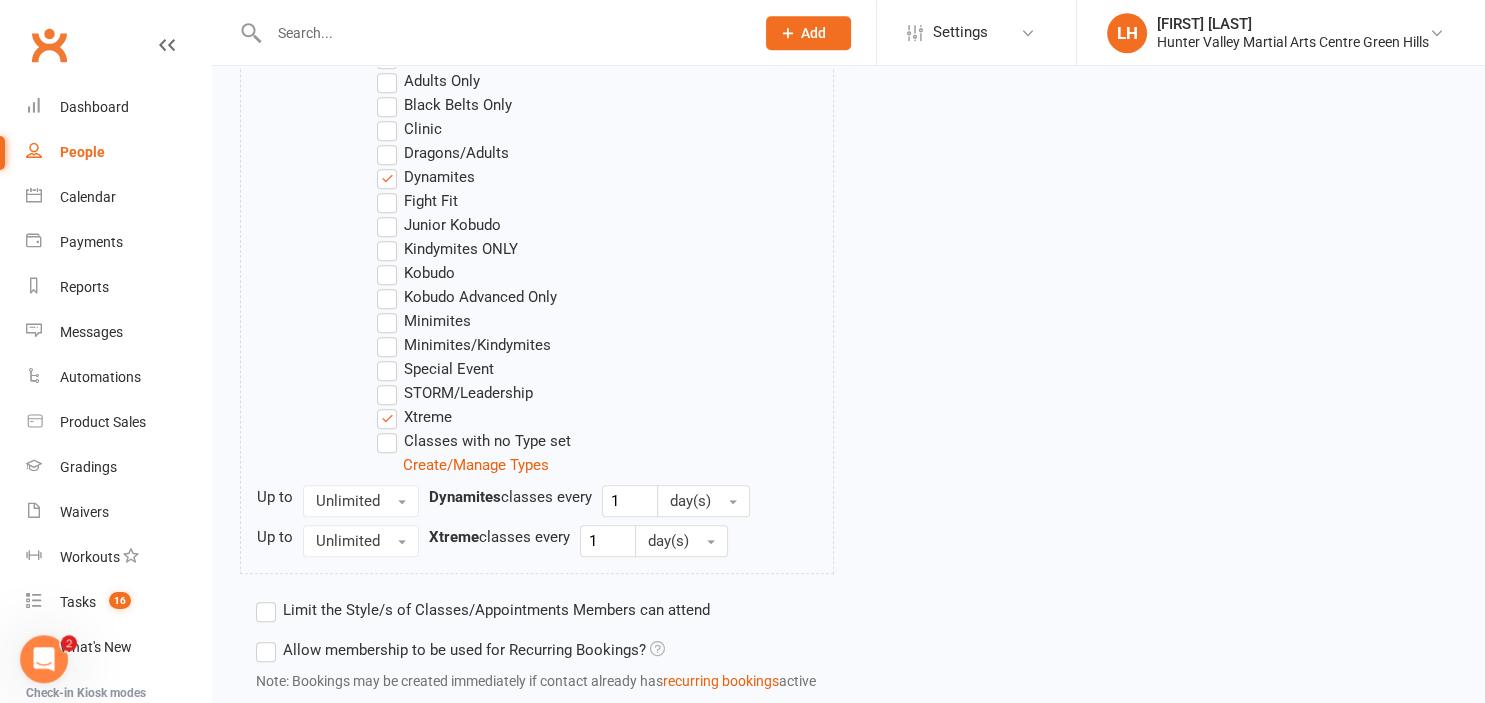 scroll, scrollTop: 950, scrollLeft: 0, axis: vertical 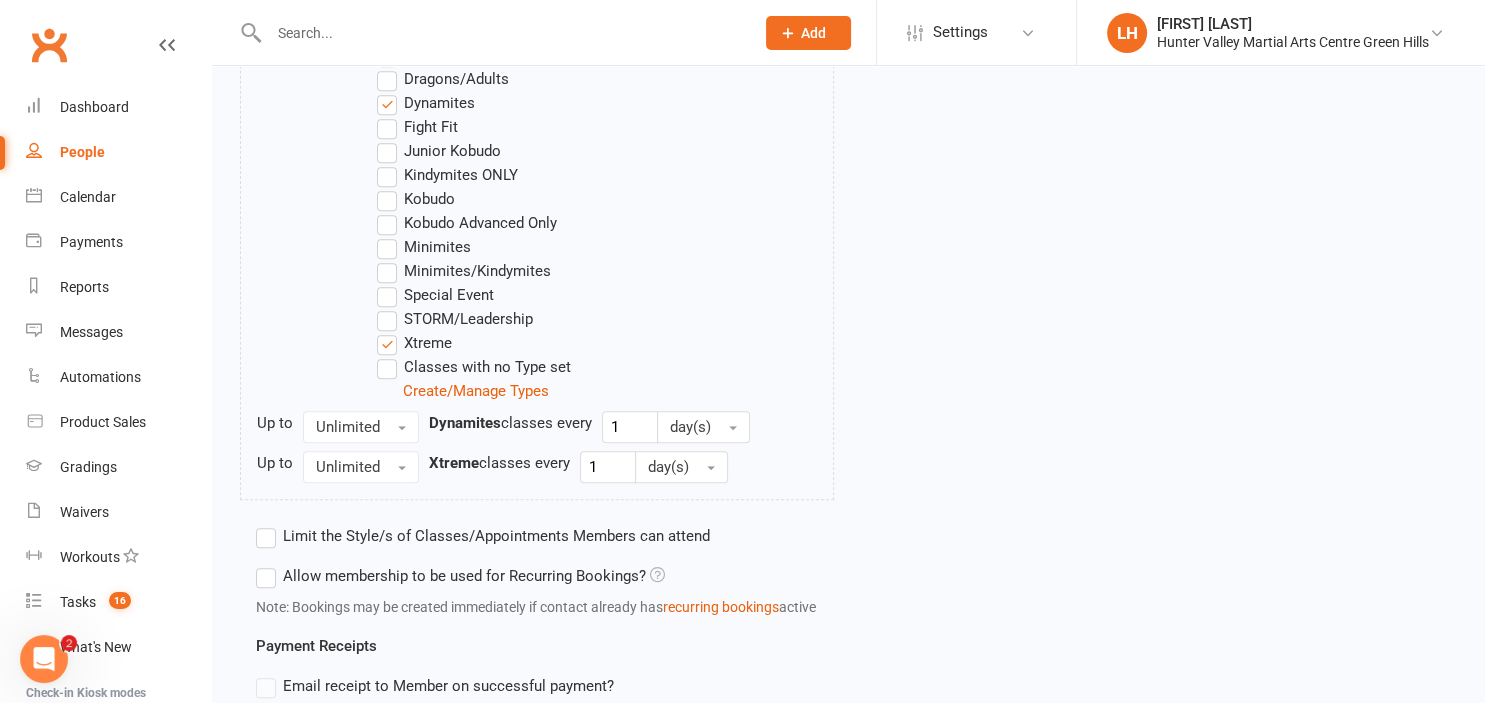 click on "Junior Kobudo" at bounding box center (439, 151) 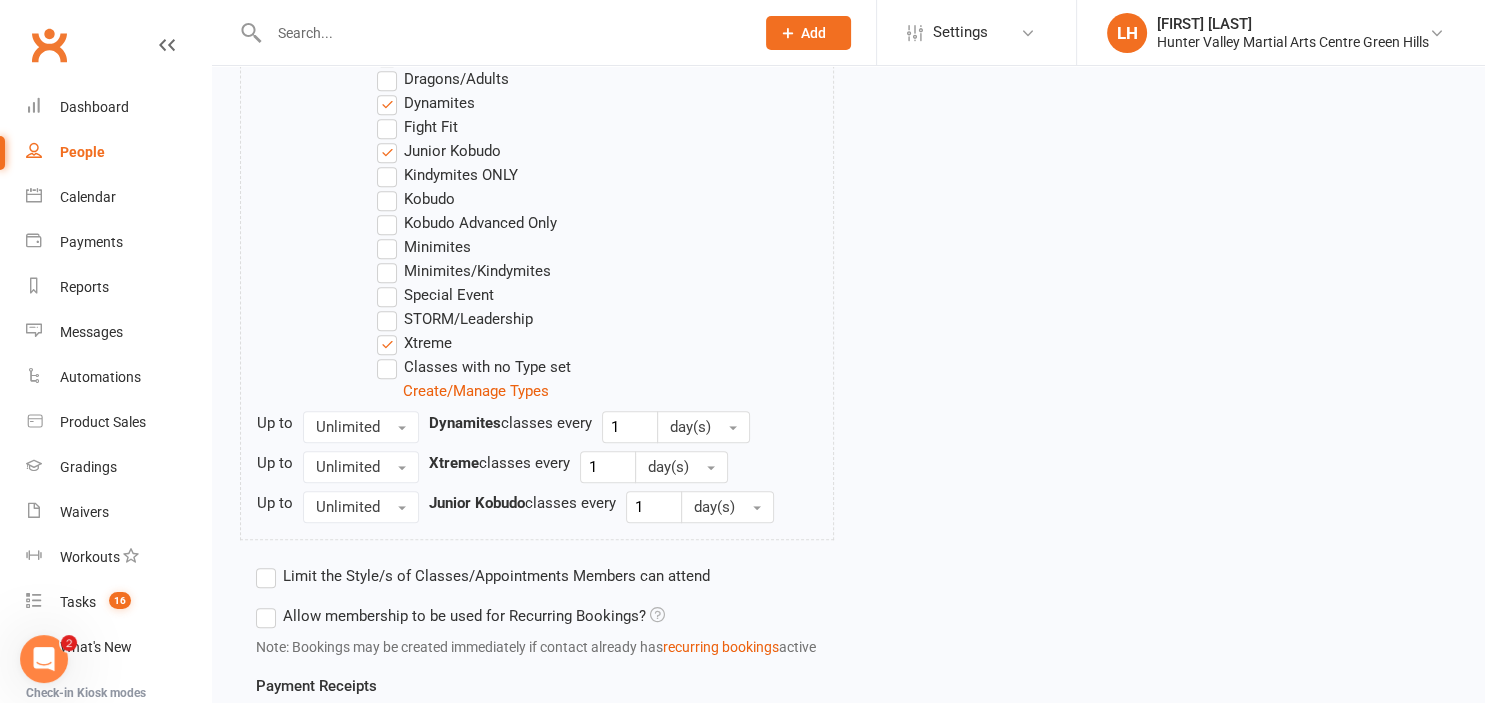 scroll, scrollTop: 1406, scrollLeft: 0, axis: vertical 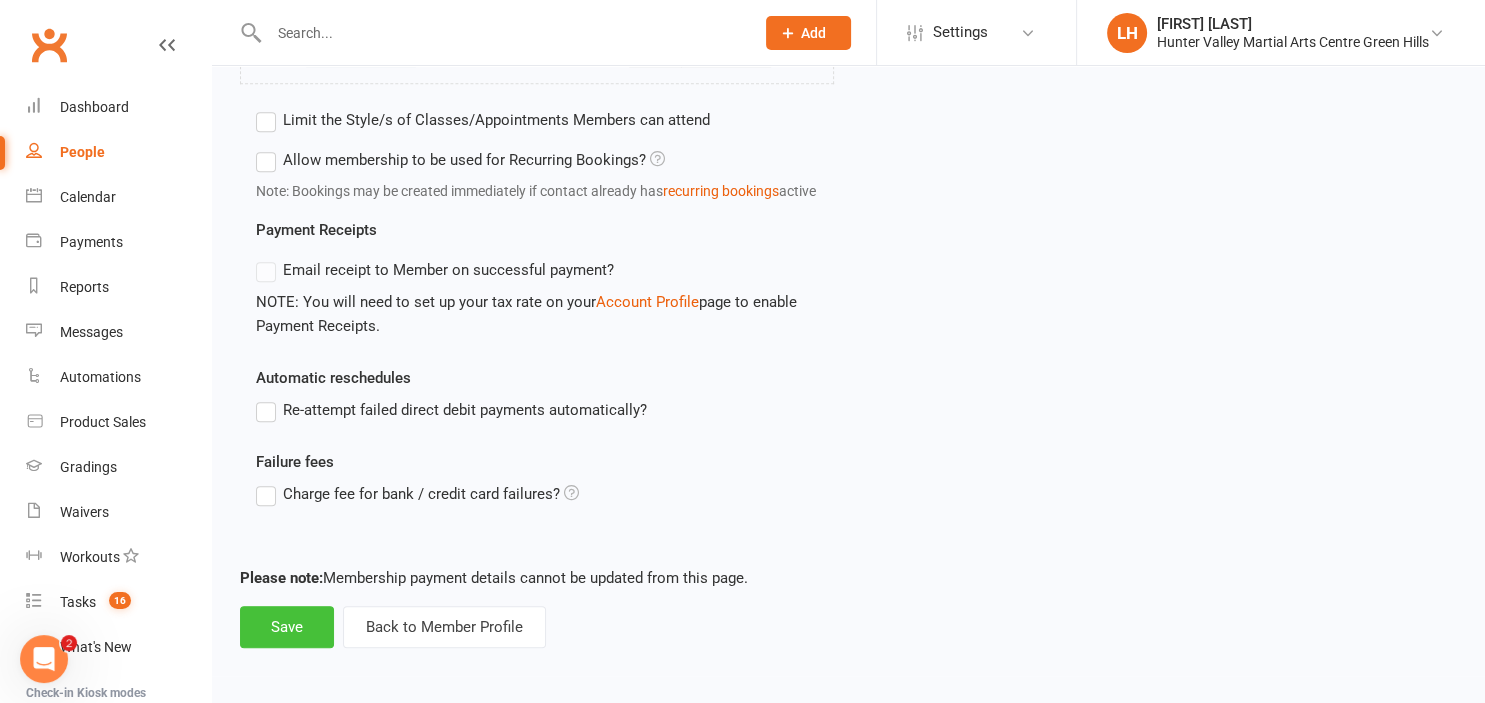 click on "Save" at bounding box center [287, 627] 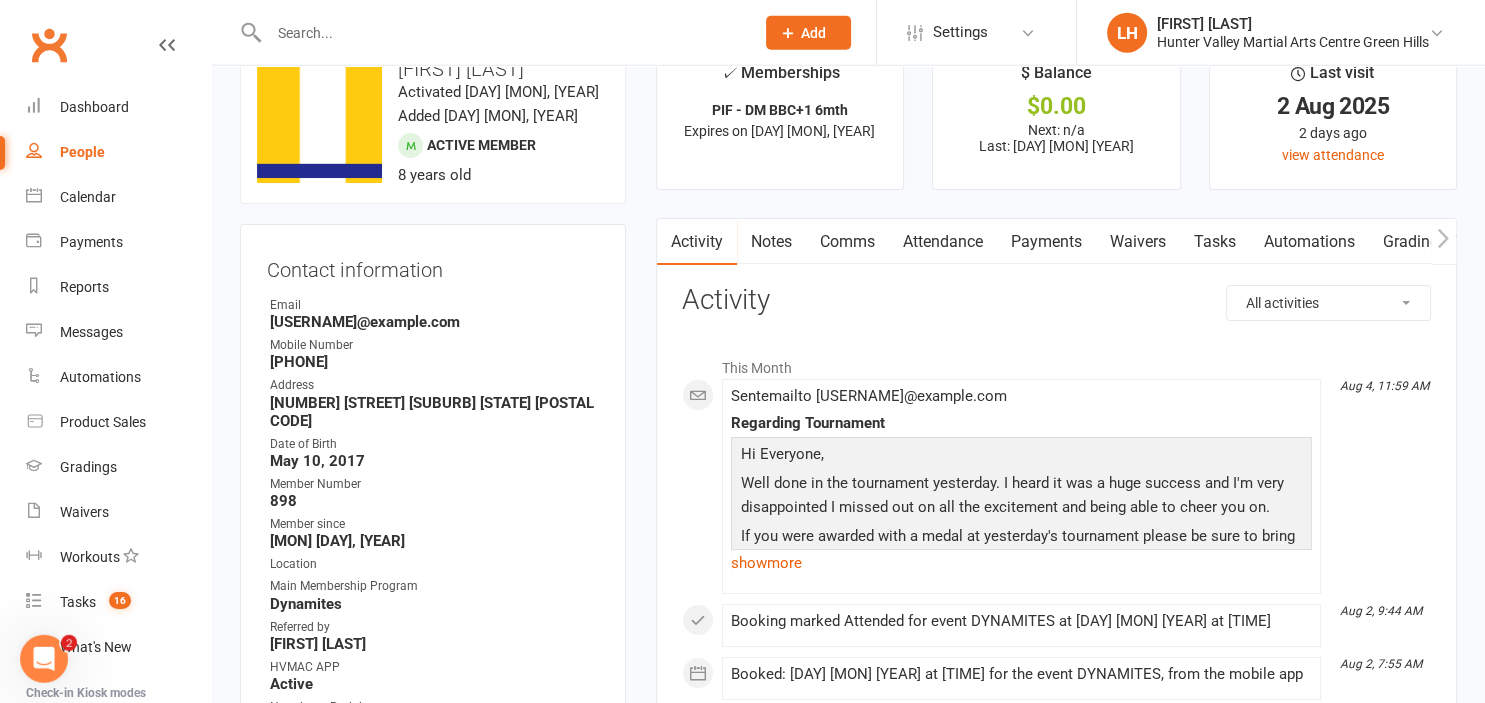 scroll, scrollTop: 105, scrollLeft: 0, axis: vertical 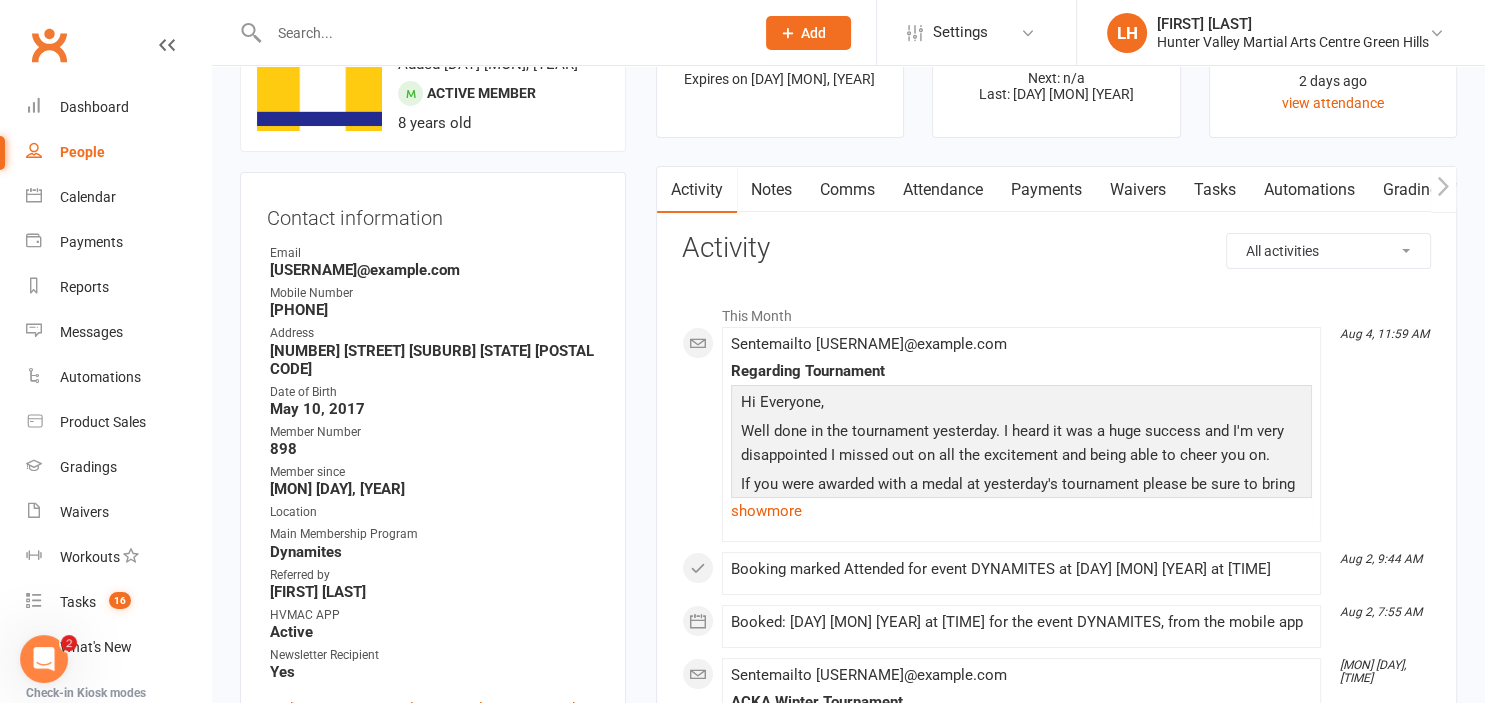 click on "Attendance" at bounding box center (943, 190) 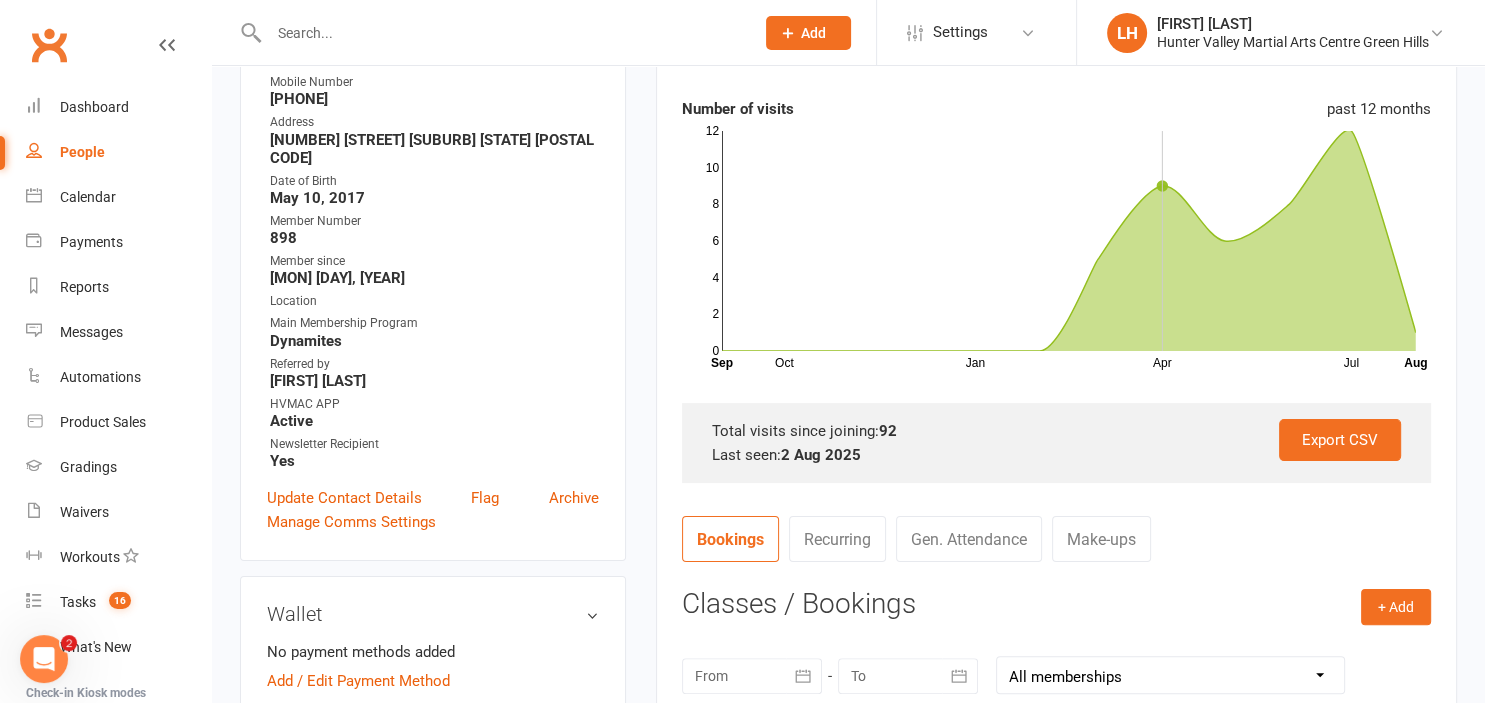 scroll, scrollTop: 422, scrollLeft: 0, axis: vertical 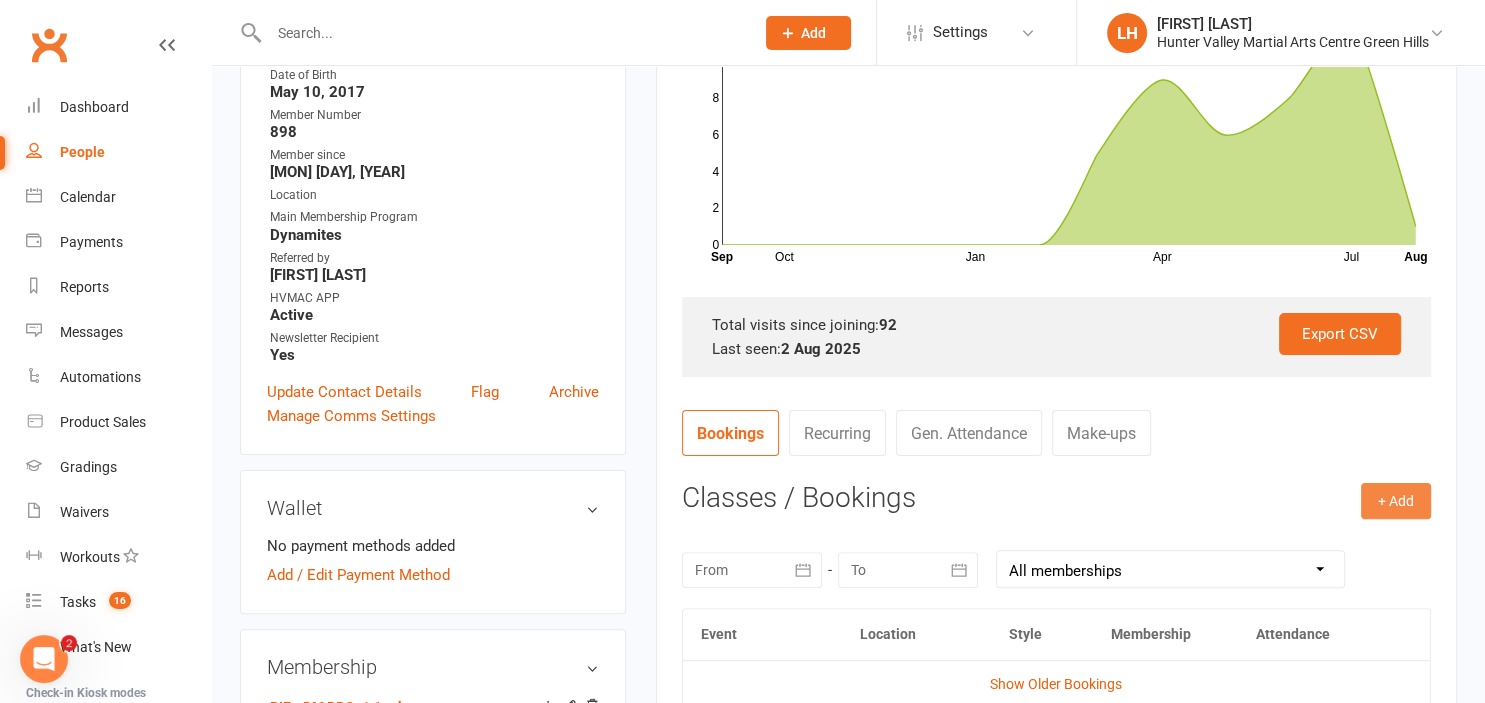 click on "+ Add" at bounding box center (1396, 501) 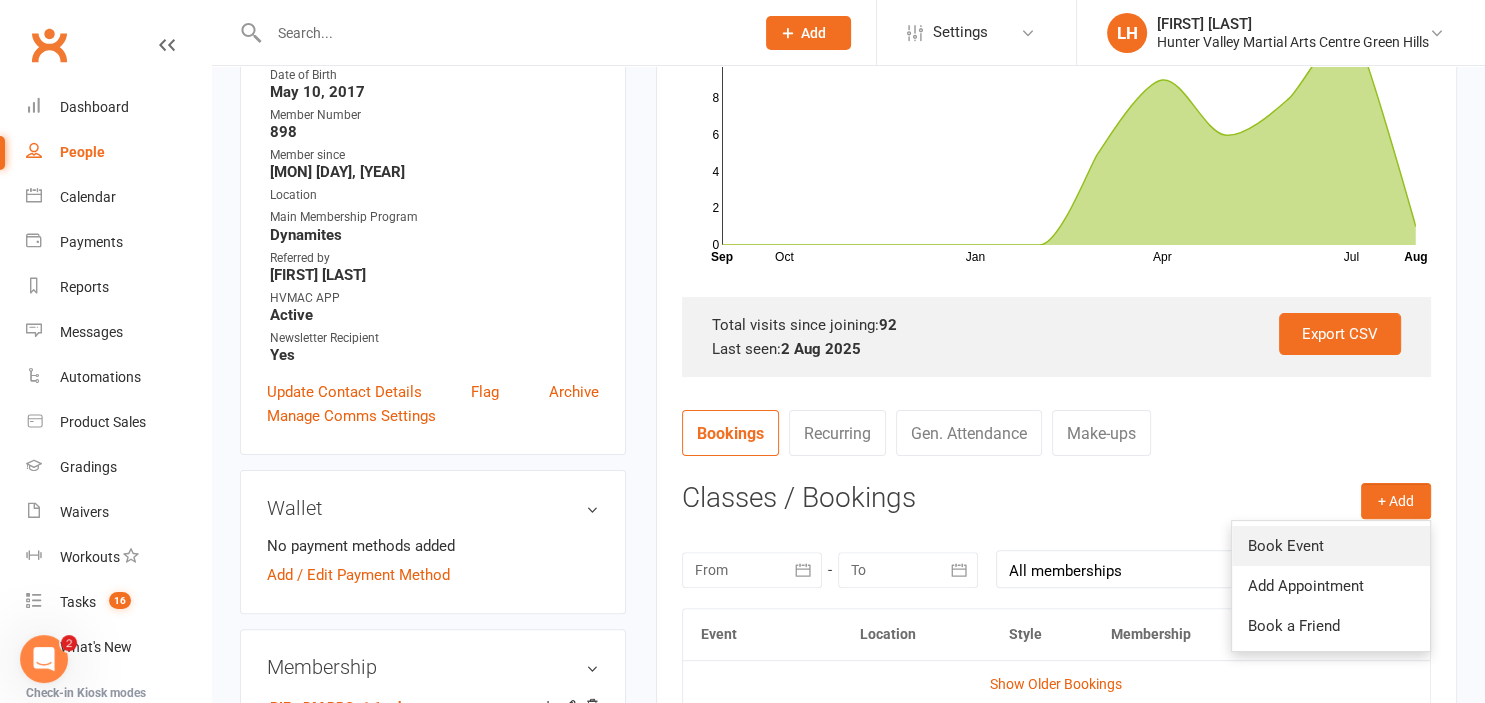 click on "Book Event" at bounding box center (1331, 546) 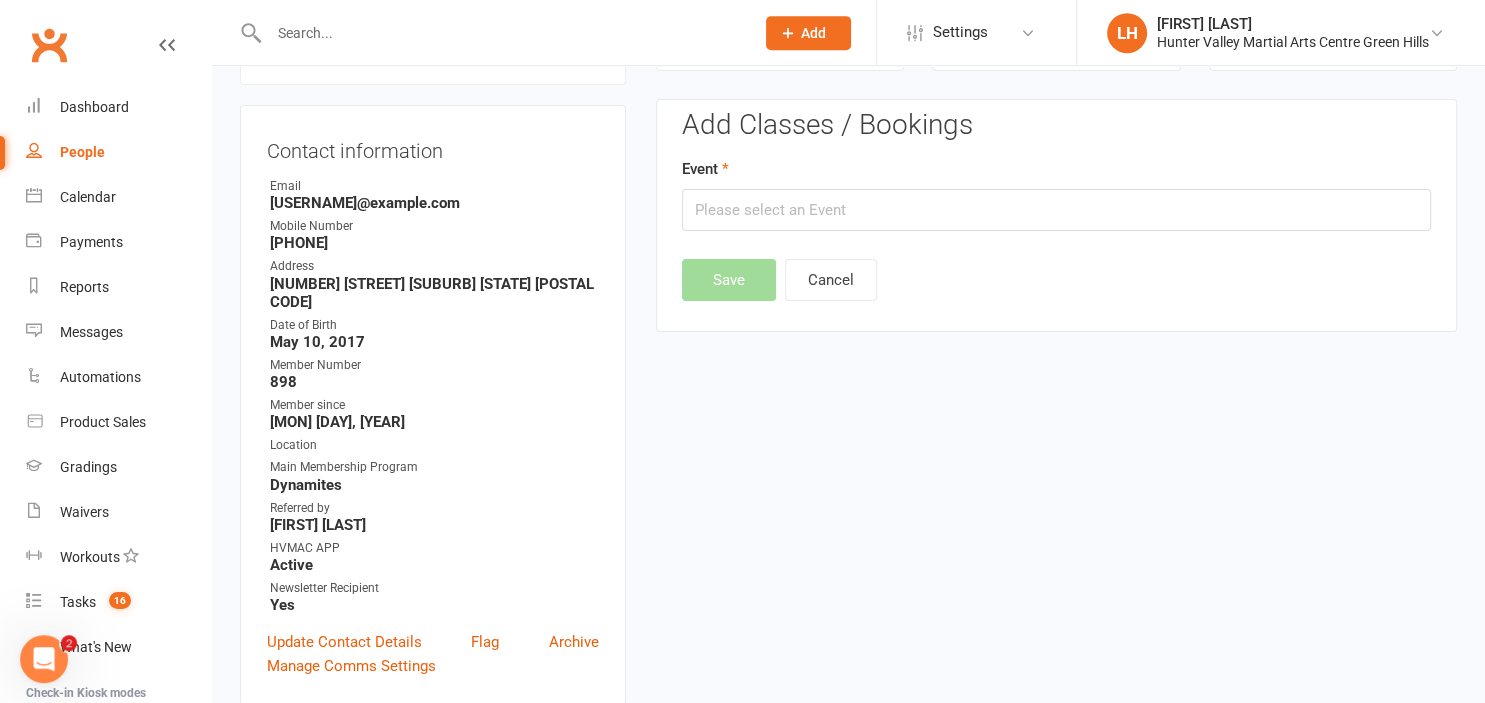 scroll, scrollTop: 171, scrollLeft: 0, axis: vertical 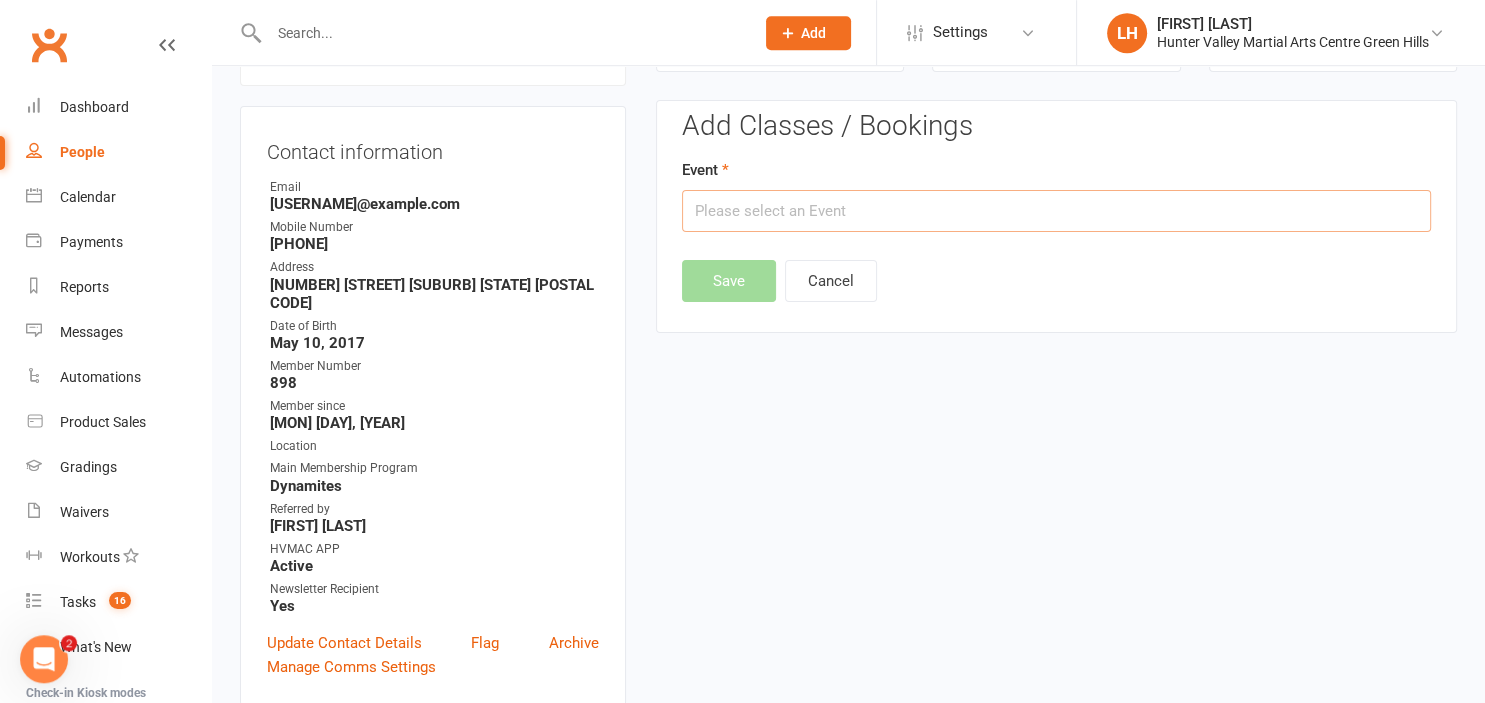 click at bounding box center [1056, 211] 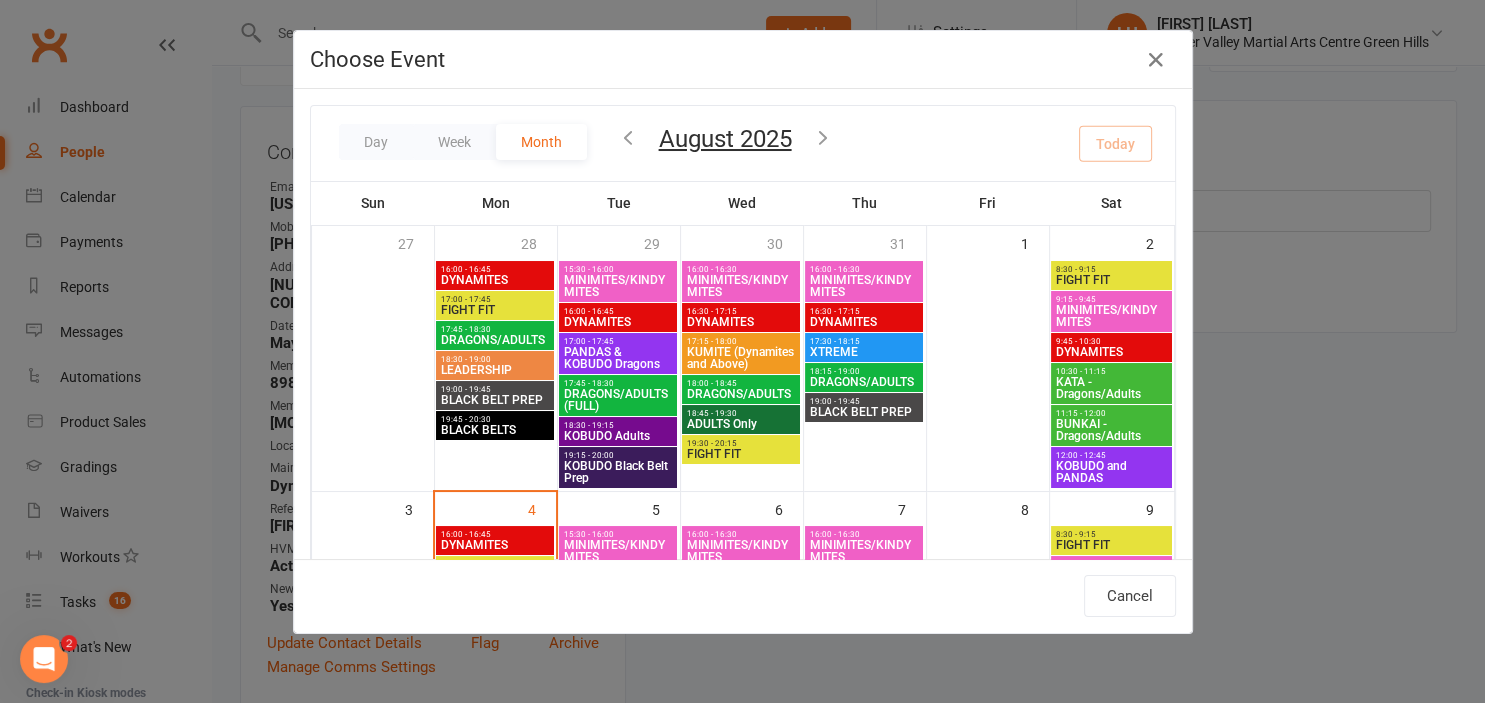 scroll, scrollTop: 441, scrollLeft: 0, axis: vertical 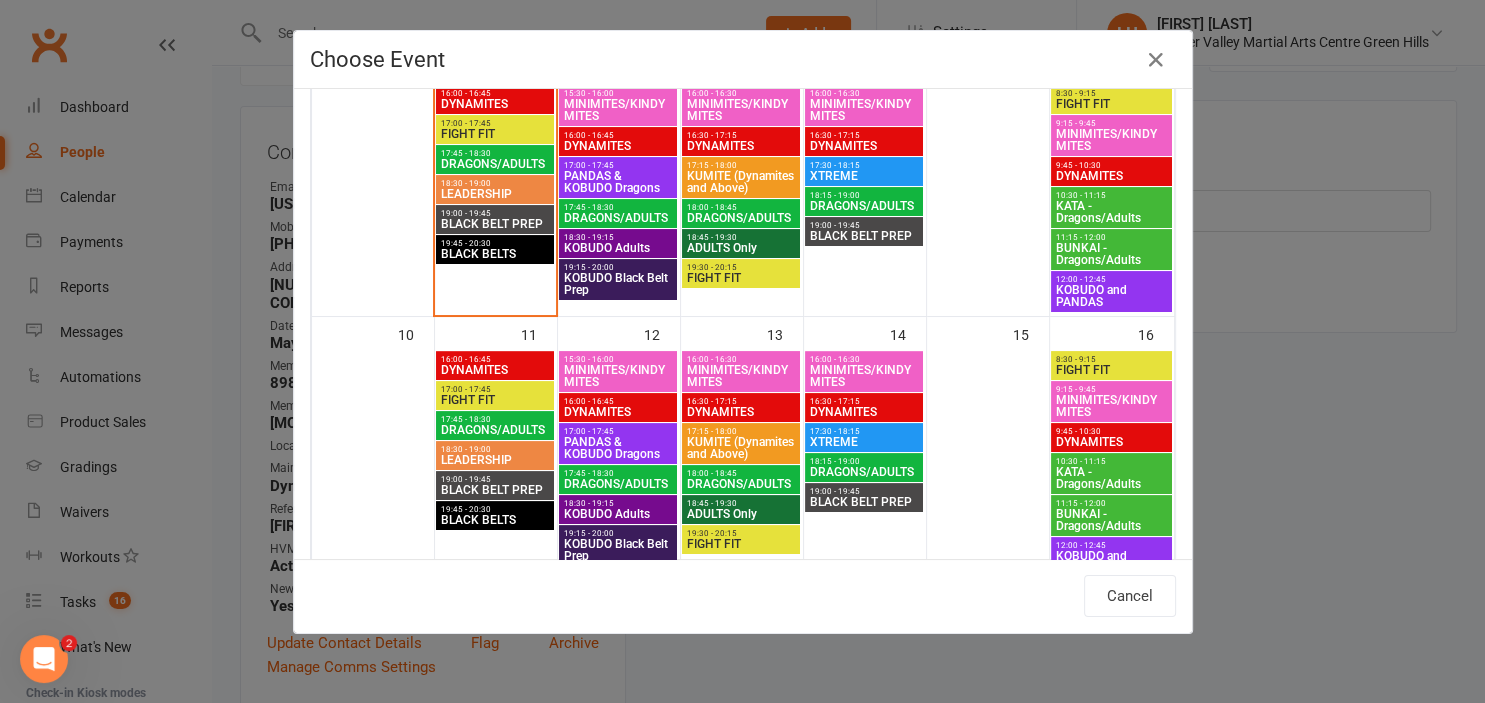 click on "PANDAS & KOBUDO Dragons" at bounding box center [618, 182] 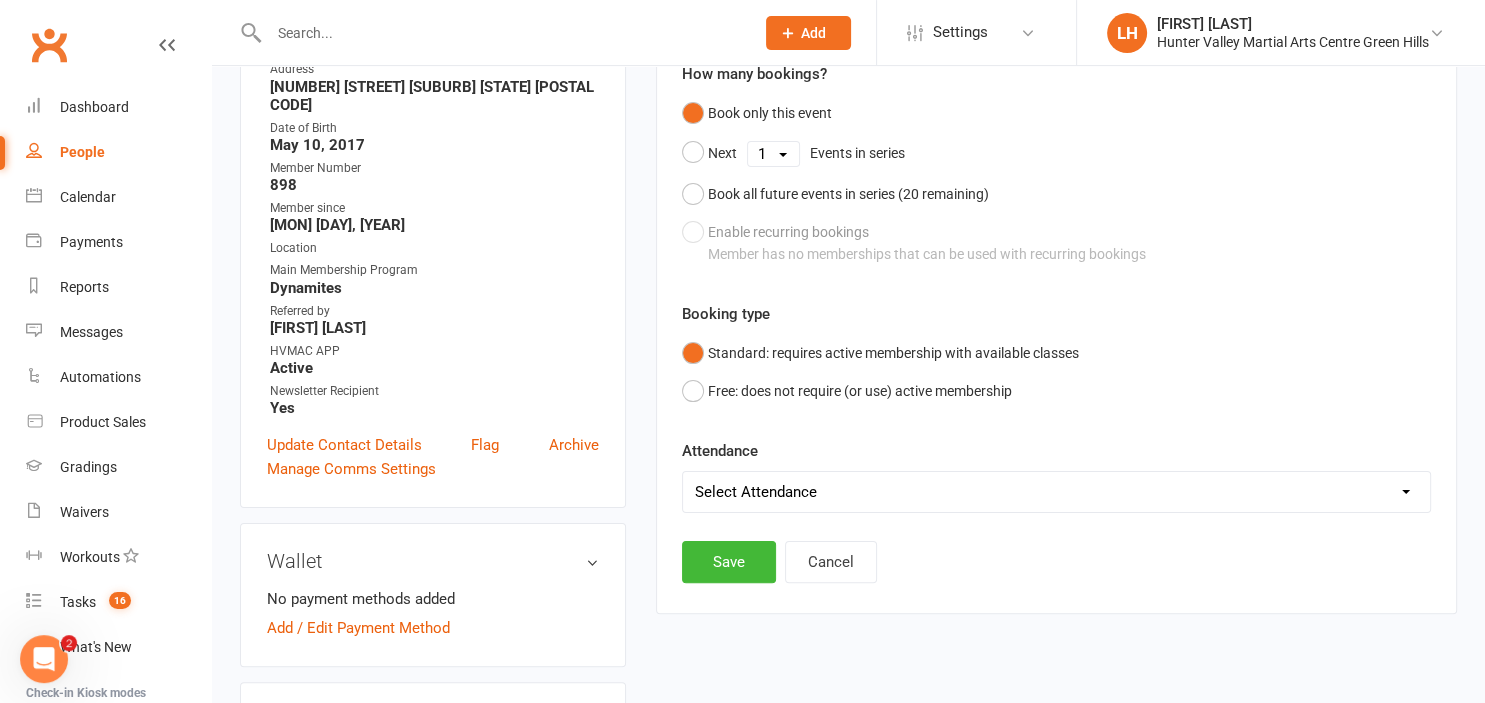 scroll, scrollTop: 382, scrollLeft: 0, axis: vertical 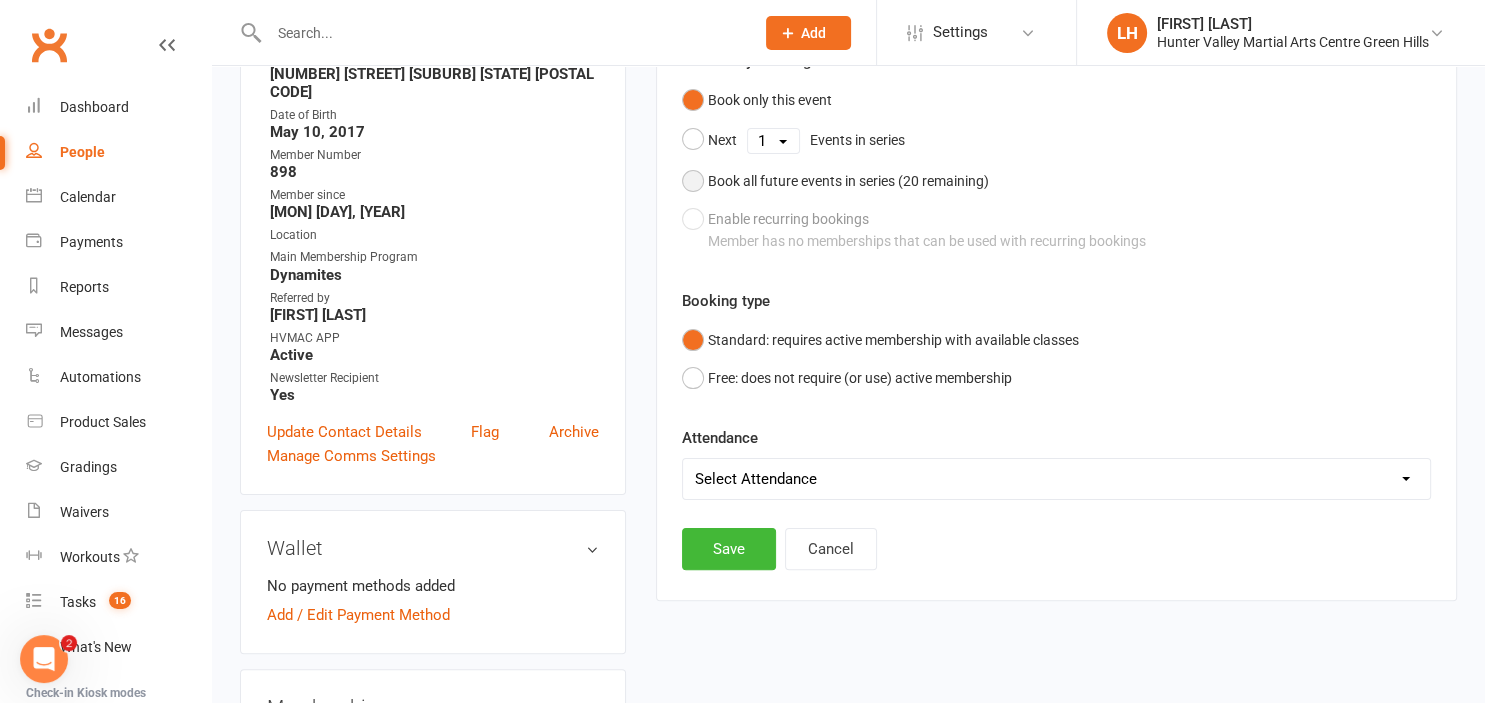 click on "Book all future events in series ( 20   remaining)" at bounding box center (848, 181) 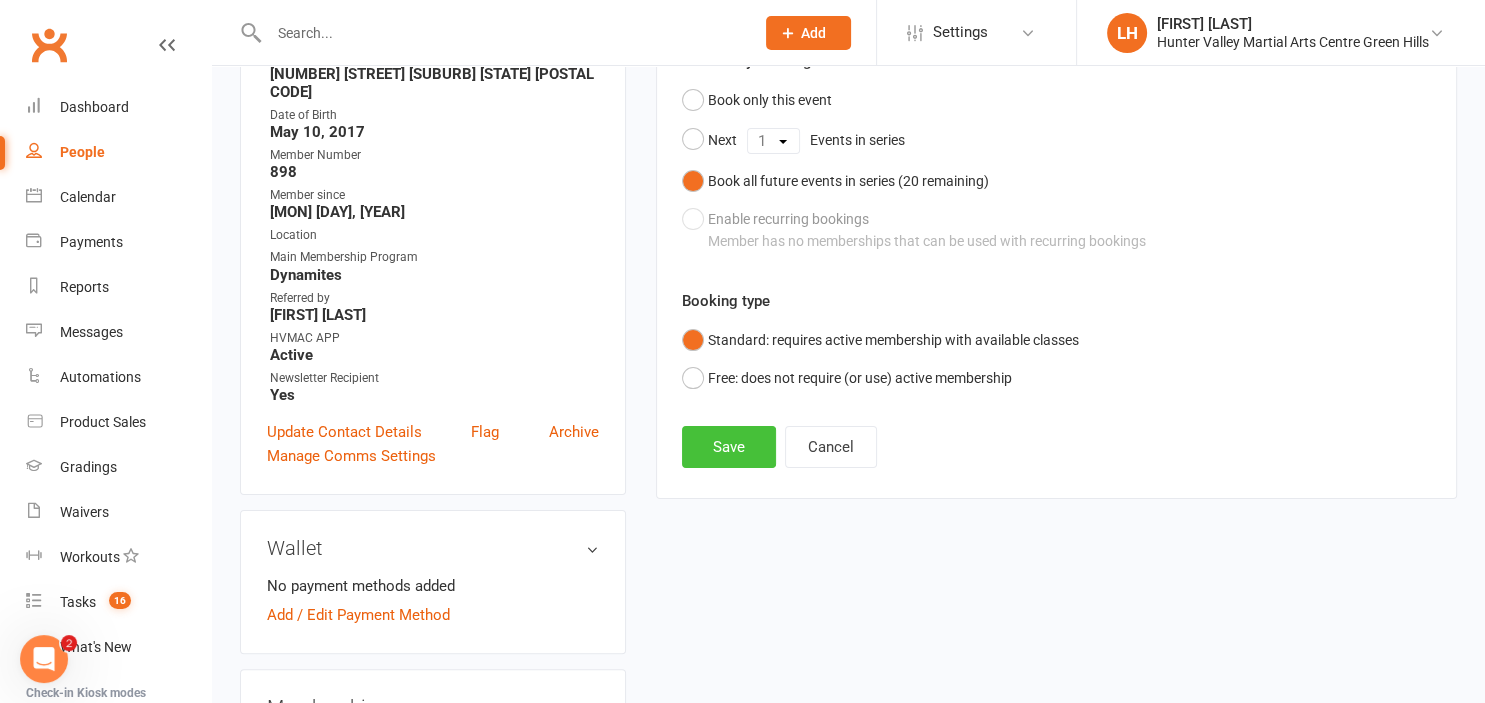 click on "Save" at bounding box center (729, 447) 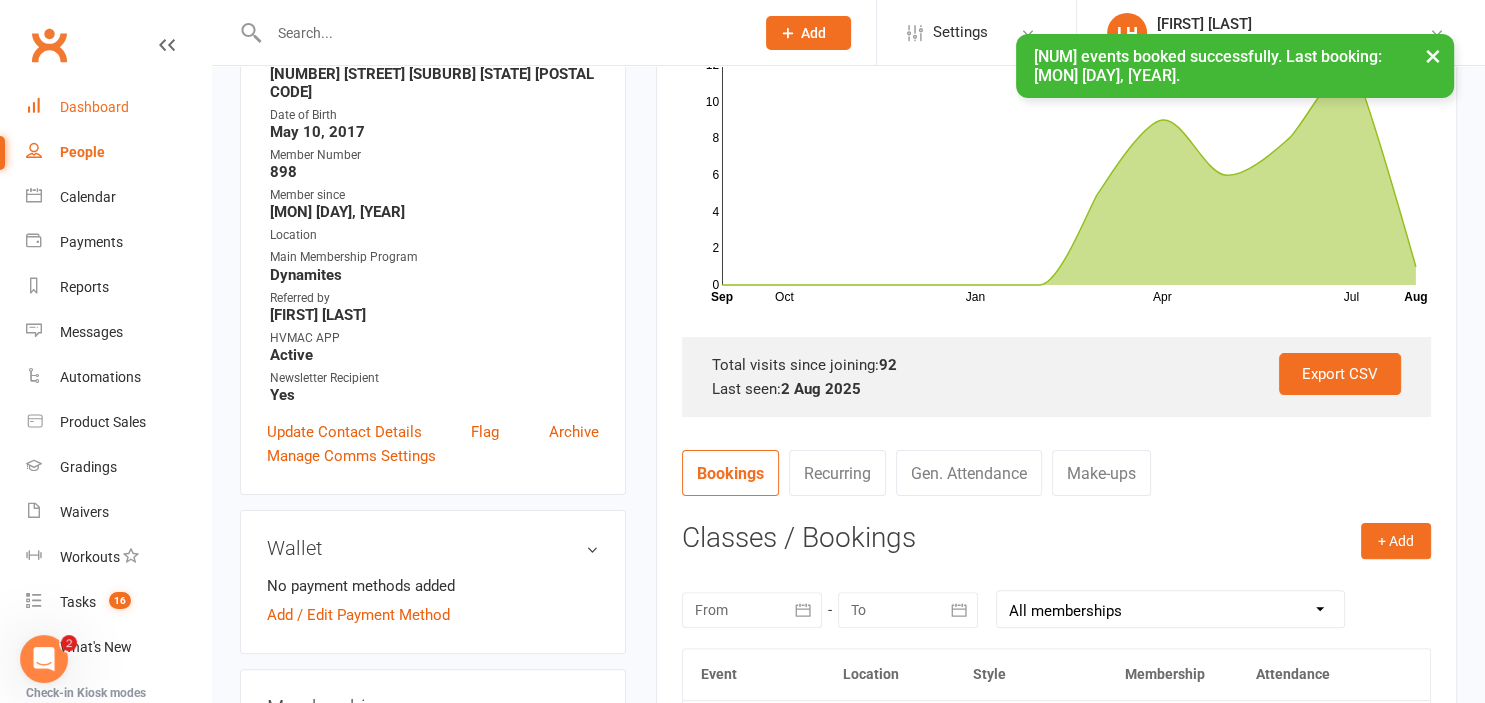 click on "Dashboard" at bounding box center (94, 107) 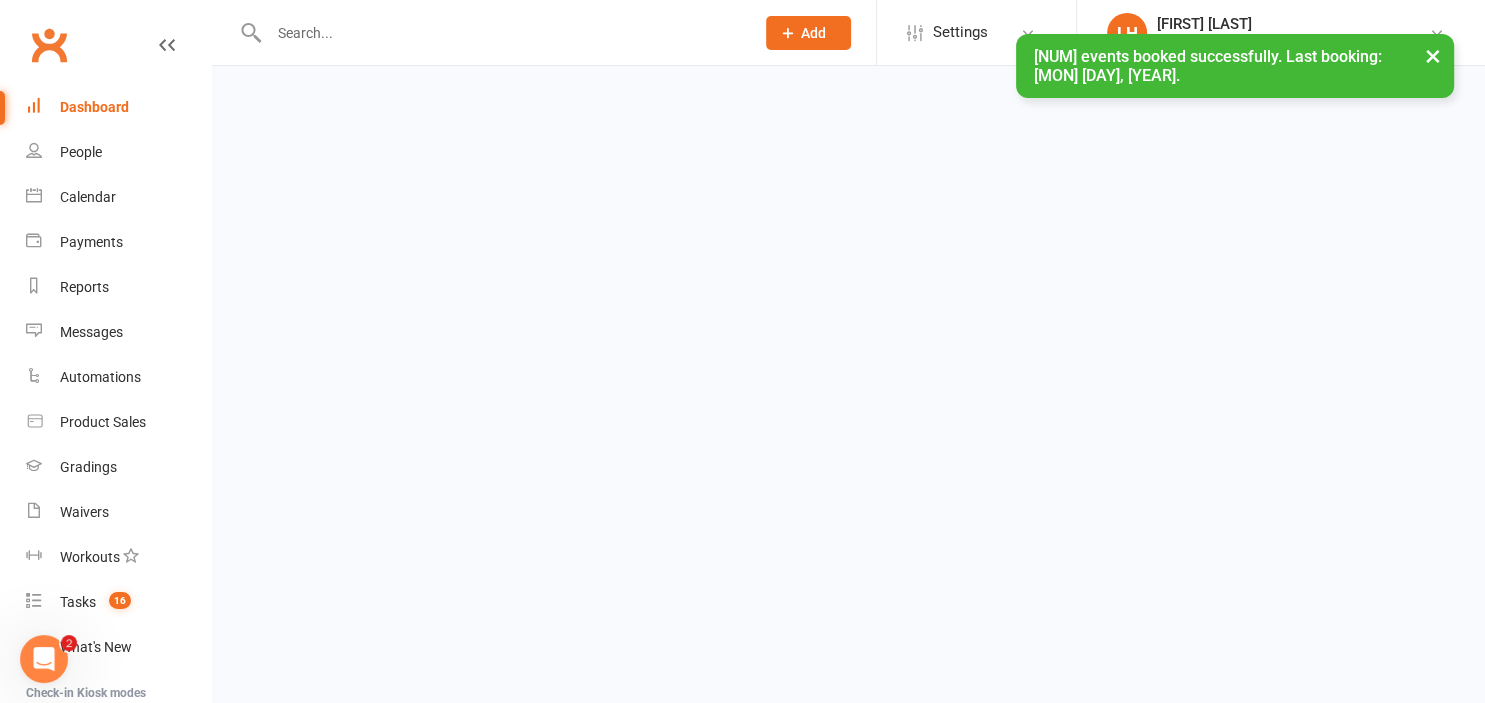 scroll, scrollTop: 0, scrollLeft: 0, axis: both 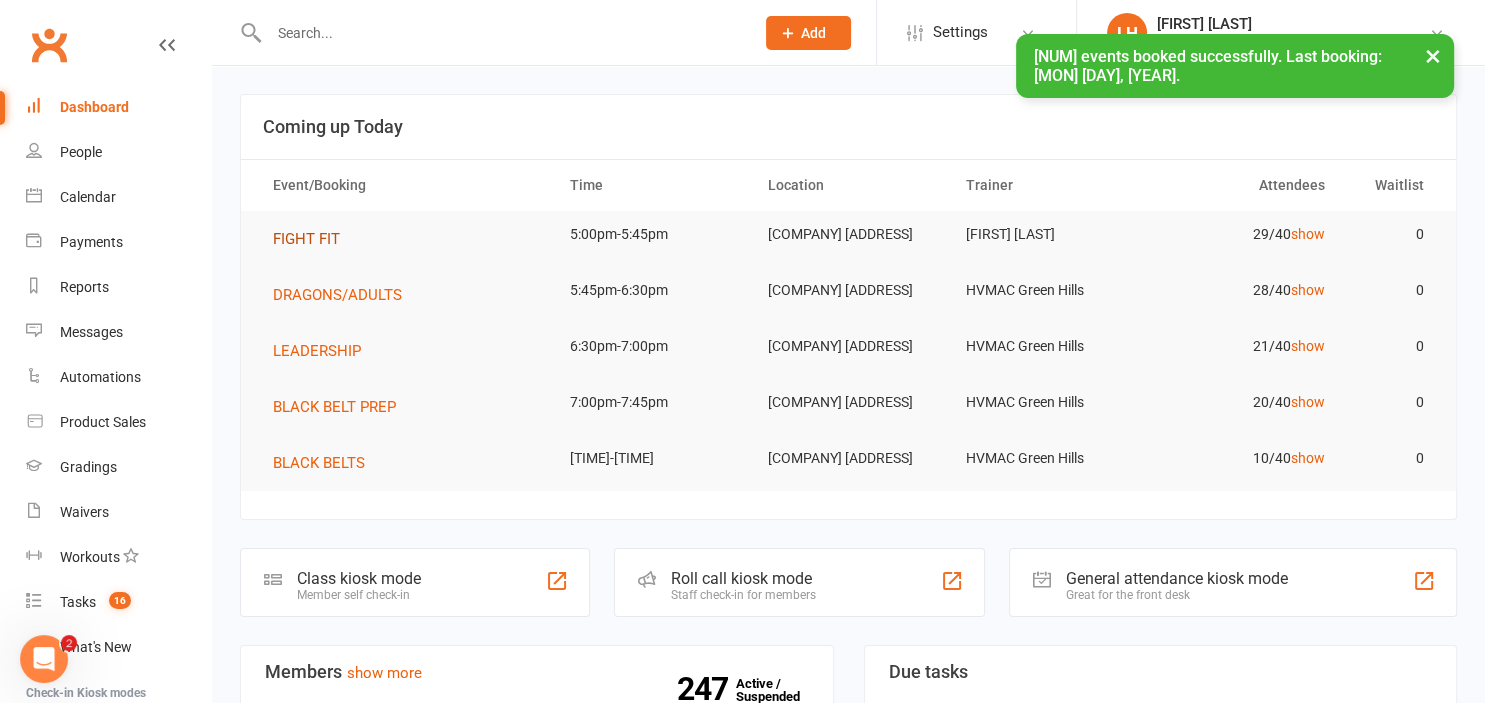 click on "FIGHT FIT" at bounding box center (306, 239) 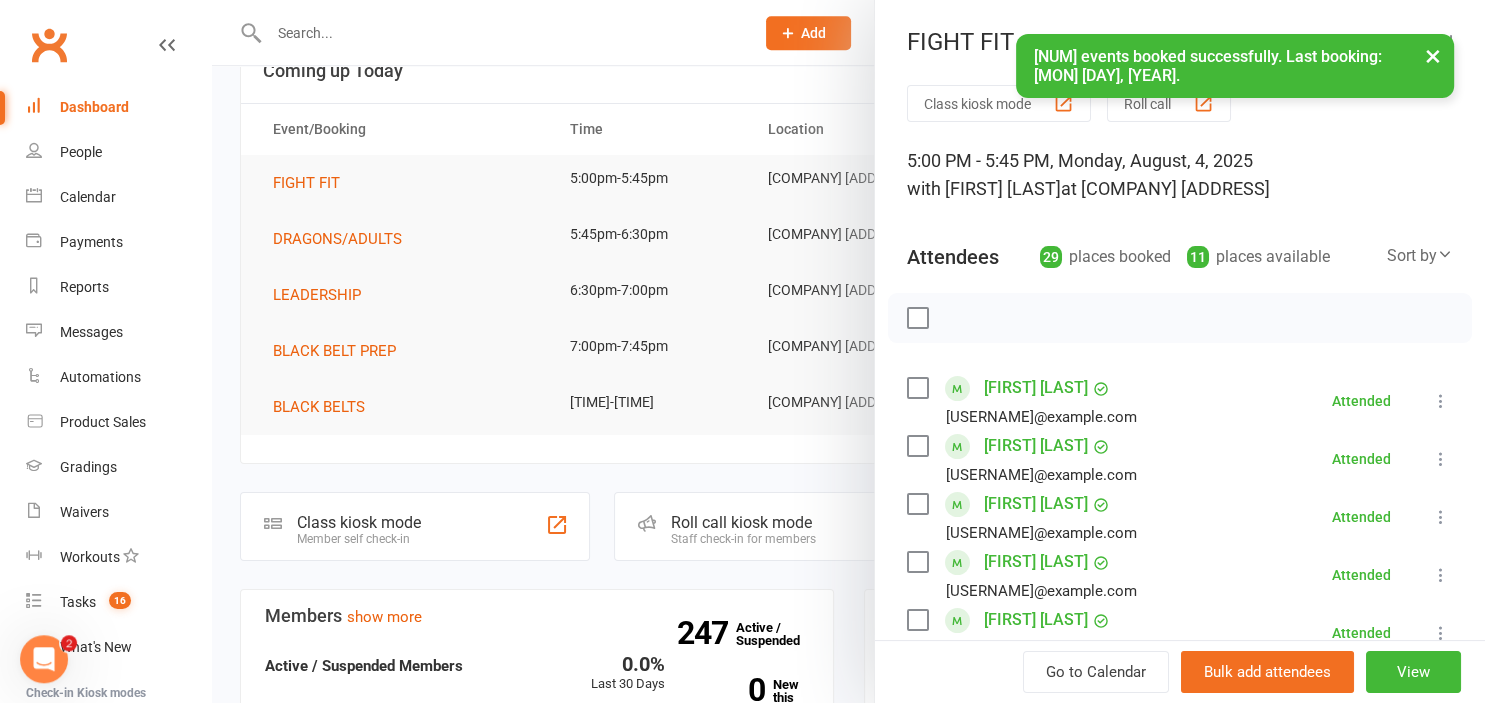 scroll, scrollTop: 105, scrollLeft: 0, axis: vertical 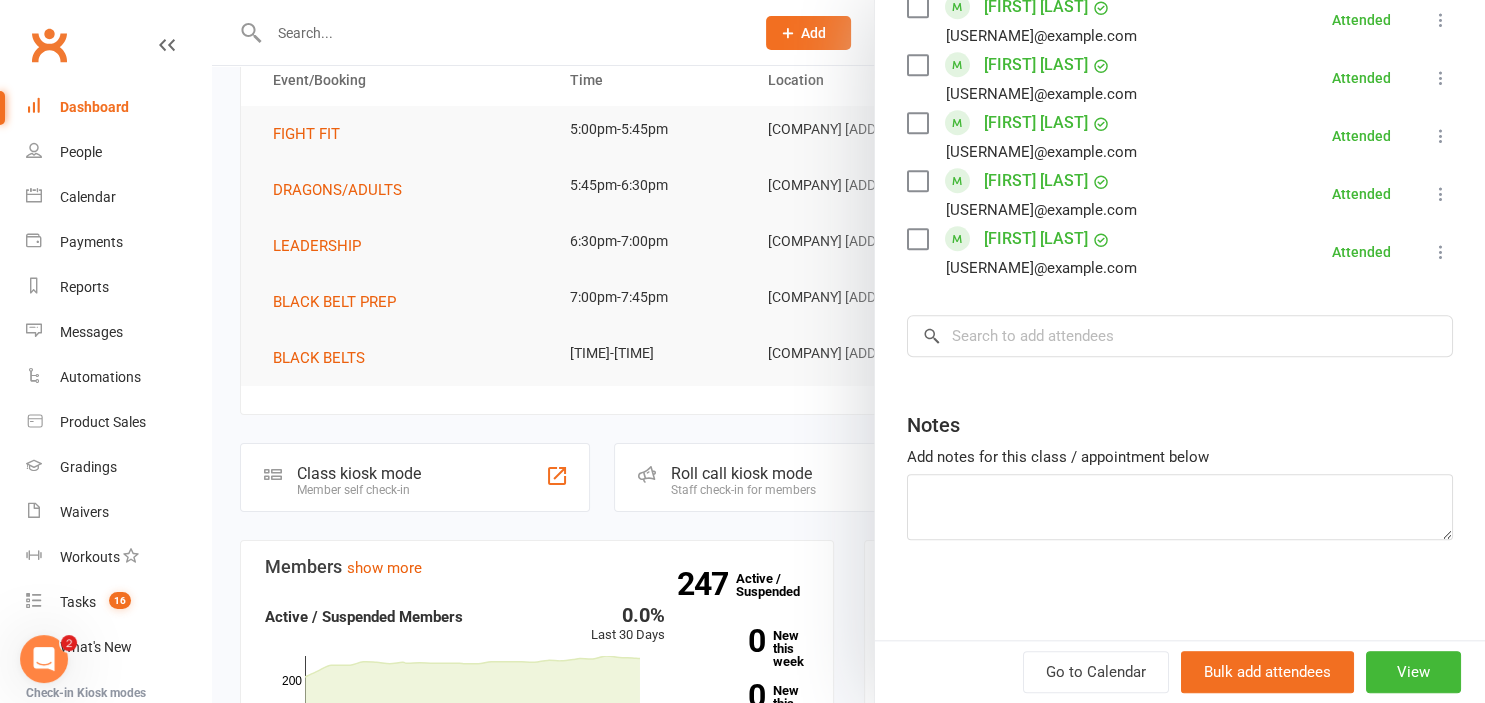 click at bounding box center (848, 351) 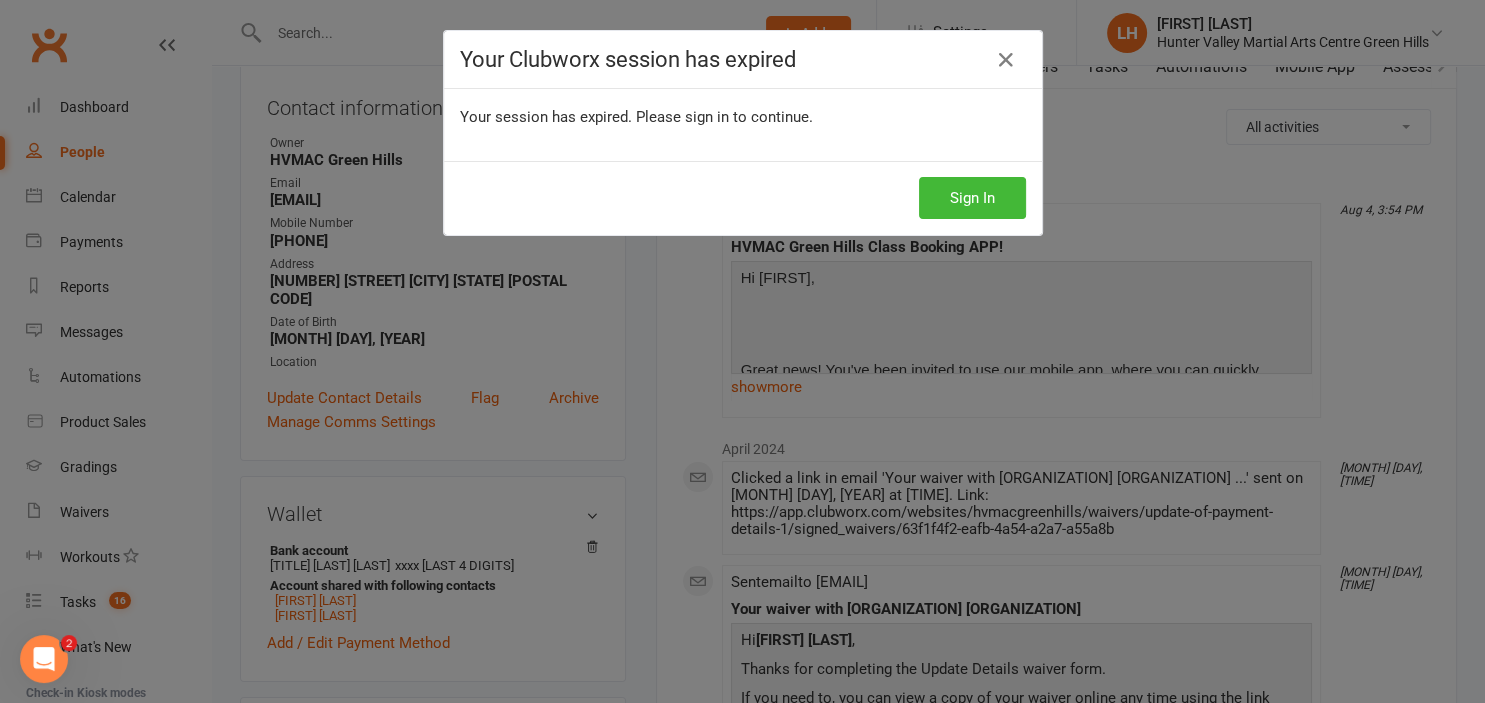 scroll, scrollTop: 0, scrollLeft: 0, axis: both 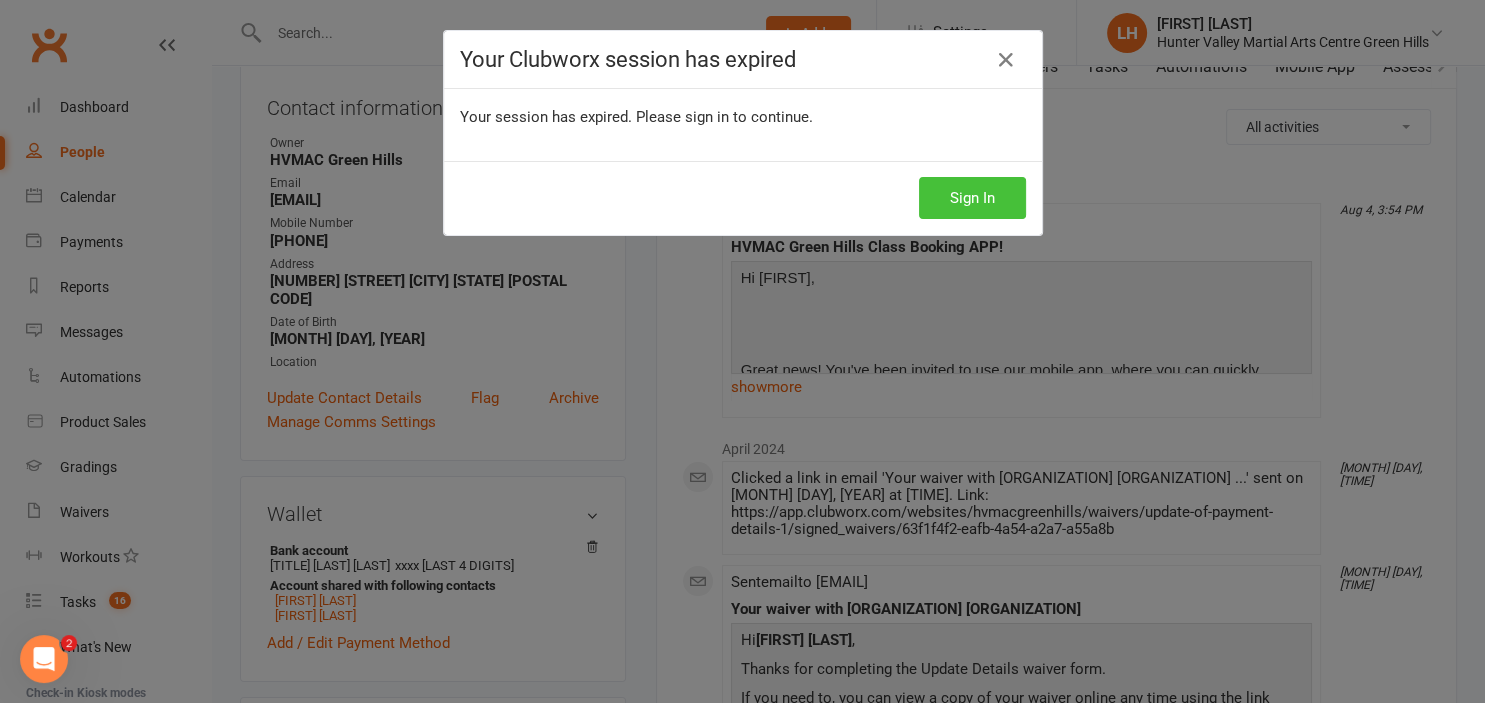 click on "Sign In" at bounding box center [972, 198] 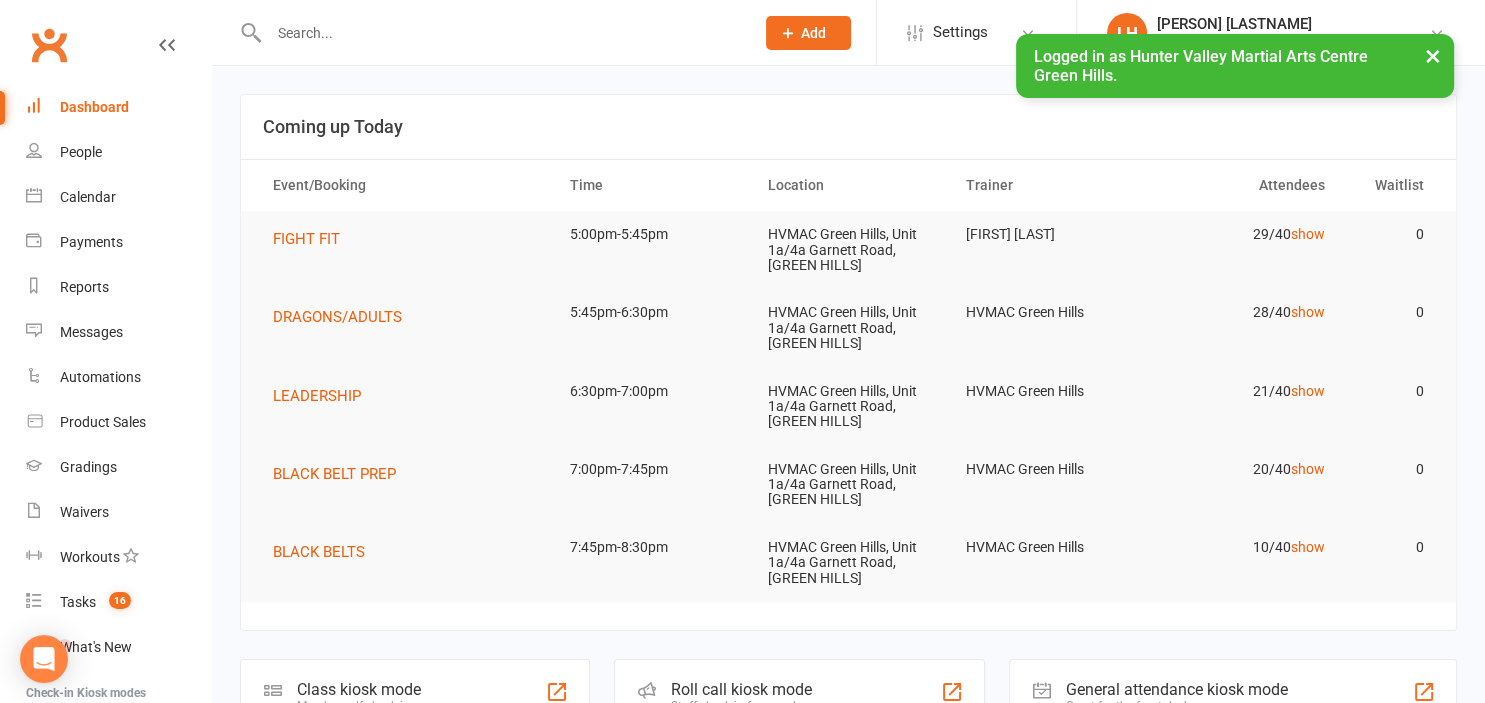 scroll, scrollTop: 0, scrollLeft: 0, axis: both 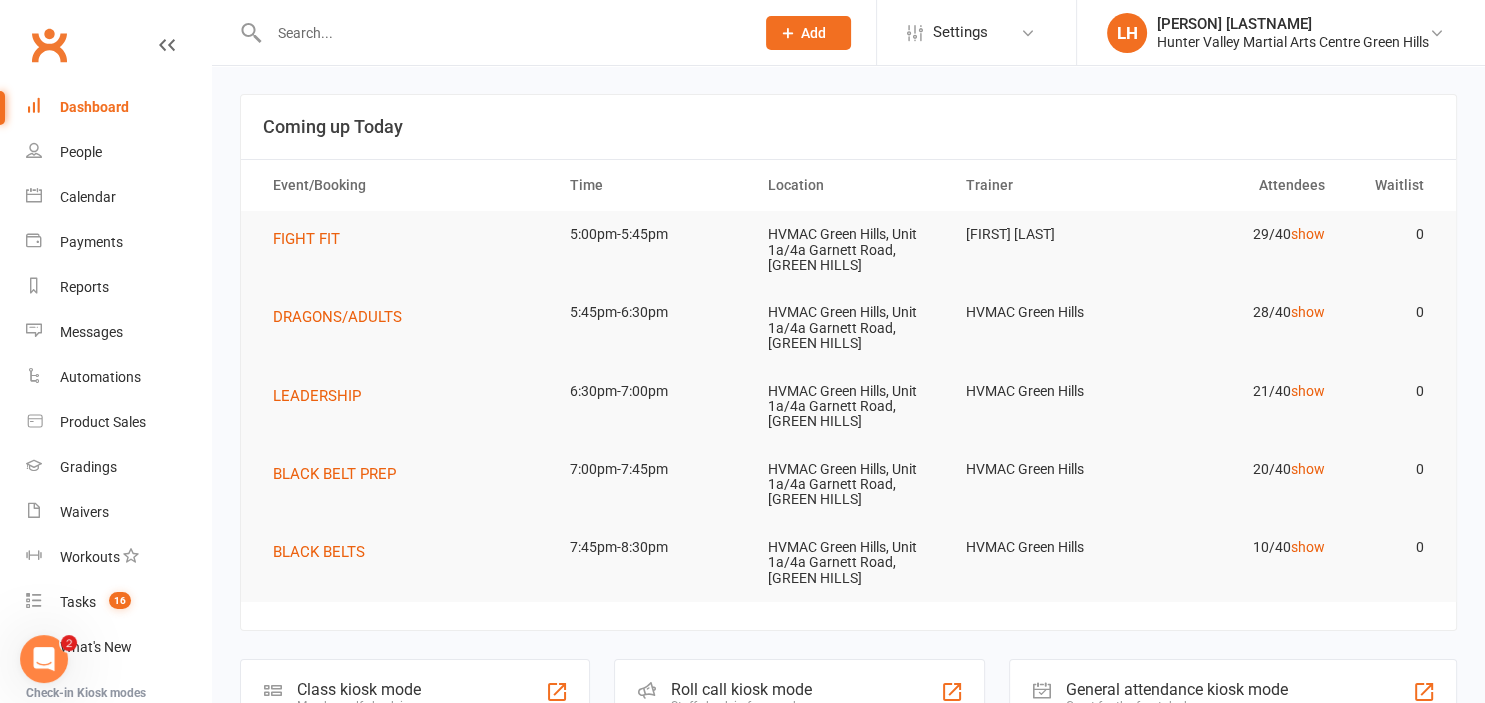 click at bounding box center [501, 33] 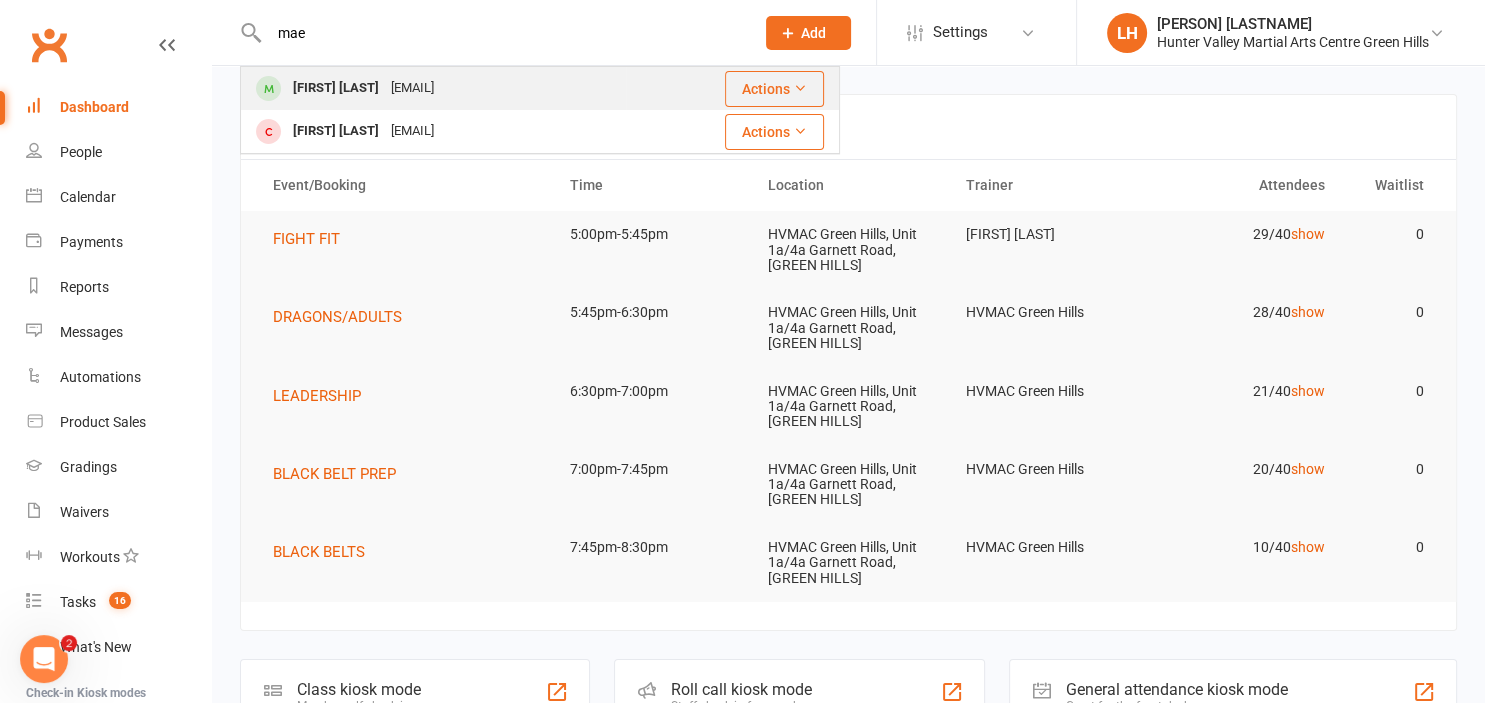 type on "mae" 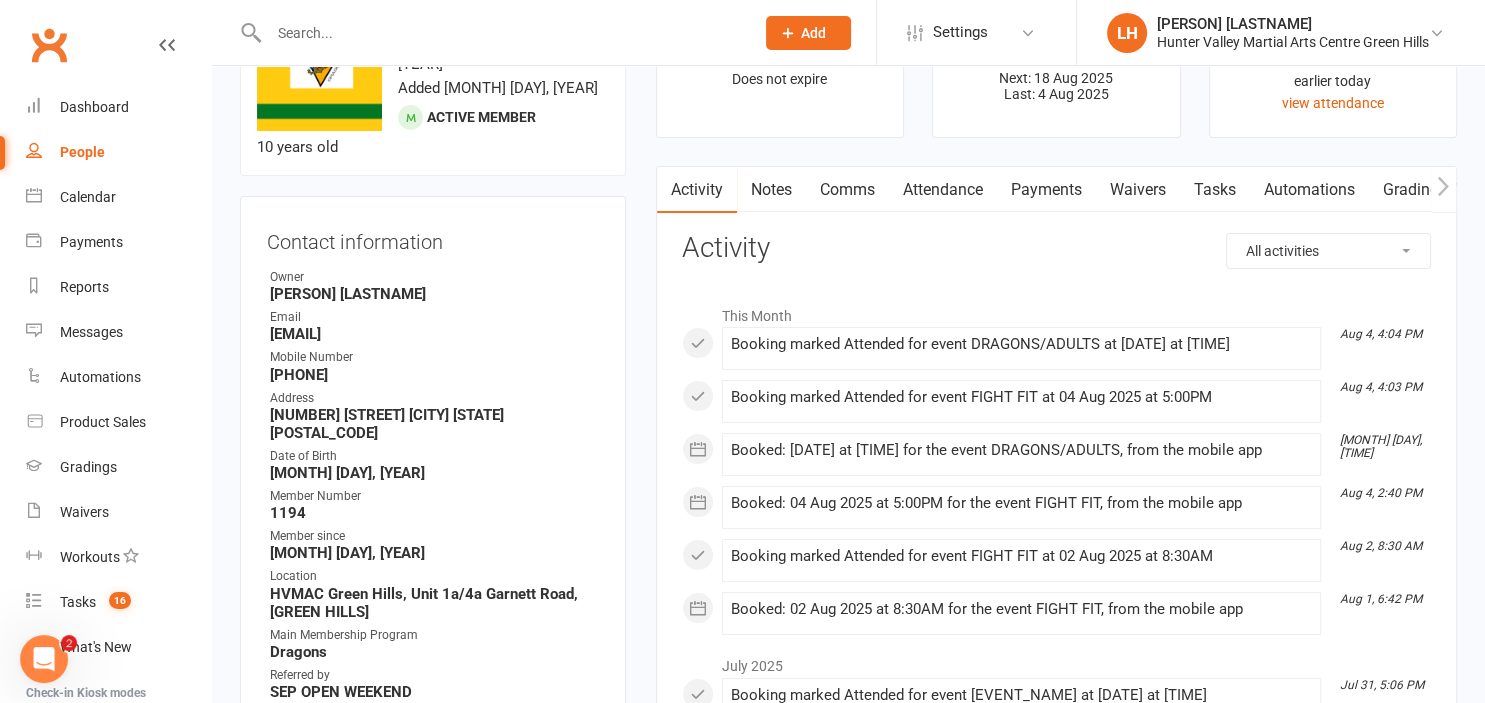 scroll, scrollTop: 0, scrollLeft: 0, axis: both 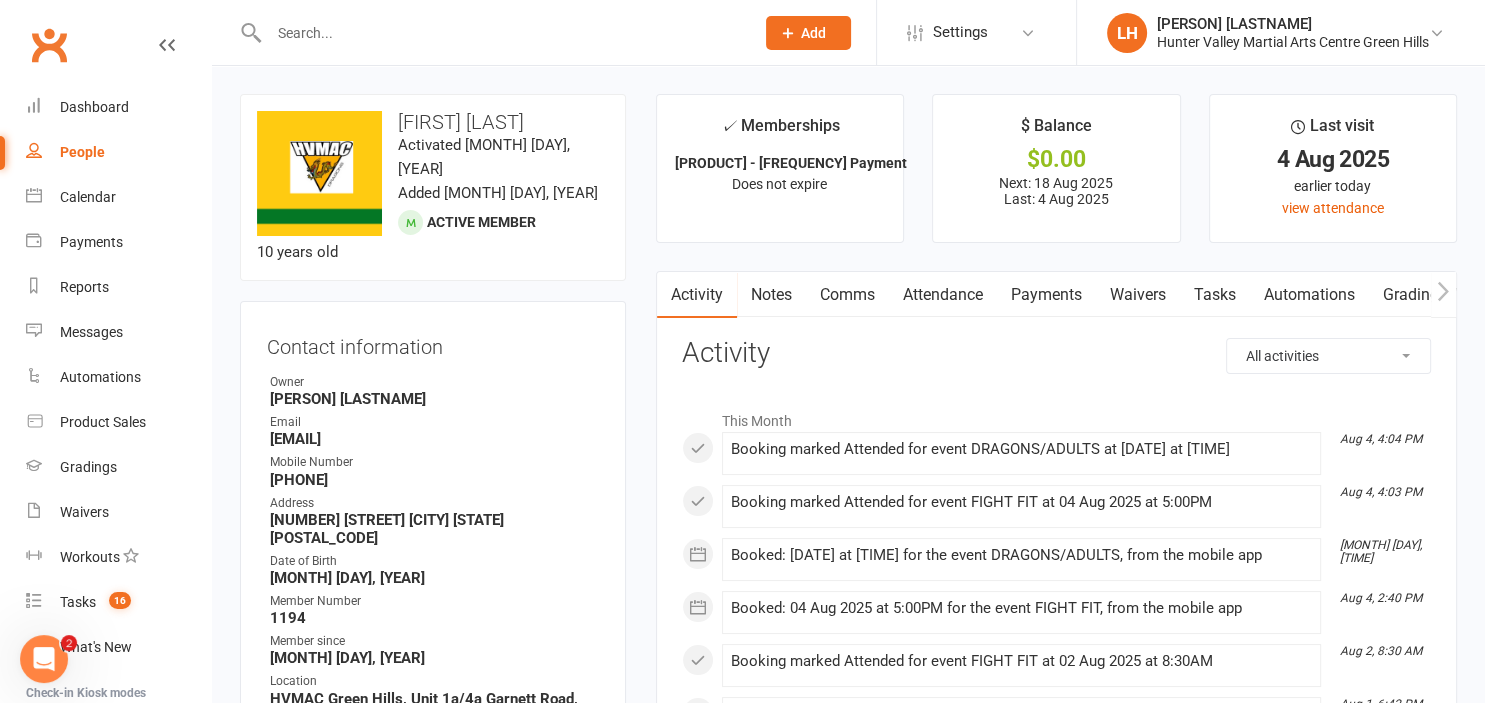 click at bounding box center [490, 32] 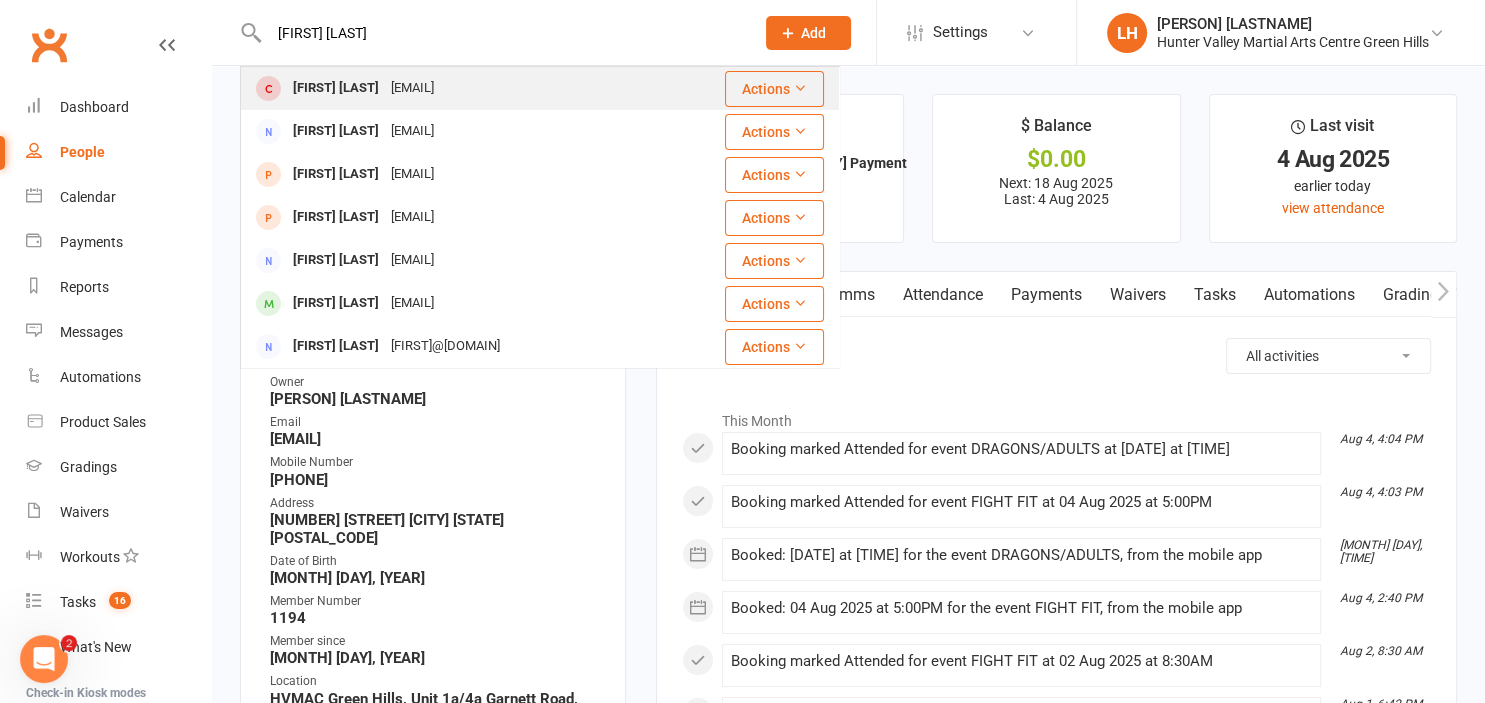 type on "thomas smart" 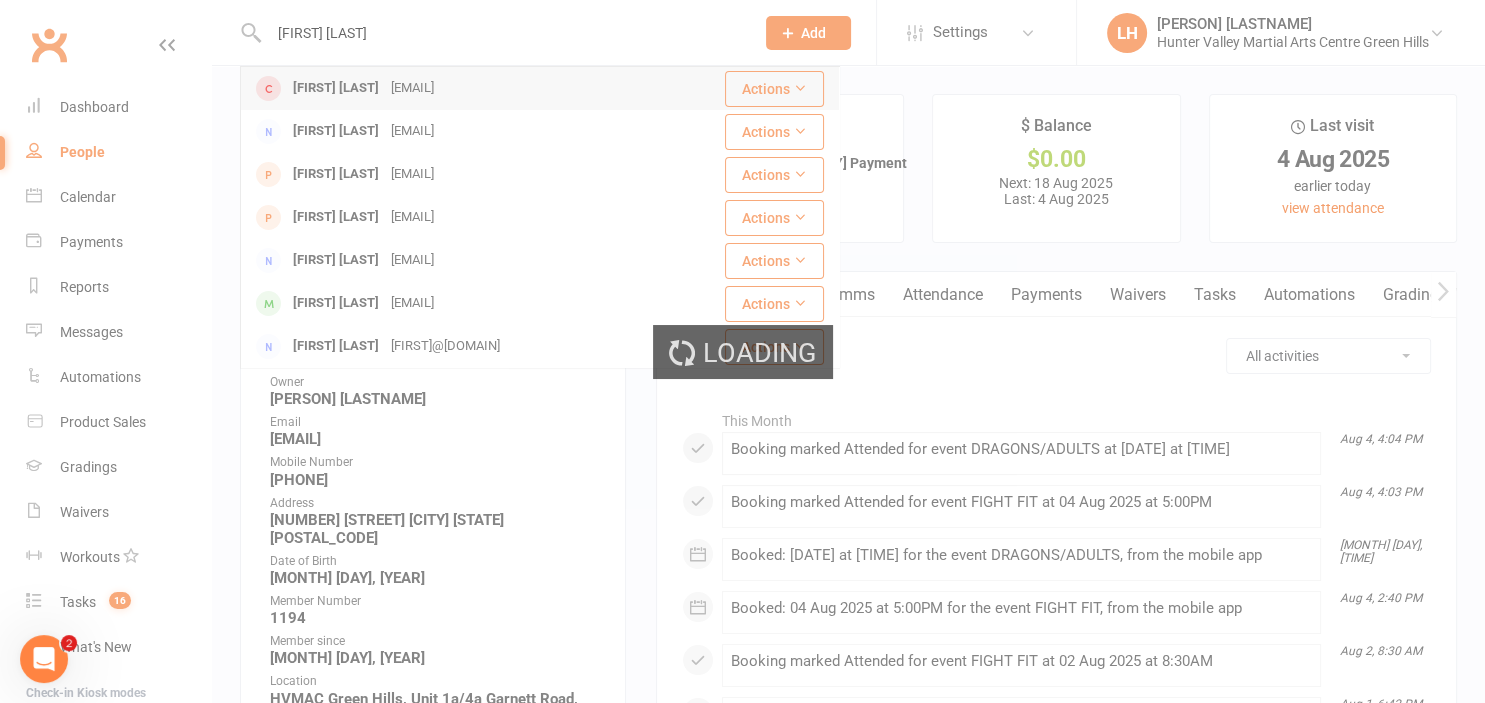 type 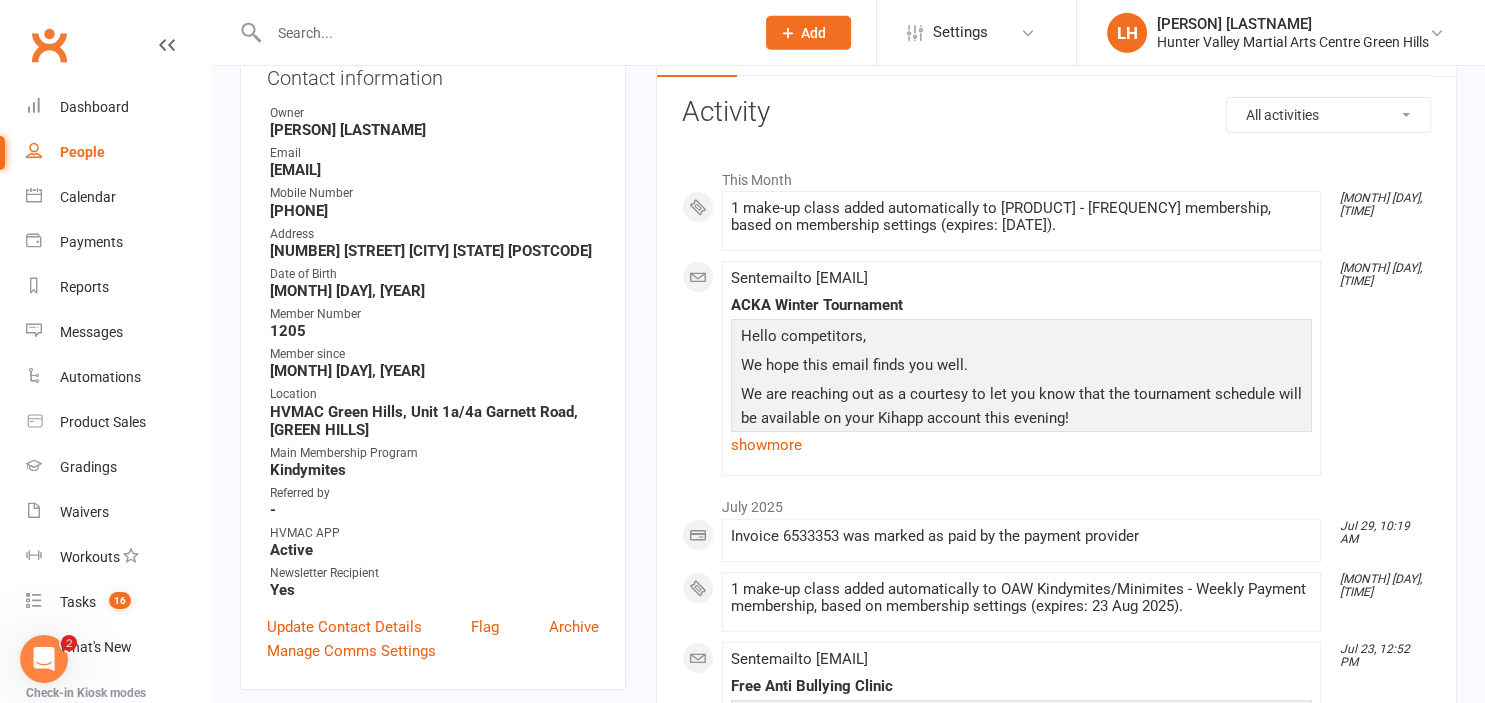 scroll, scrollTop: 316, scrollLeft: 0, axis: vertical 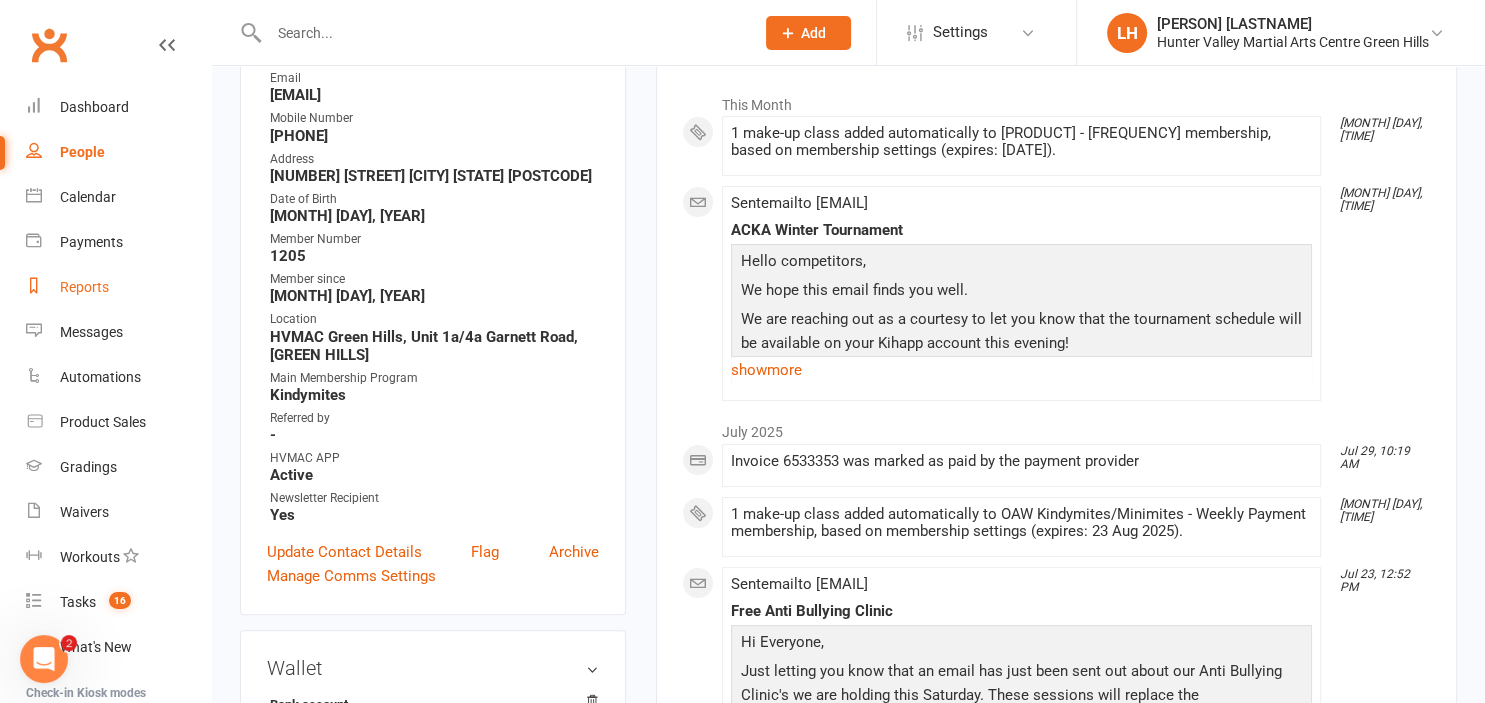 click on "Reports" at bounding box center (84, 287) 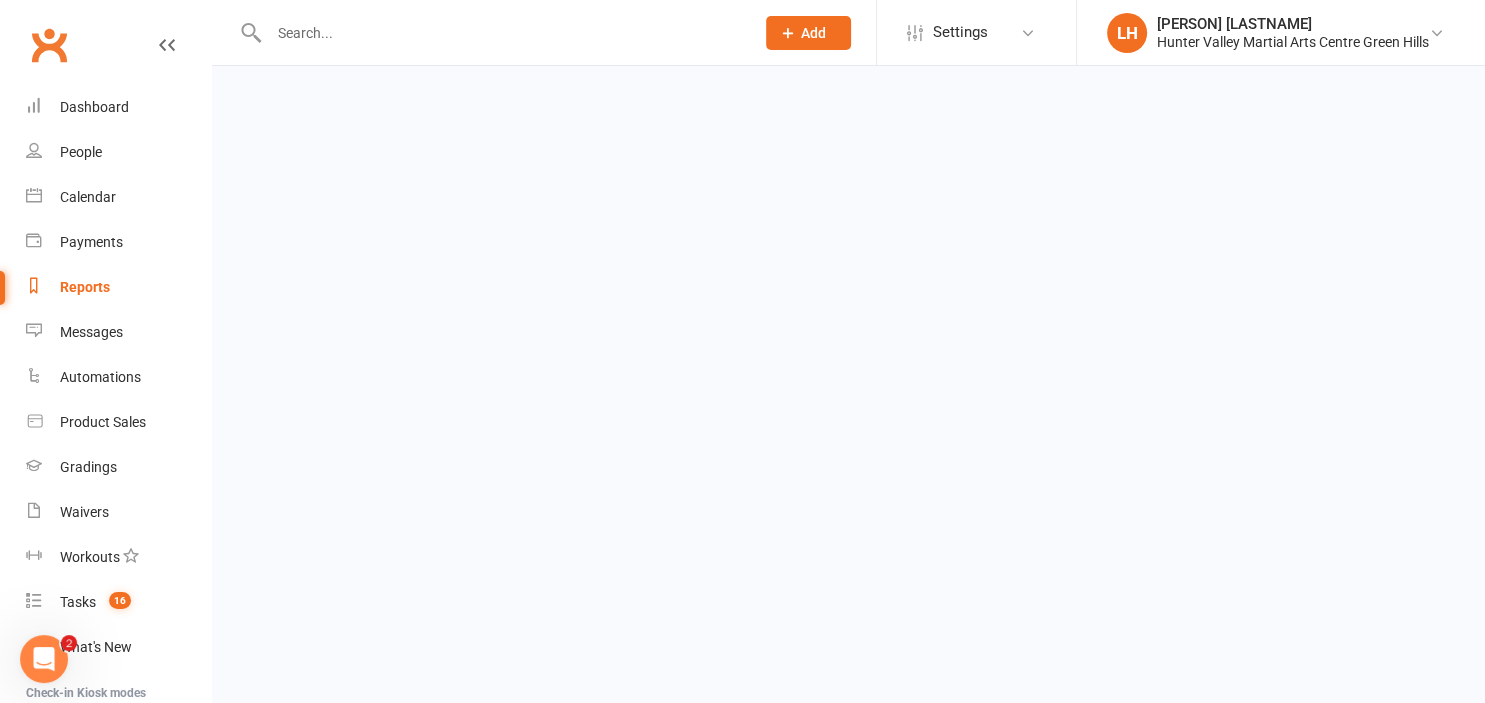 scroll, scrollTop: 0, scrollLeft: 0, axis: both 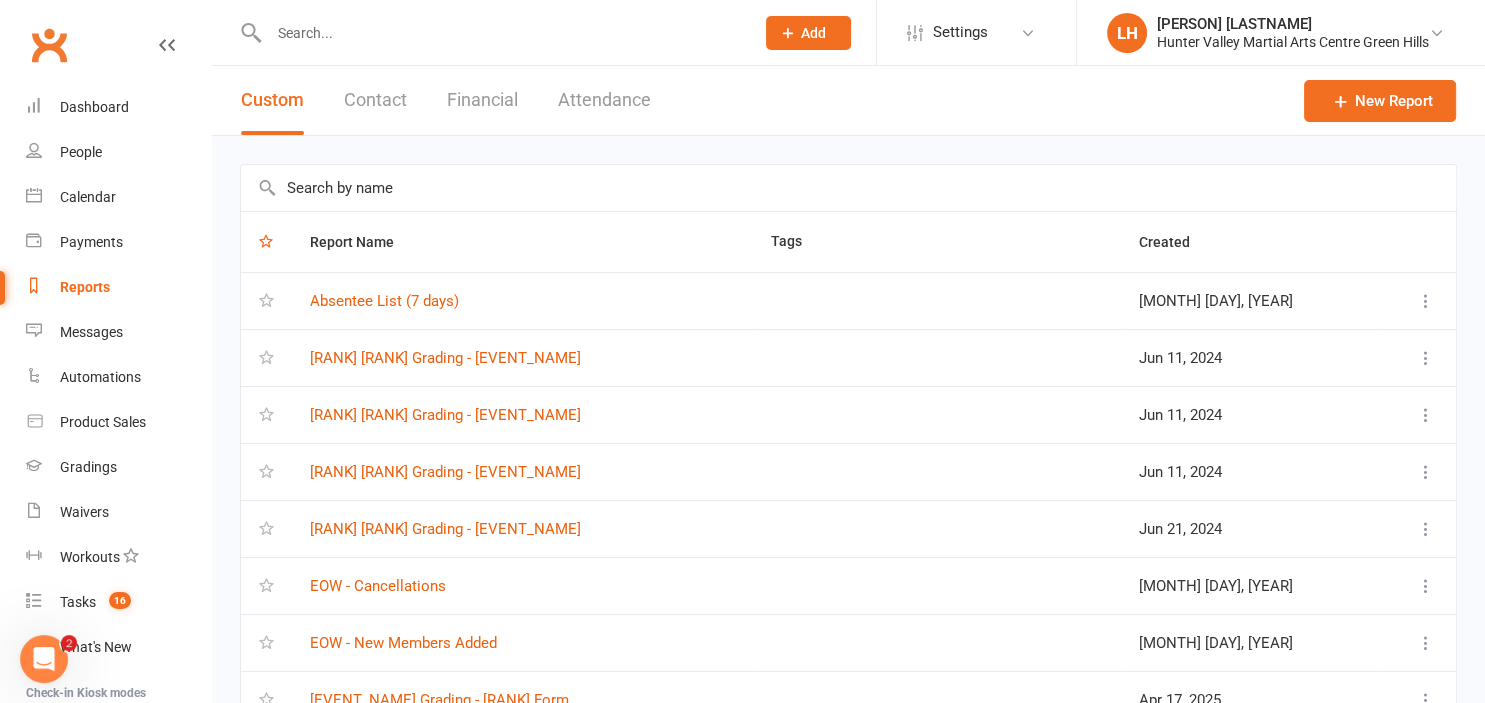 click at bounding box center (848, 188) 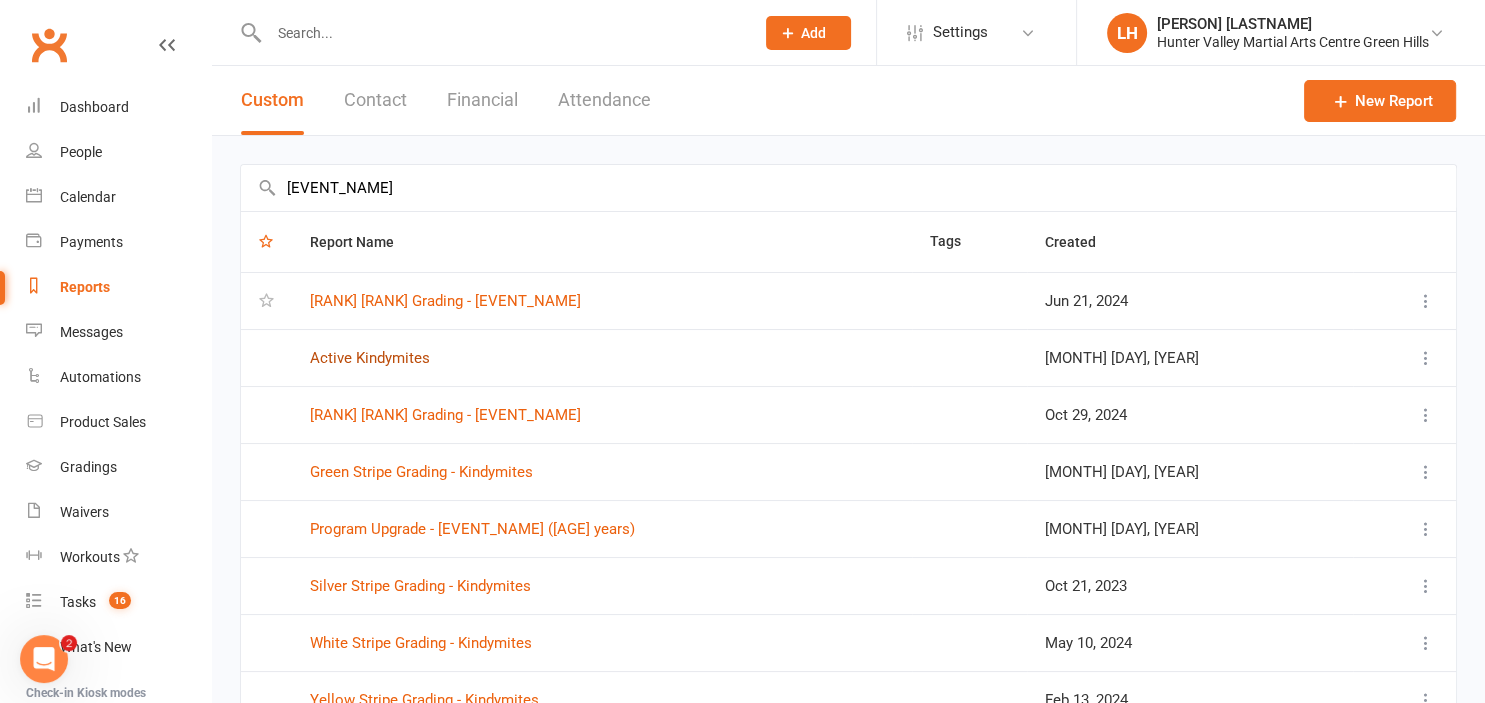 type on "kindy" 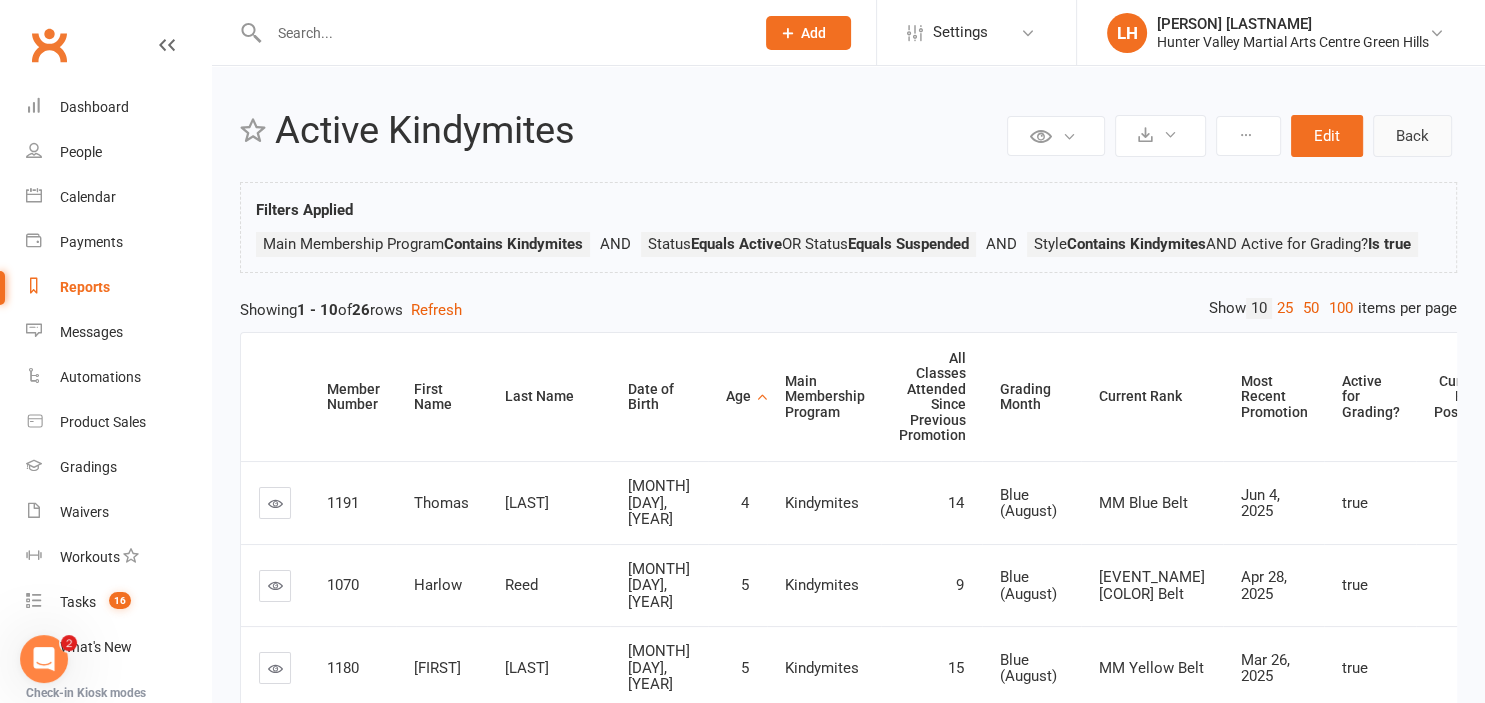 click on "Back" at bounding box center [1412, 136] 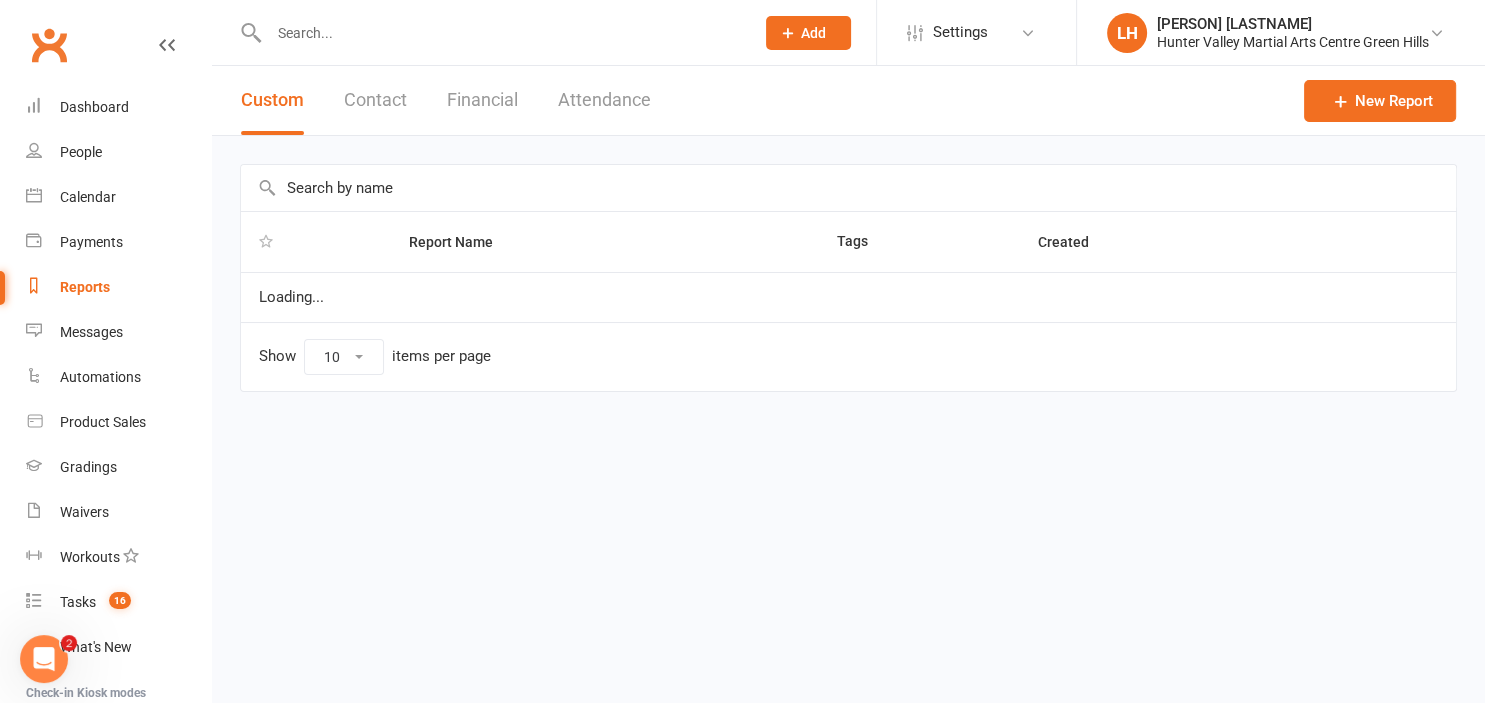 select on "25" 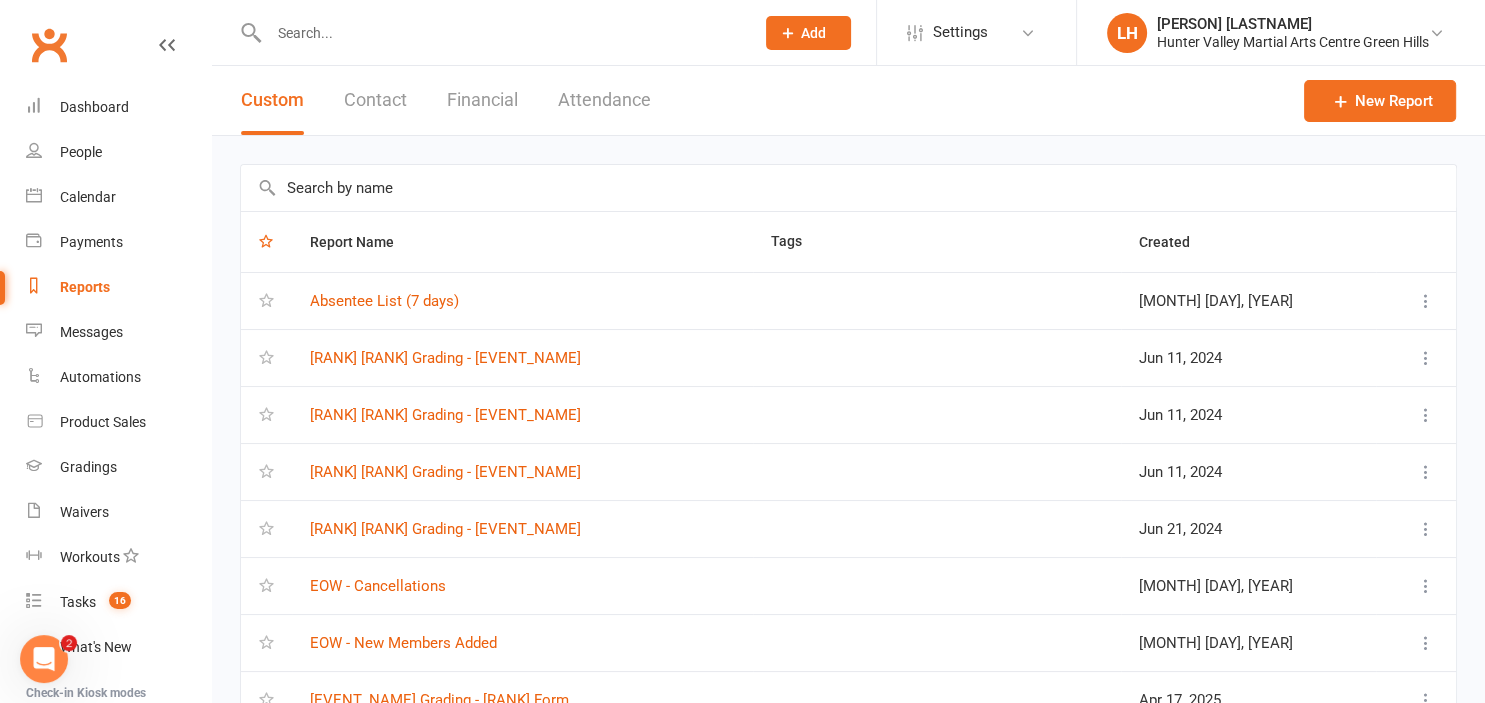 click at bounding box center [848, 188] 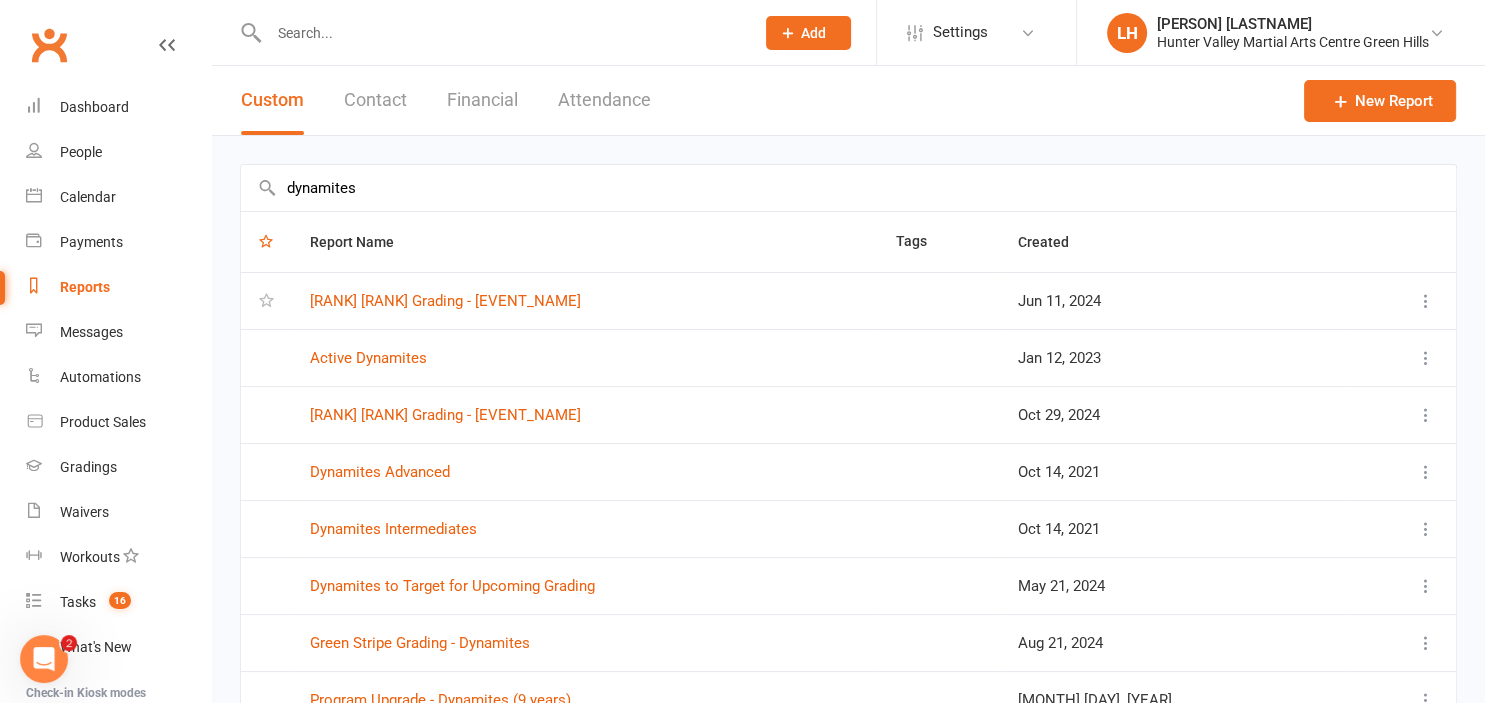 type on "dynamites" 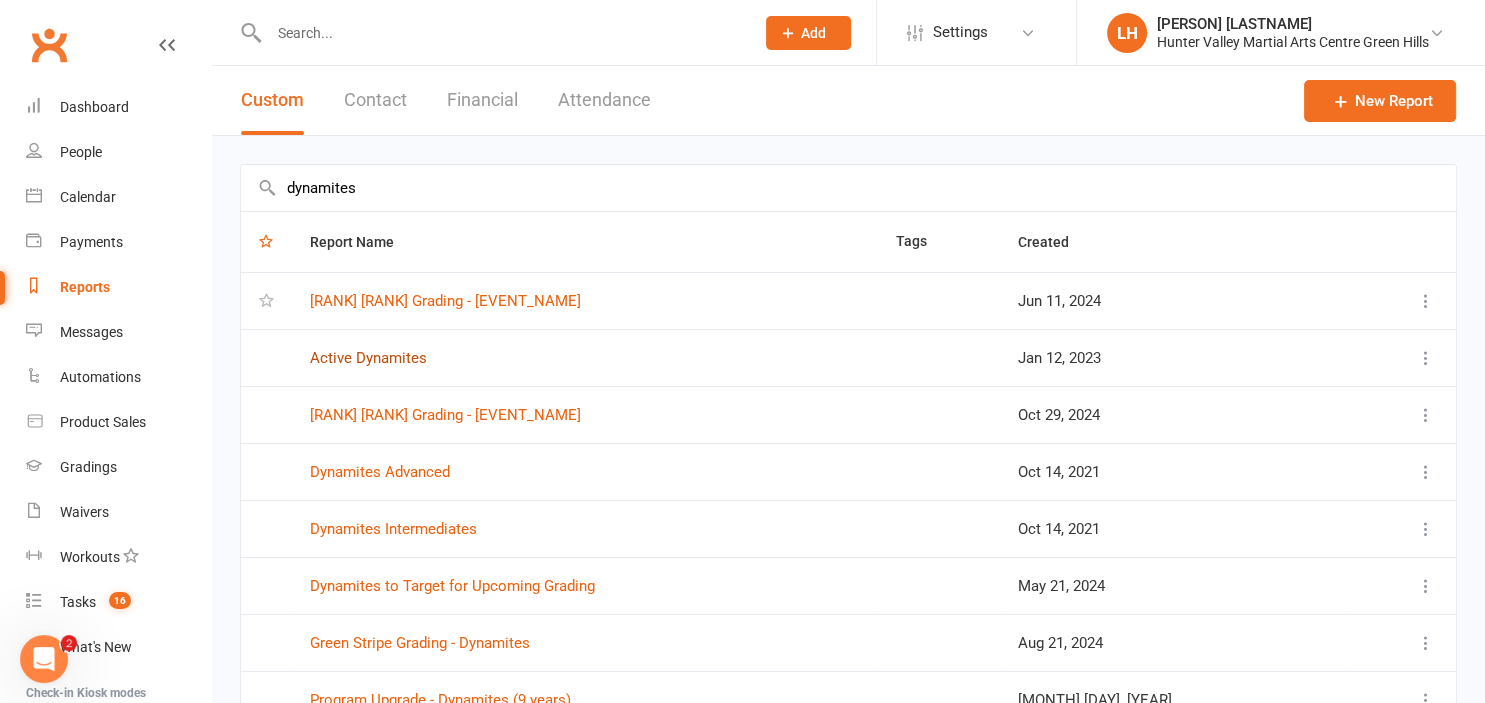 click on "Active Dynamites" at bounding box center (368, 358) 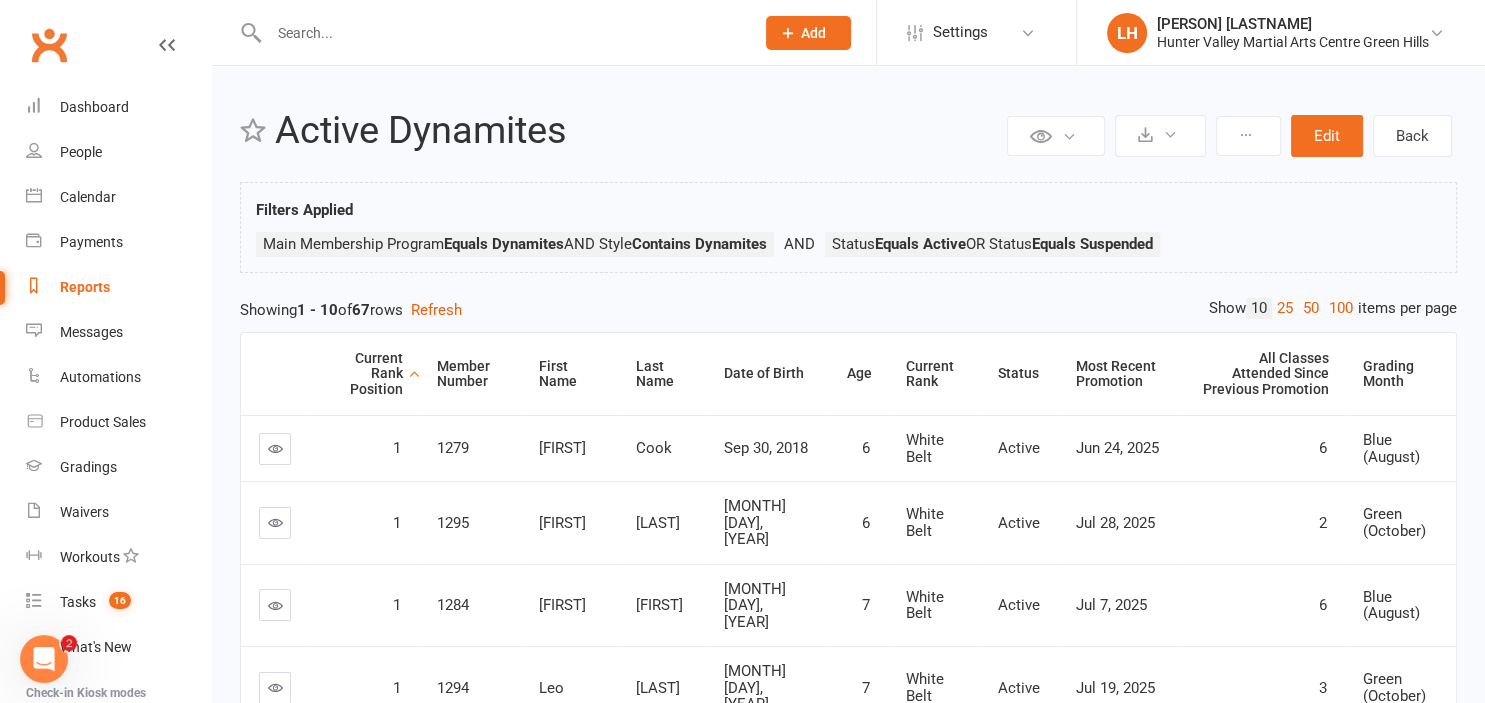 click on "Active Dynamites" at bounding box center [638, 131] 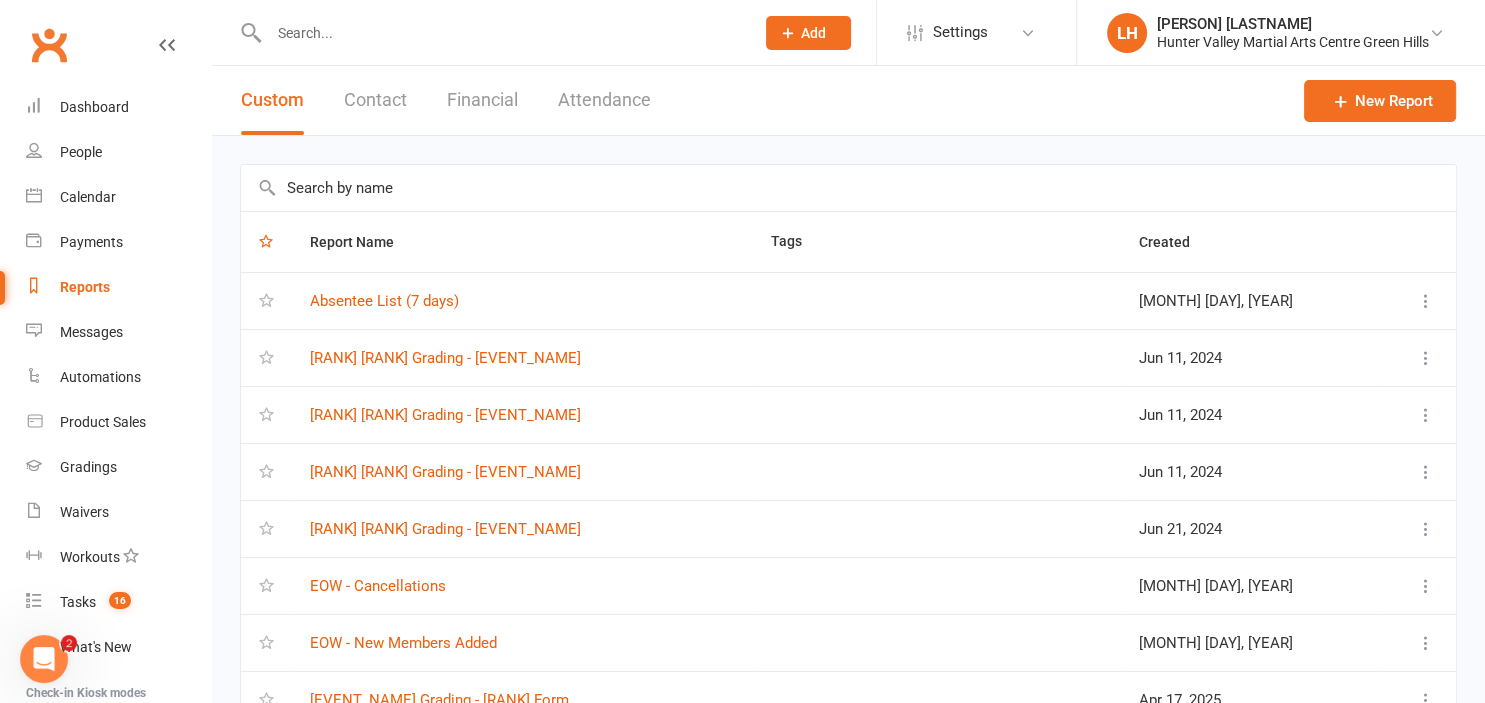 click at bounding box center (501, 33) 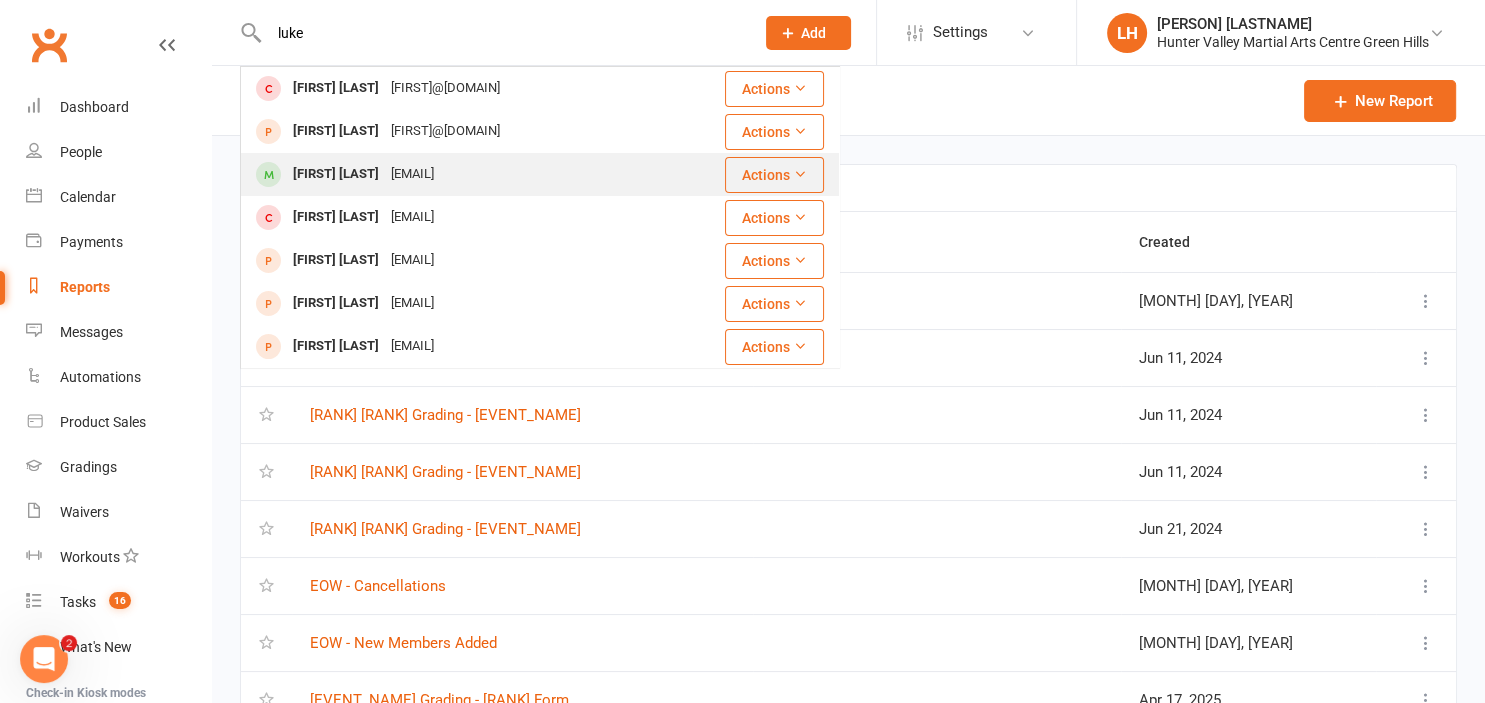 type on "luke" 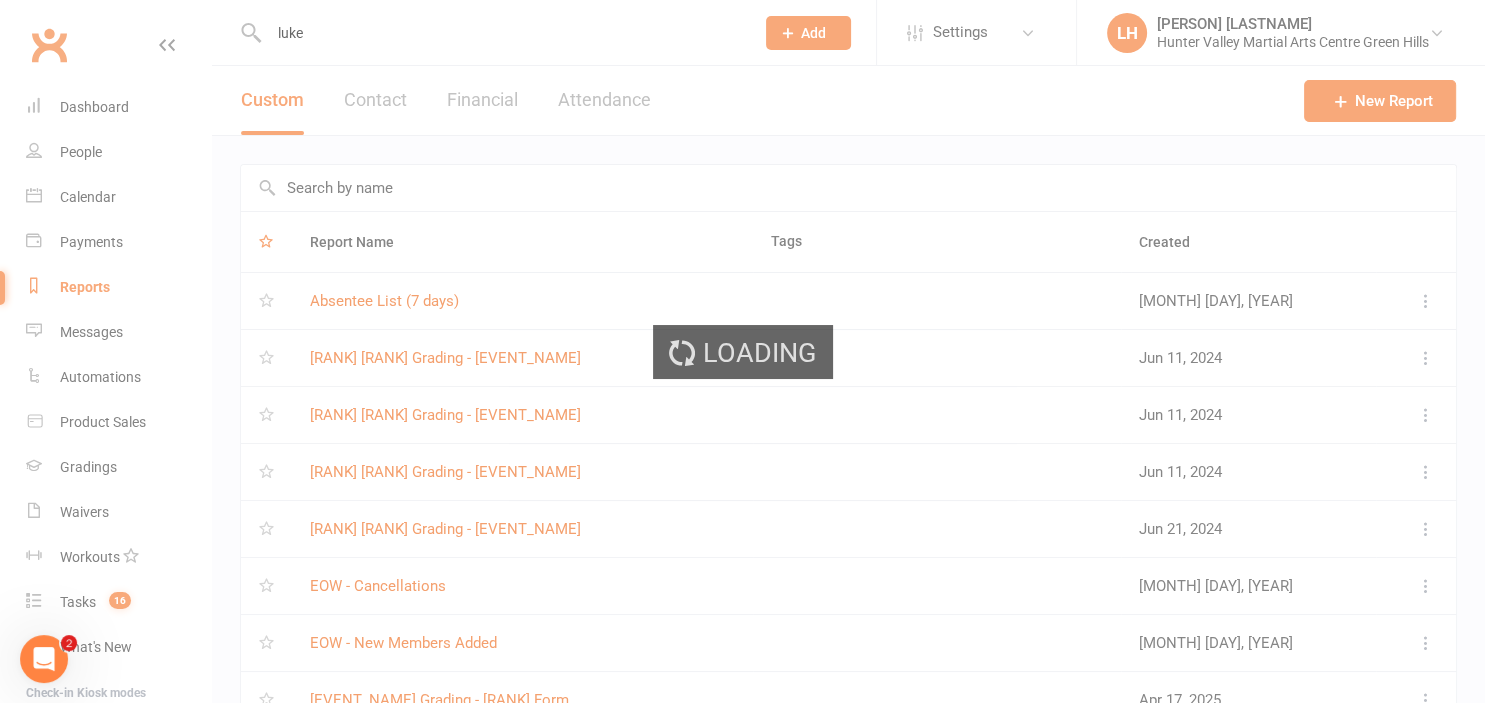 type 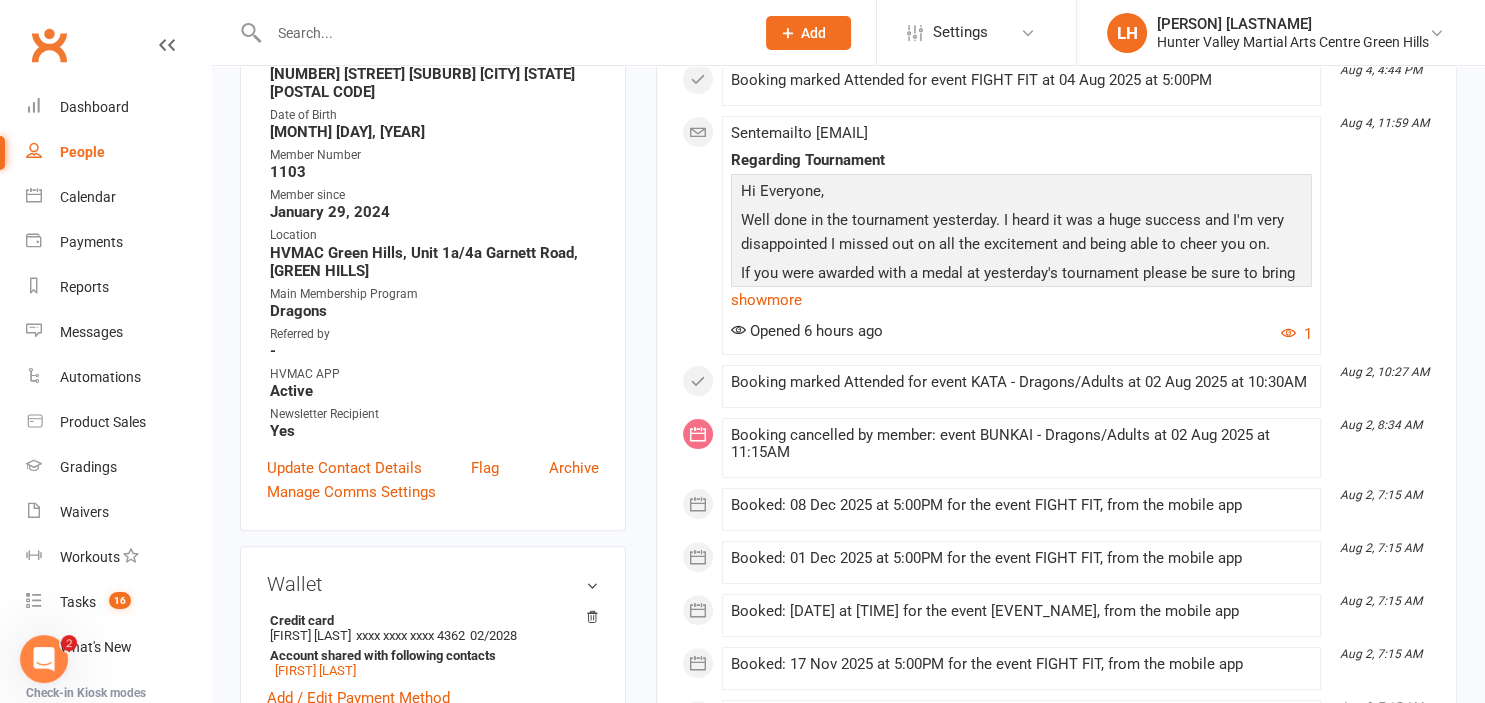 scroll, scrollTop: 0, scrollLeft: 0, axis: both 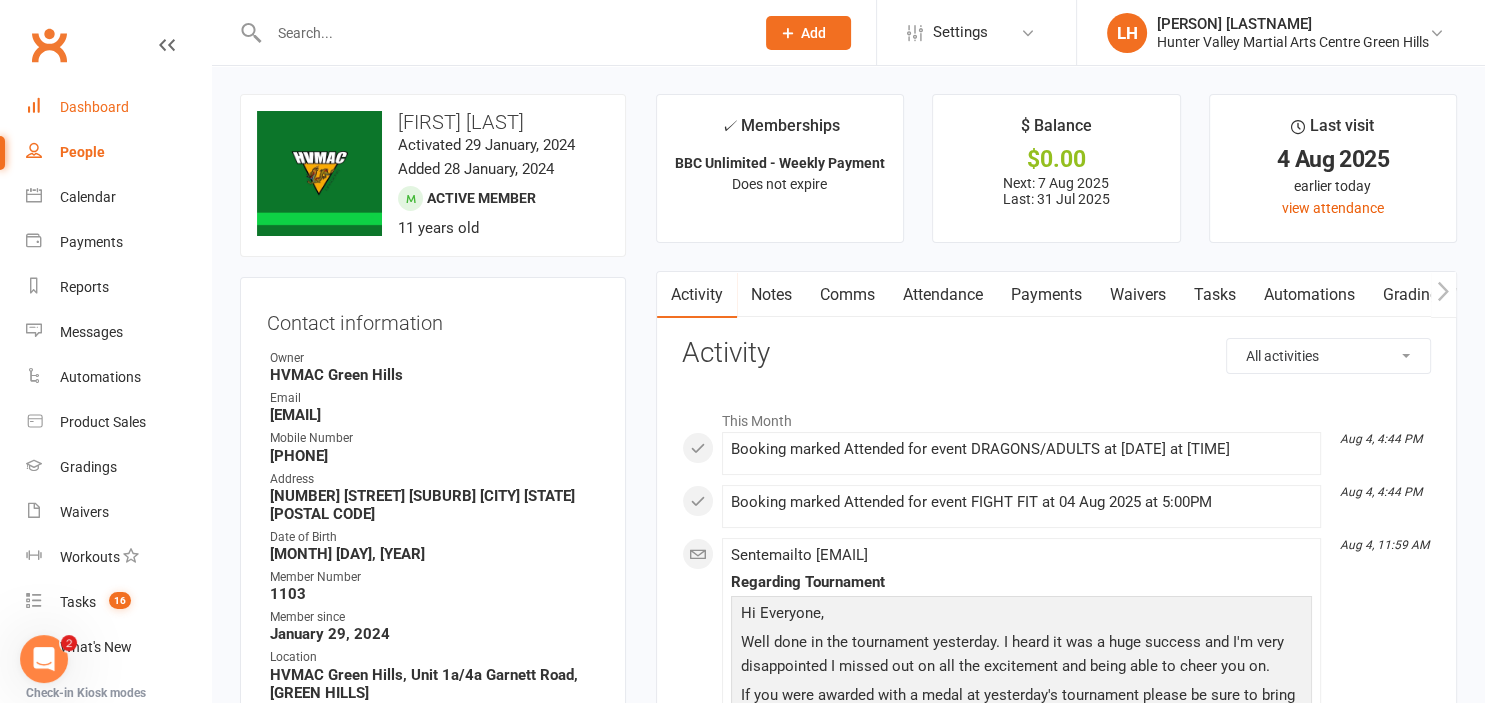 click on "Dashboard" at bounding box center [94, 107] 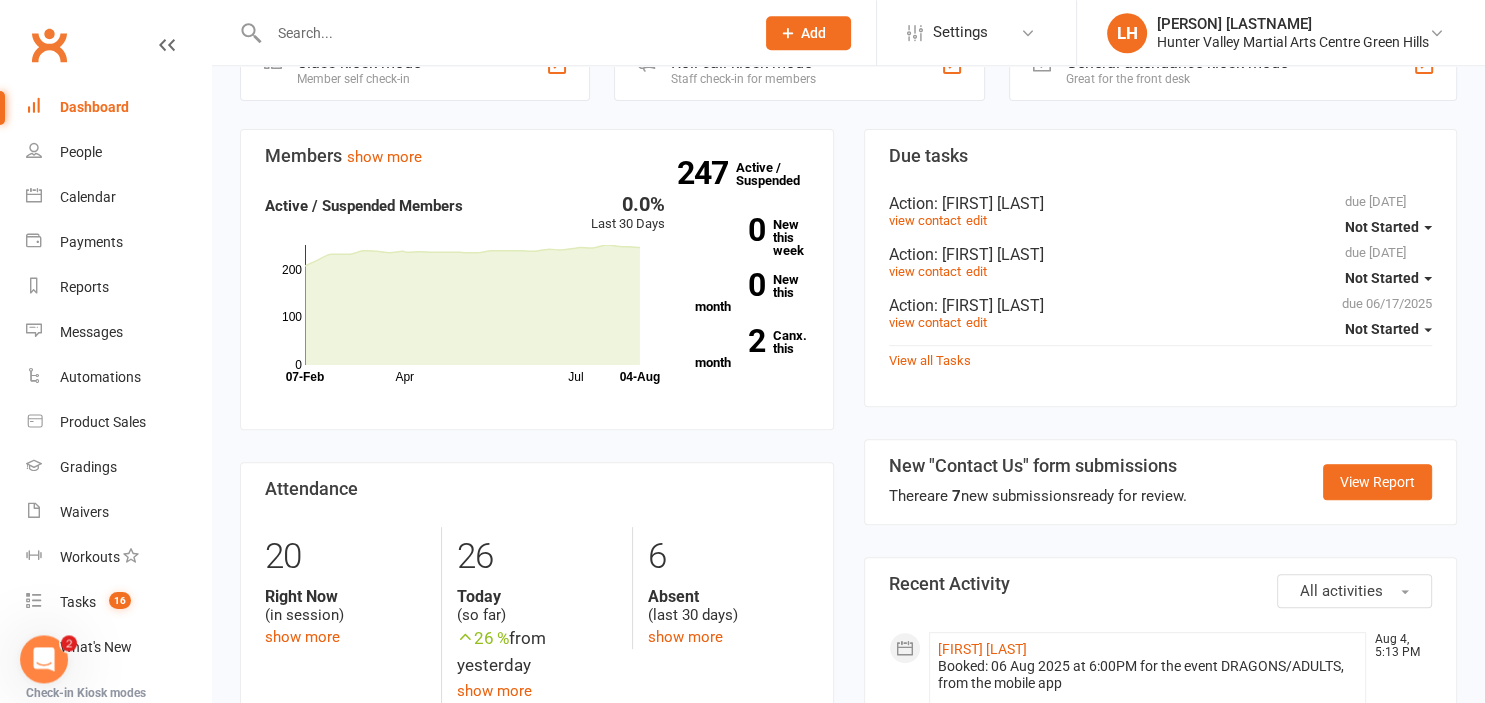 scroll, scrollTop: 633, scrollLeft: 0, axis: vertical 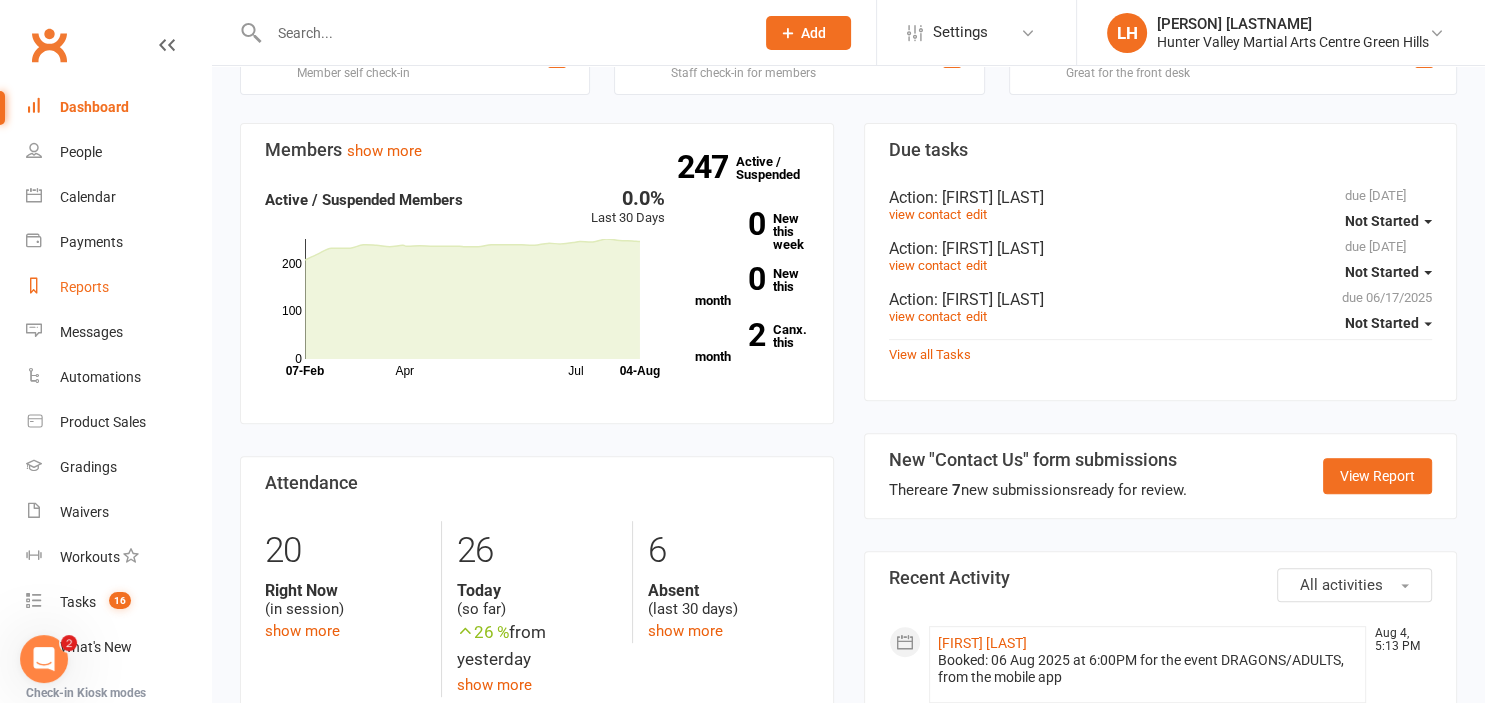 click on "Reports" at bounding box center (84, 287) 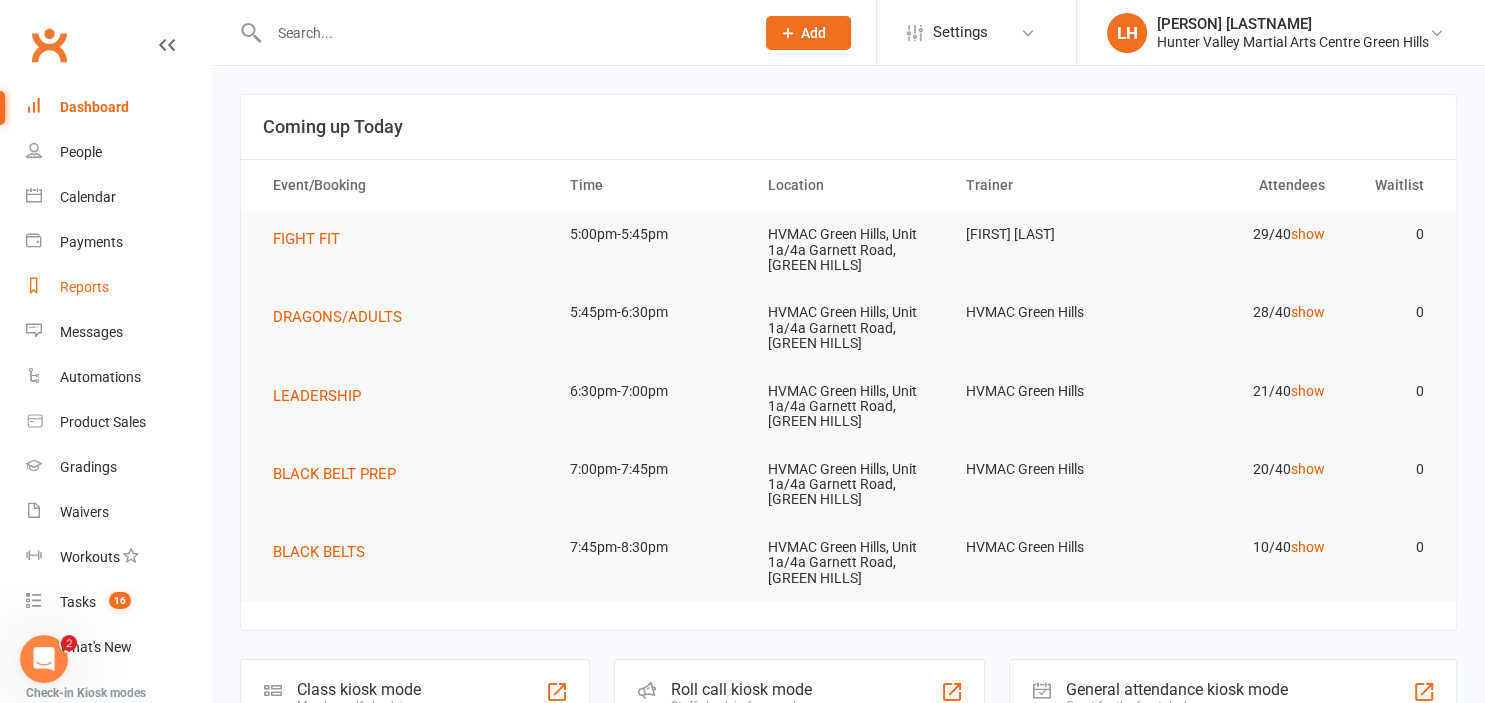 select on "25" 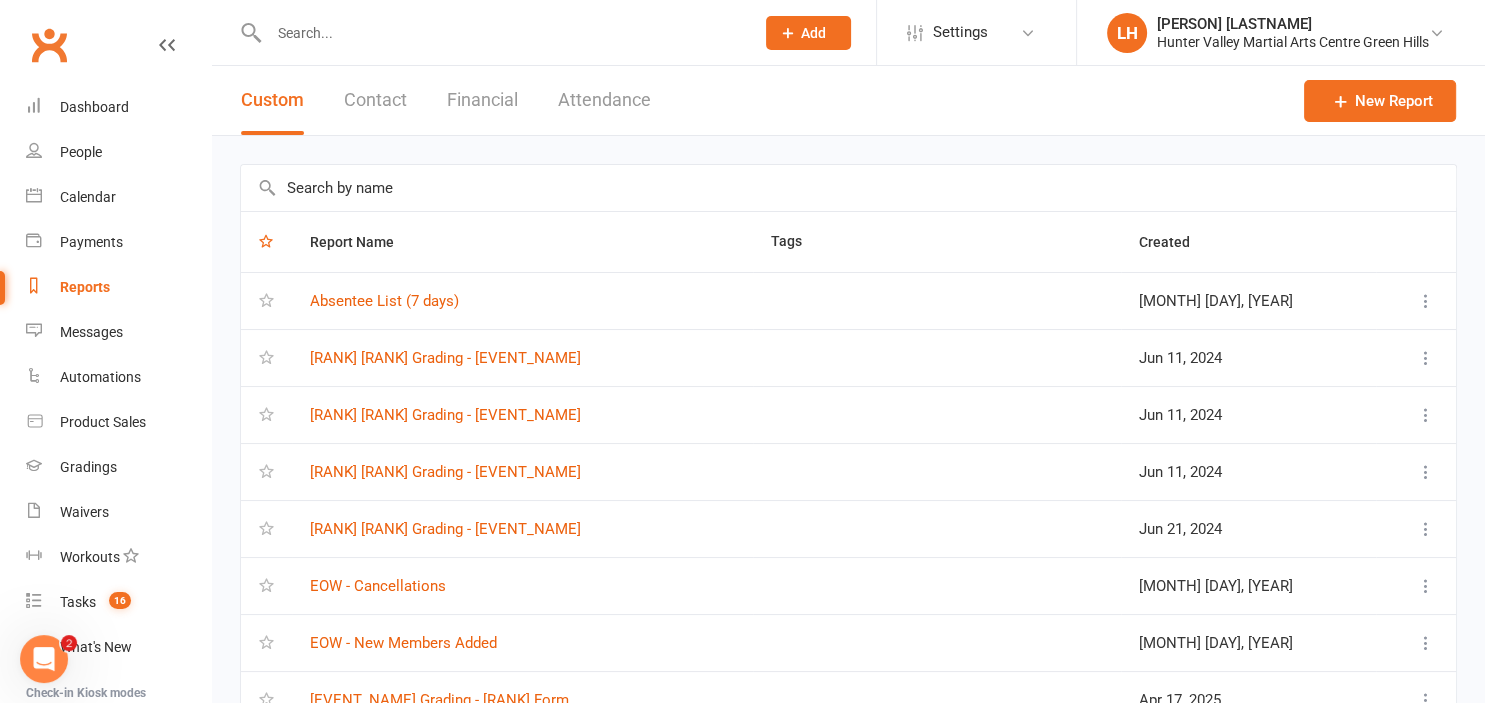scroll, scrollTop: 214, scrollLeft: 0, axis: vertical 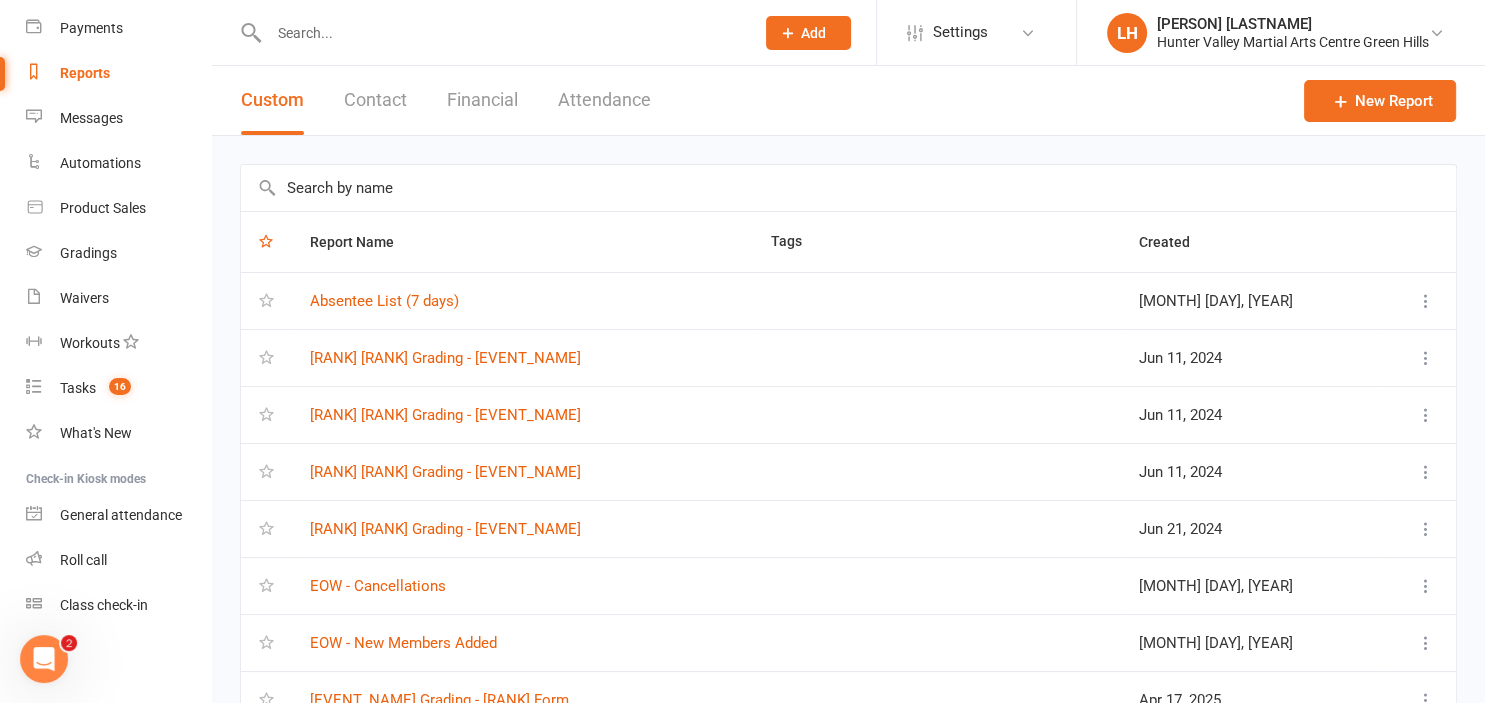 click at bounding box center (848, 188) 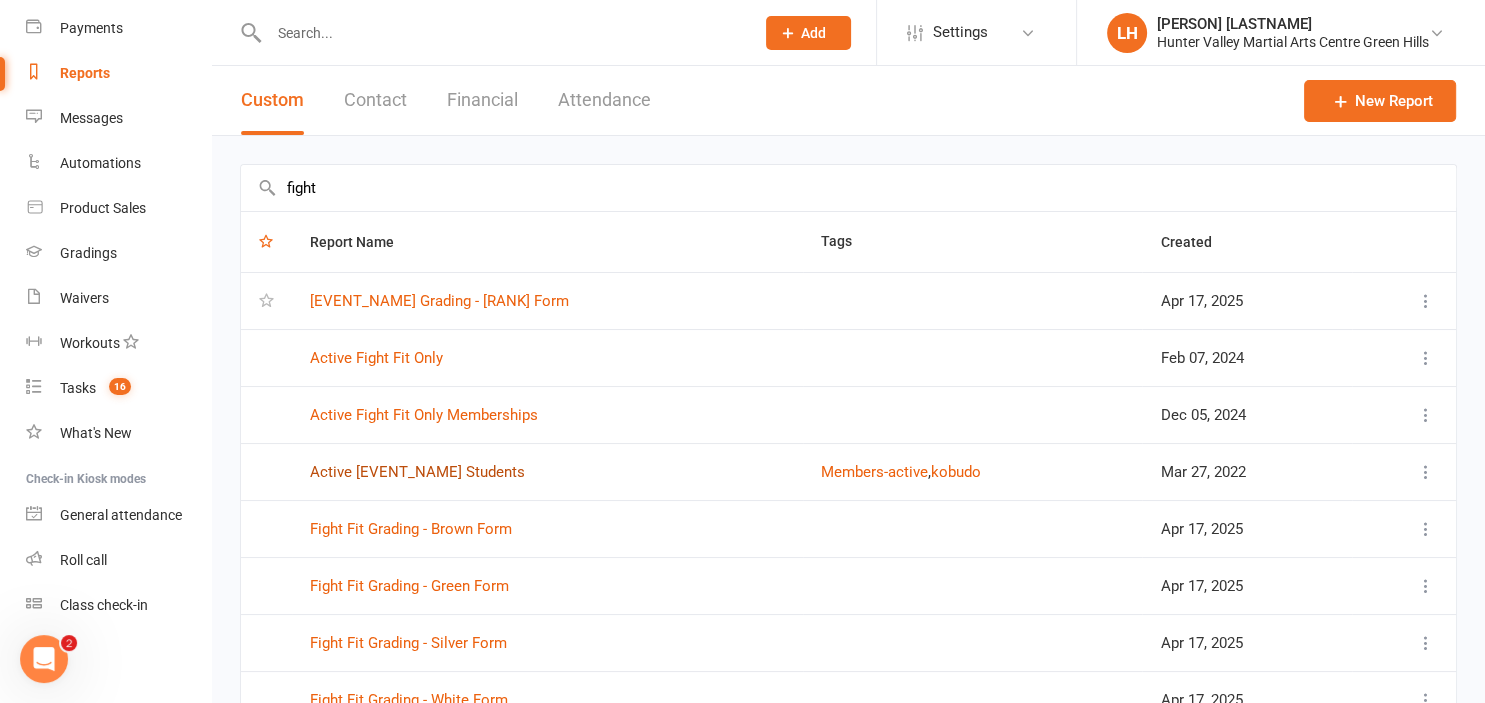 type on "fight" 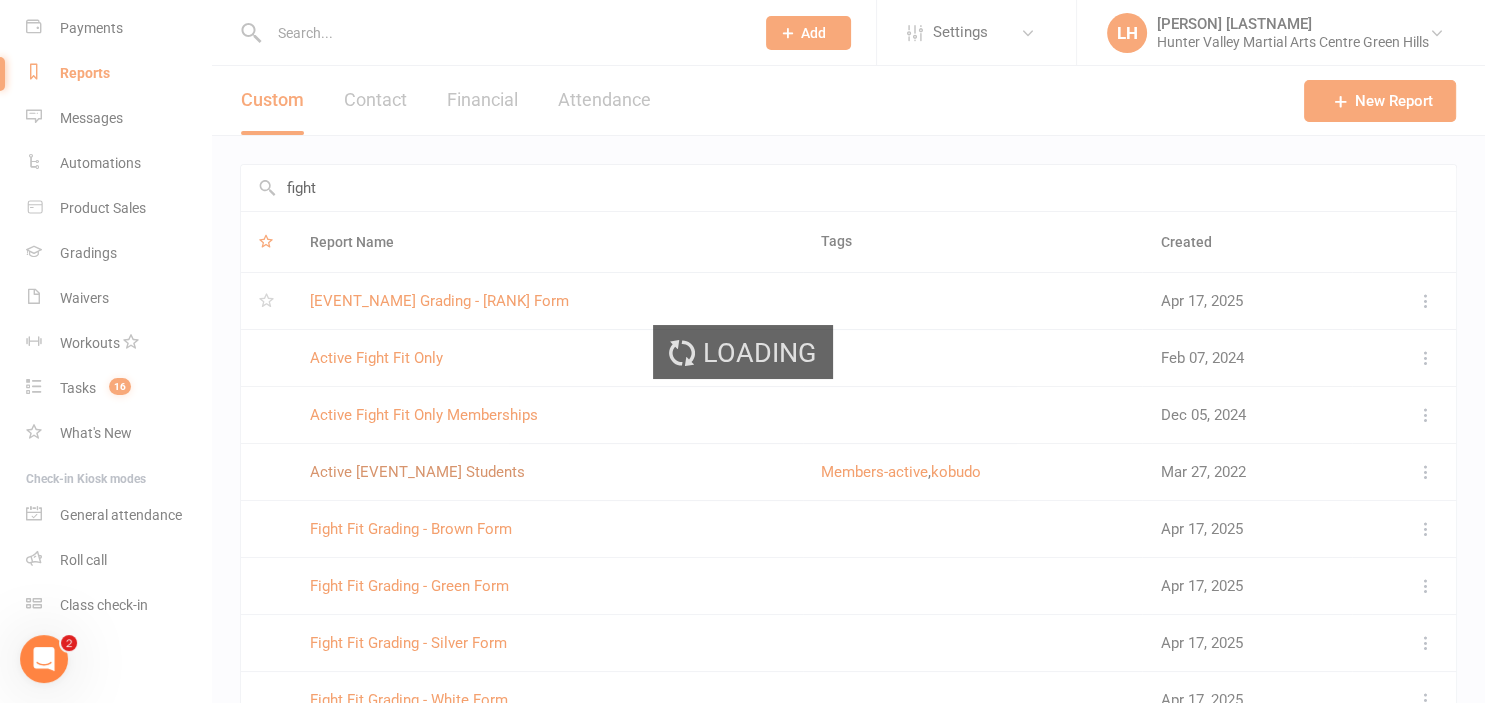 scroll, scrollTop: 214, scrollLeft: 0, axis: vertical 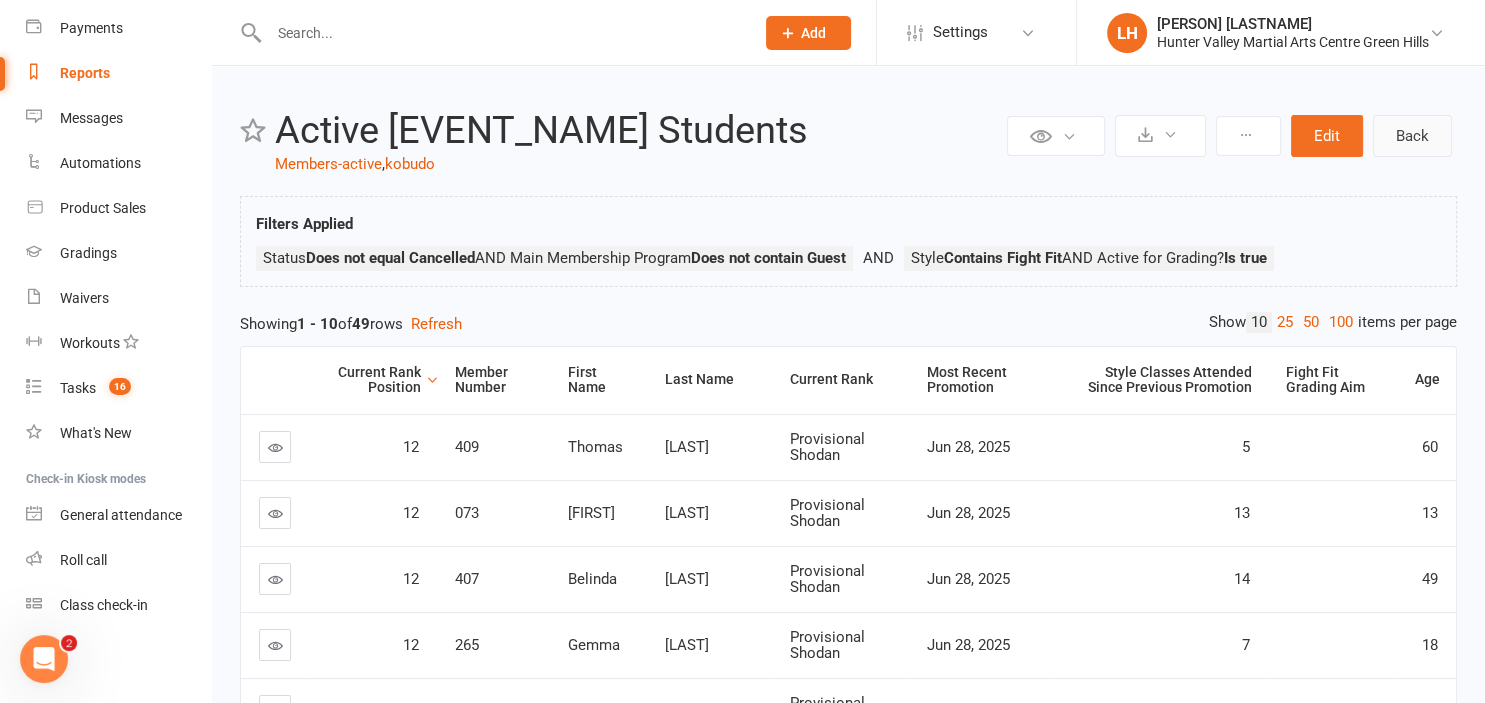click on "Back" at bounding box center (1412, 136) 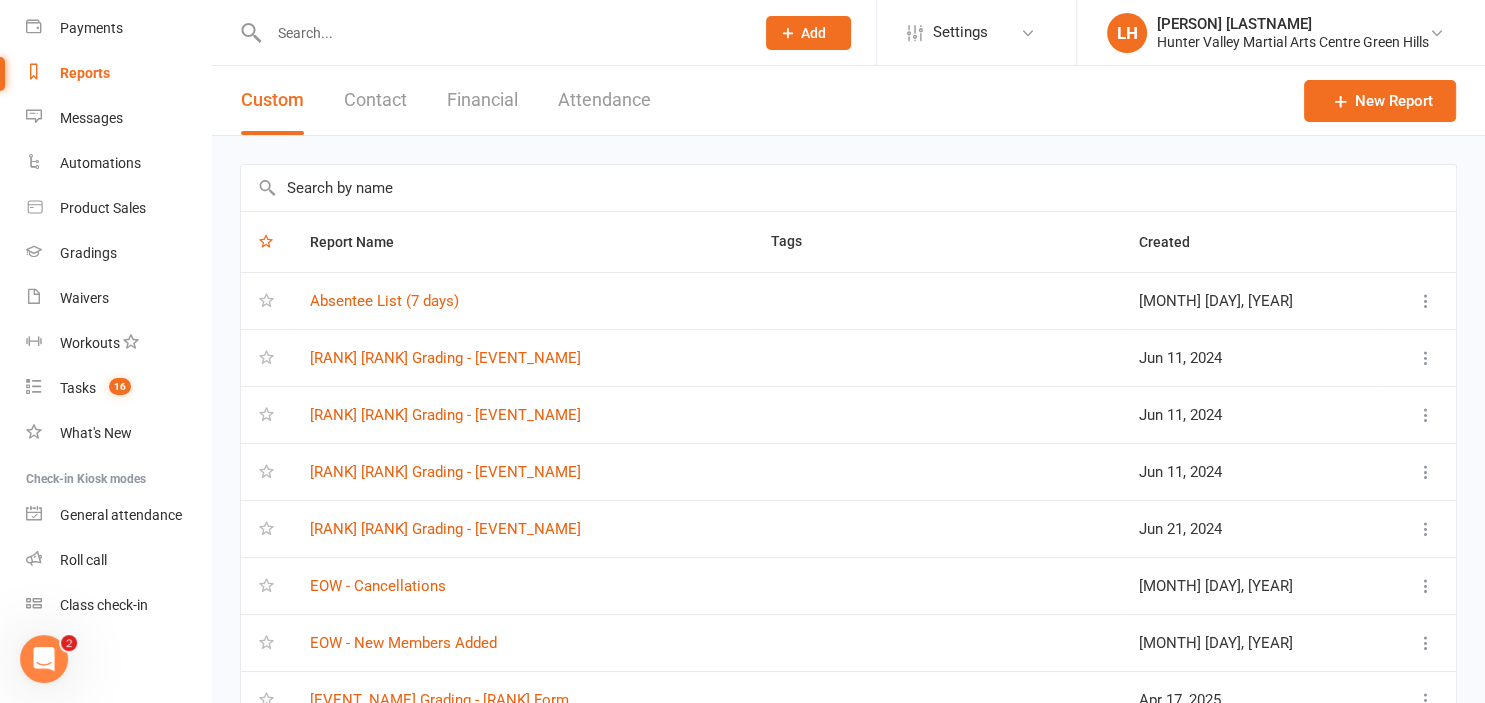 click at bounding box center [848, 188] 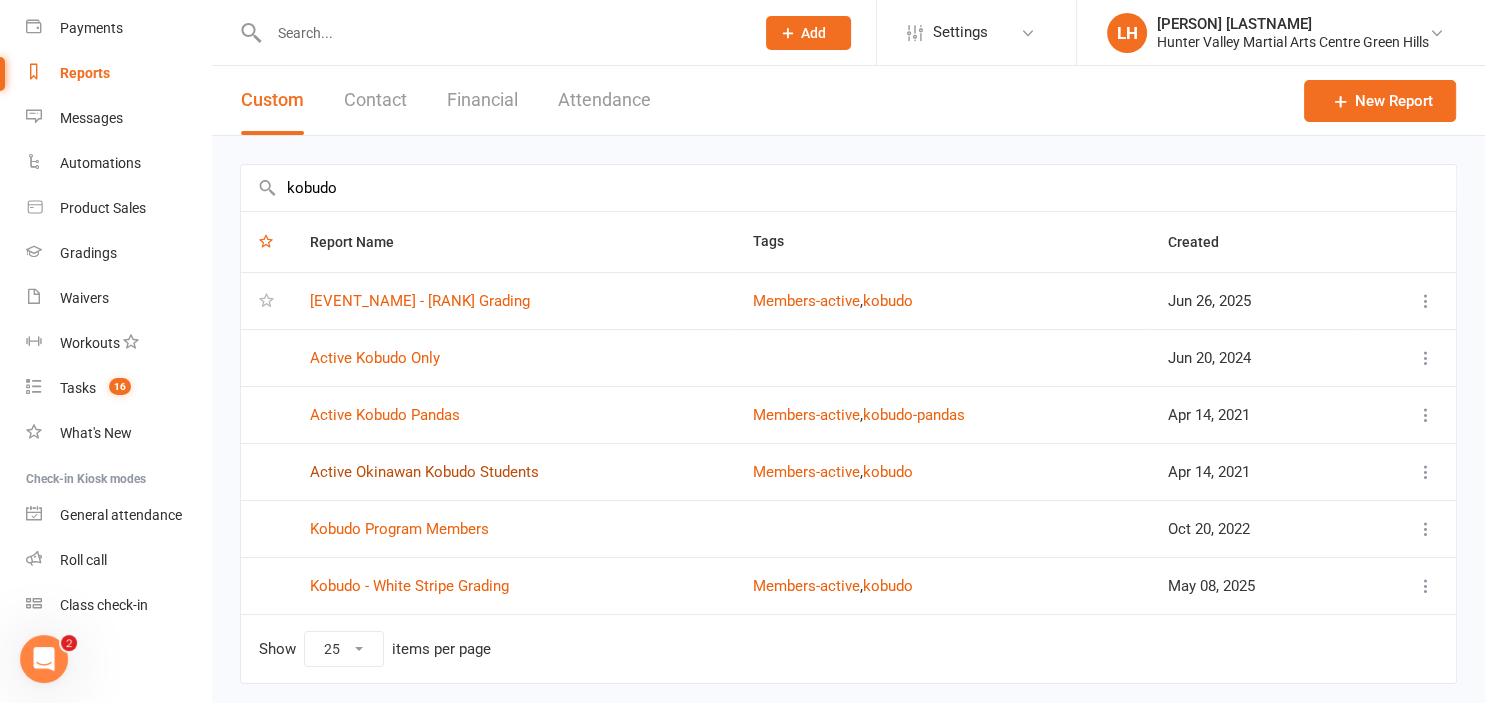 type on "kobudo" 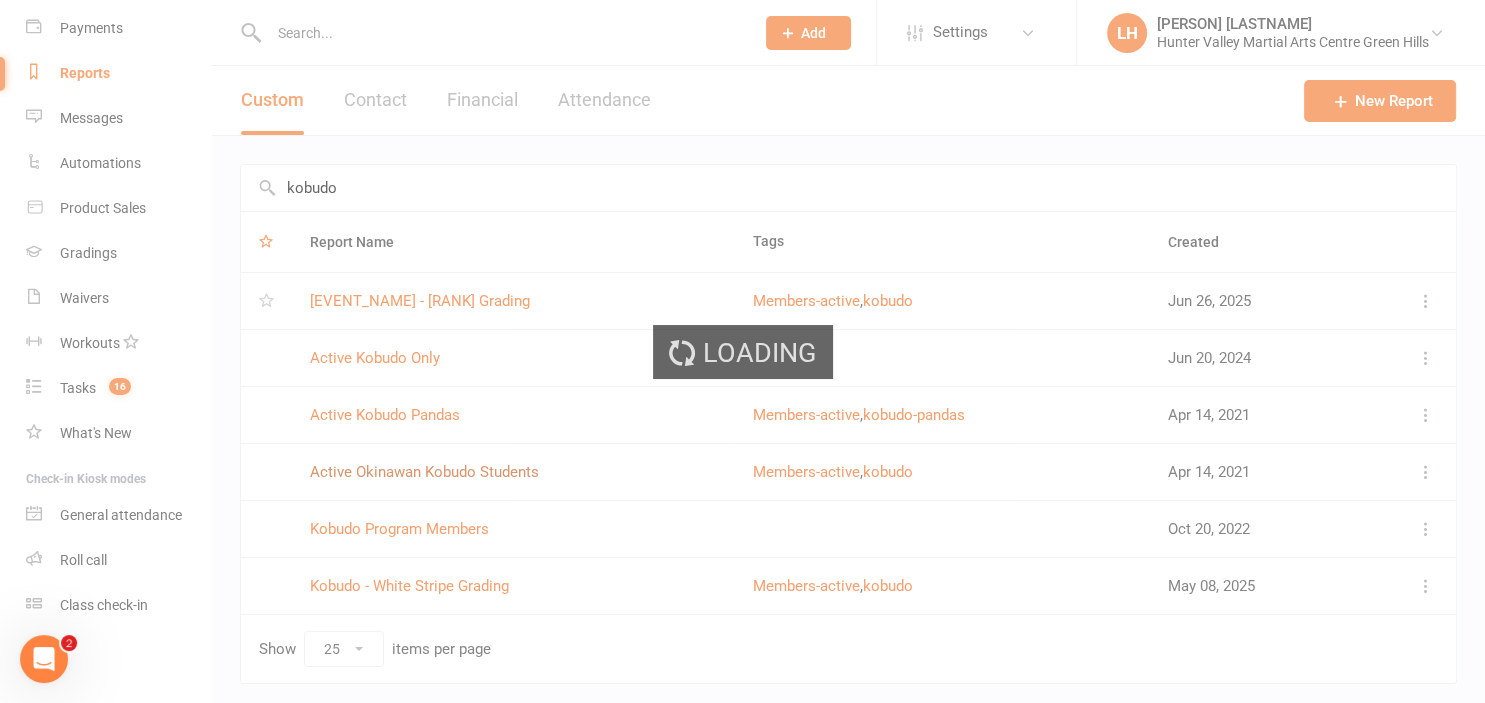 scroll, scrollTop: 214, scrollLeft: 0, axis: vertical 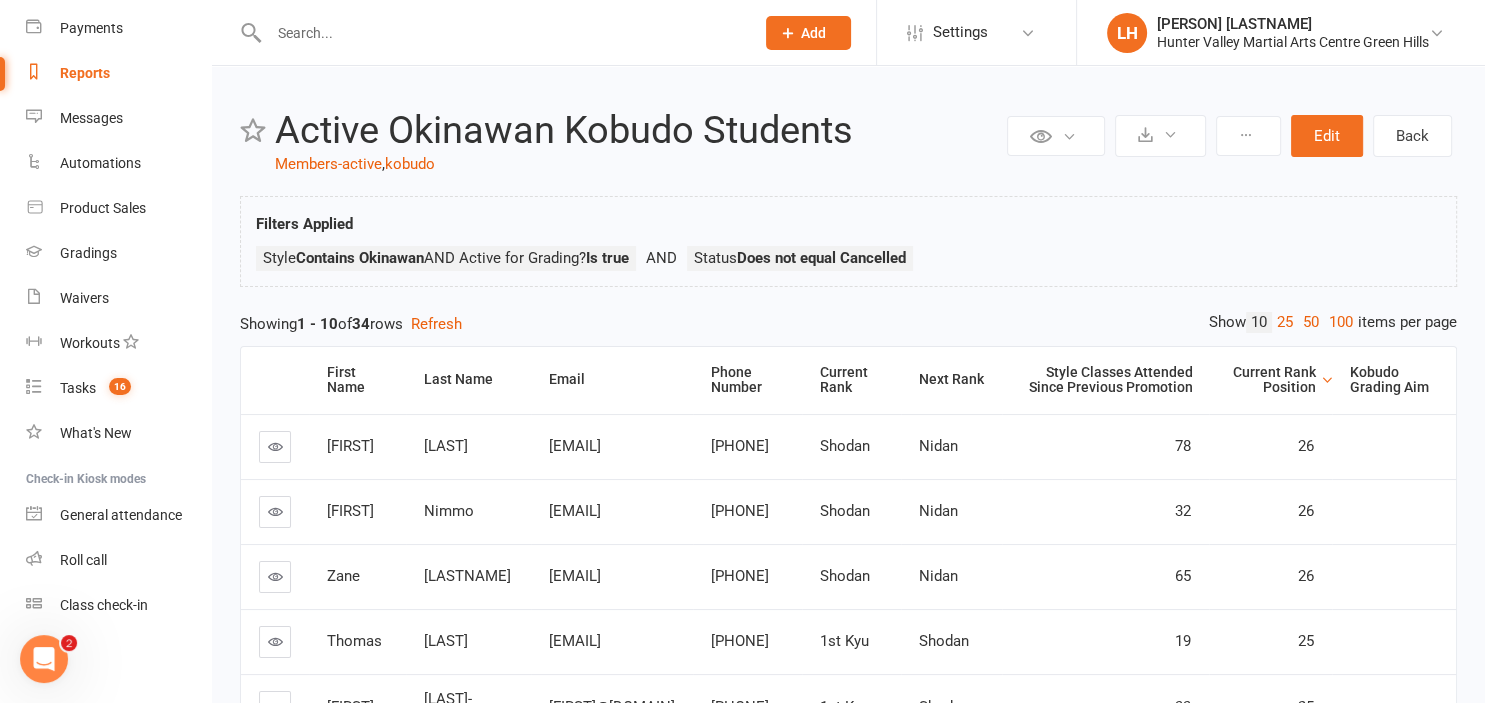 click on "Filters Applied  Style  Contains Okinawan  AND Active for Grading?  Is true Status  Does not equal Cancelled" at bounding box center (848, 241) 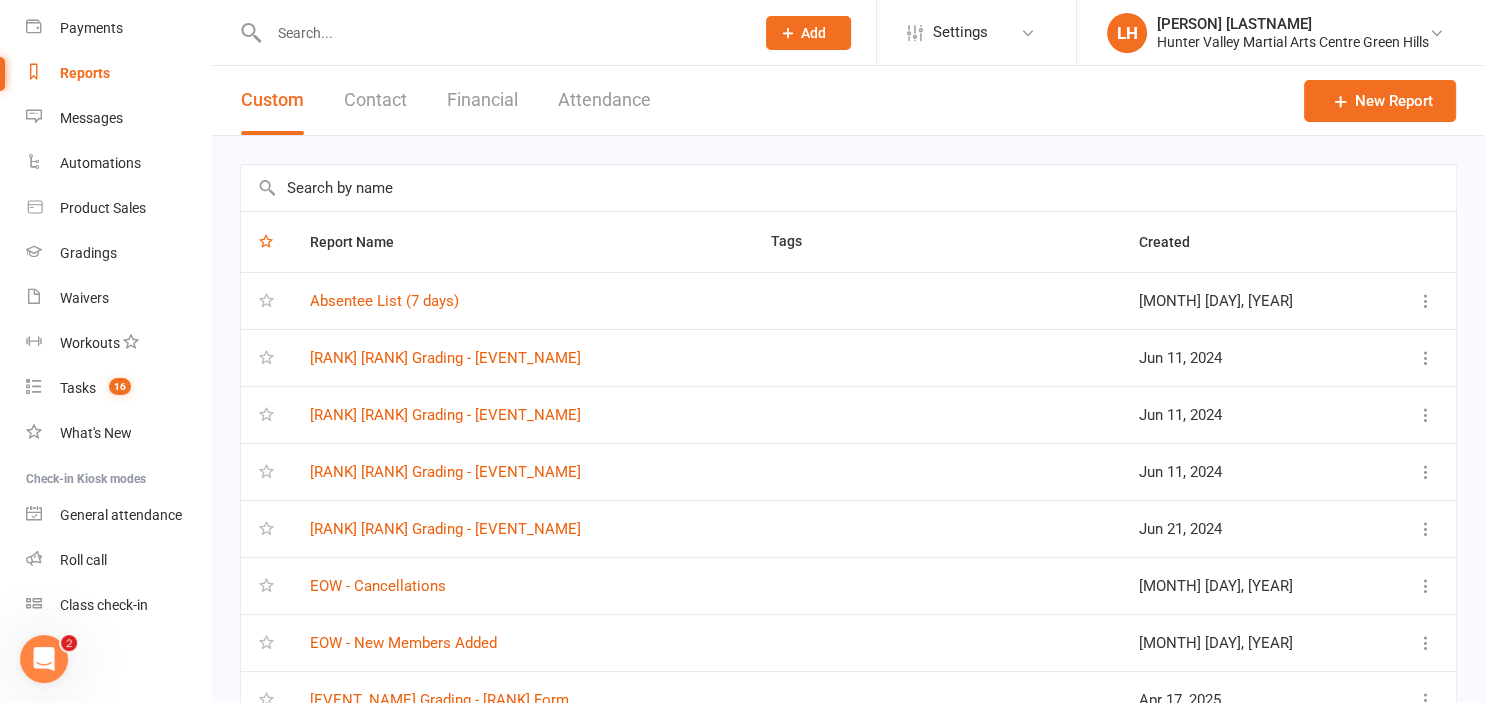 click at bounding box center [848, 188] 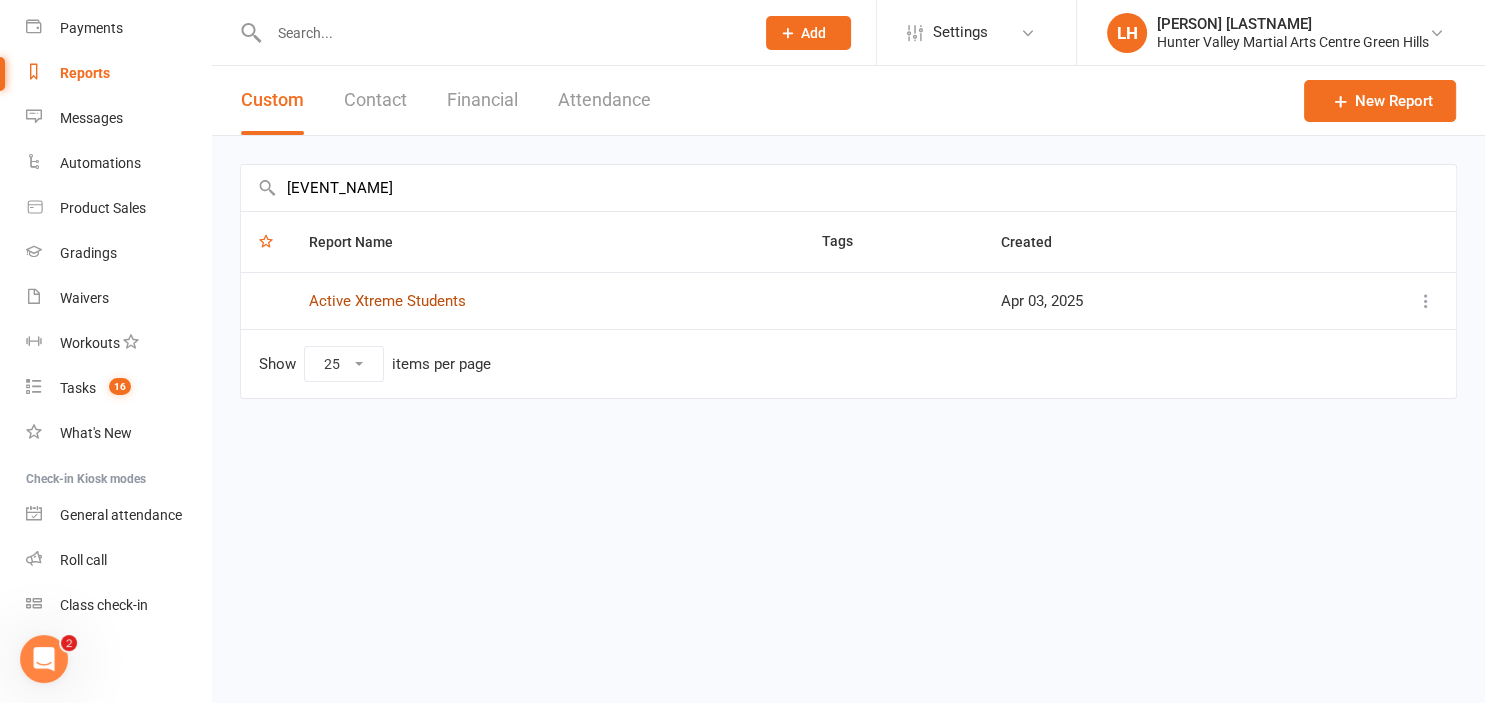 type on "xtreme" 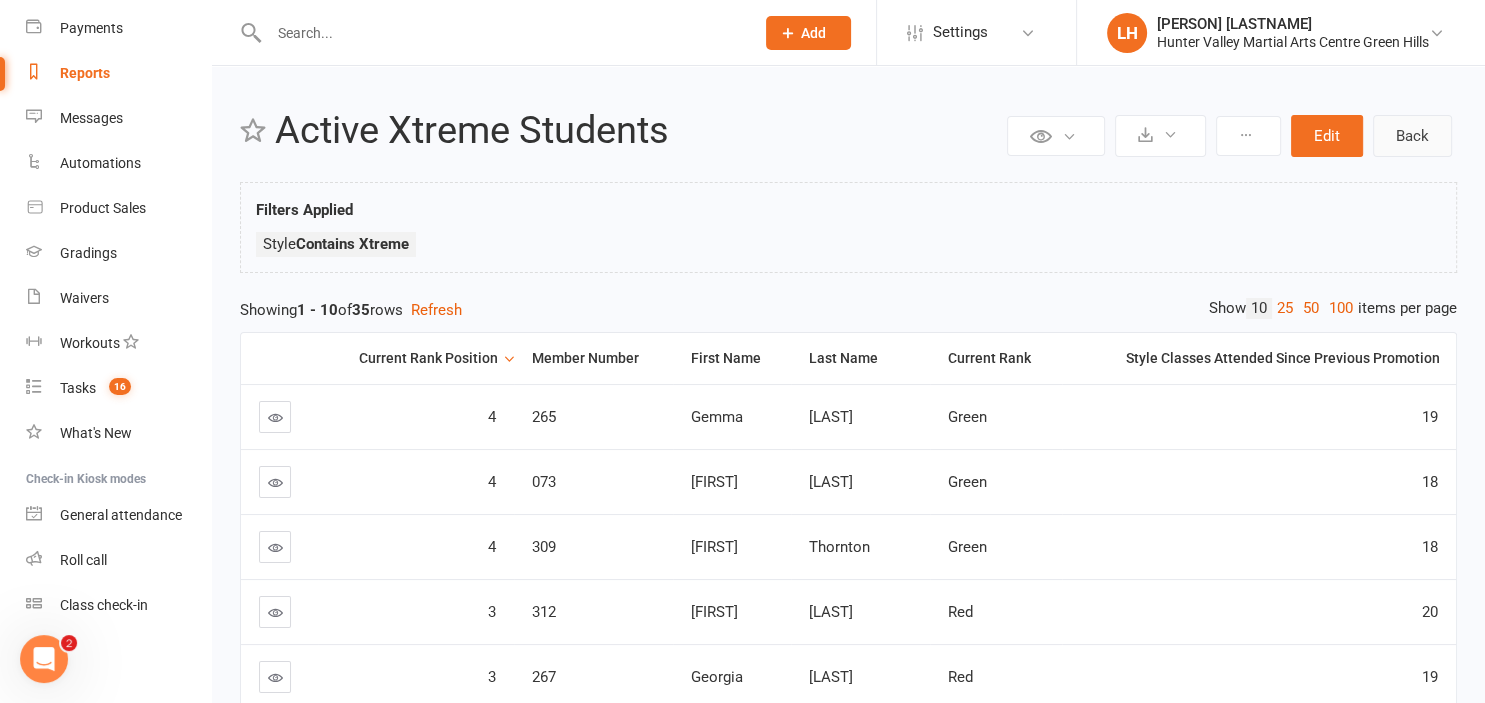 click on "Back" at bounding box center (1412, 136) 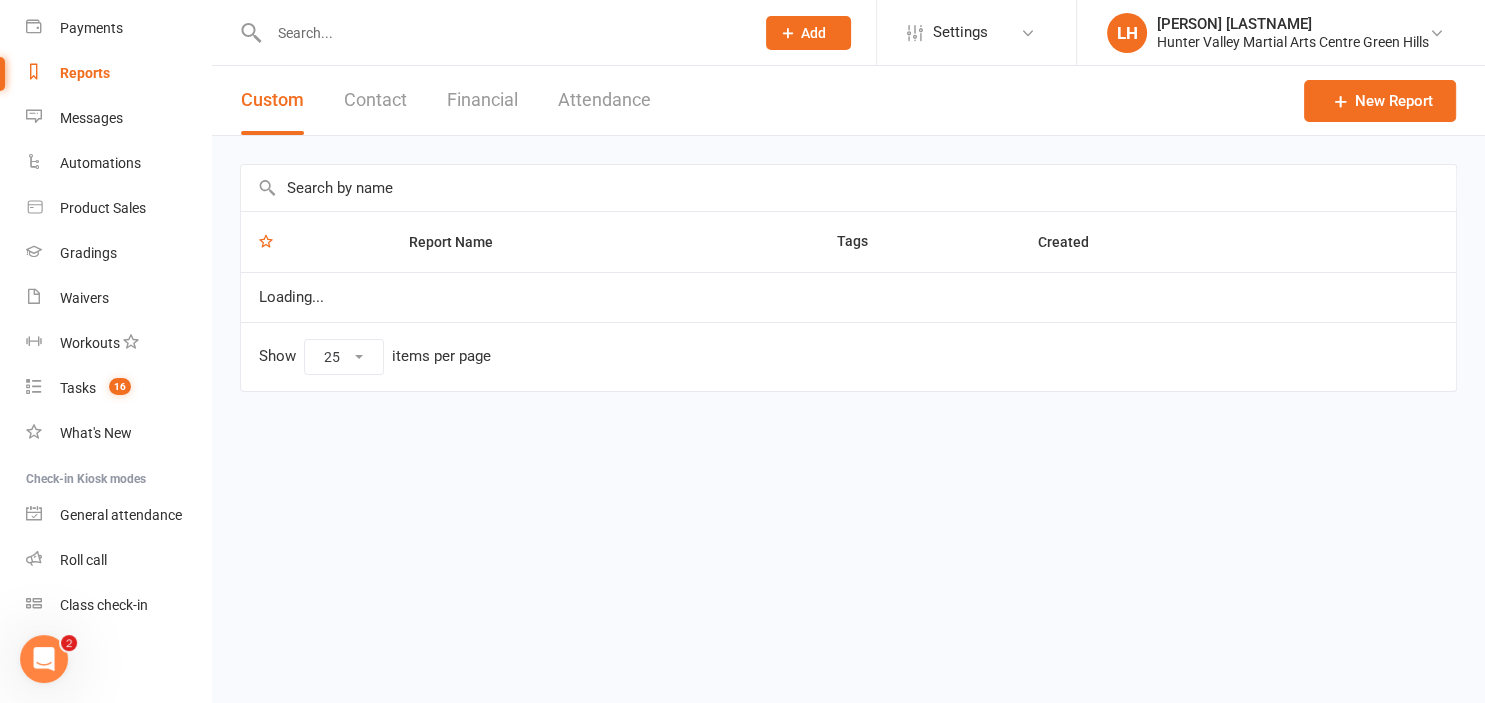 click at bounding box center (848, 188) 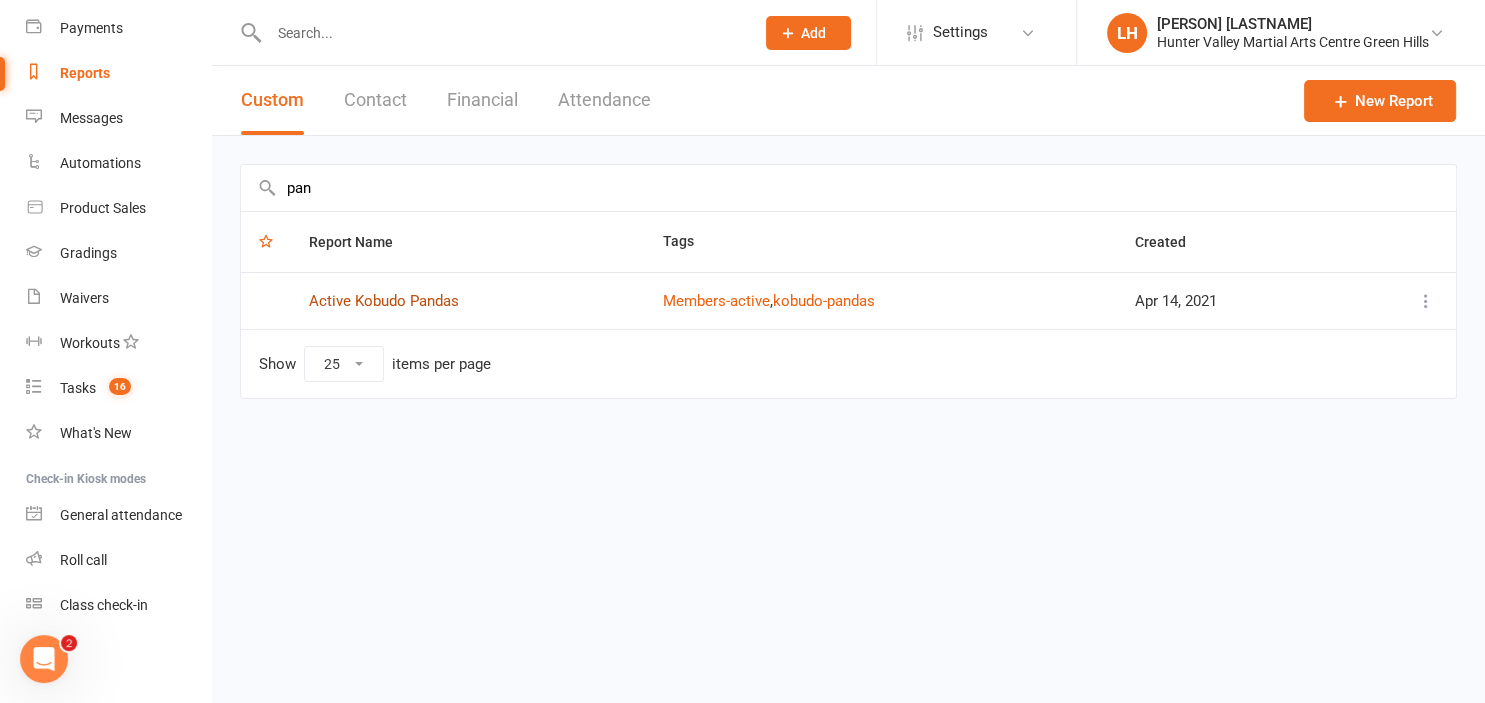 type on "pan" 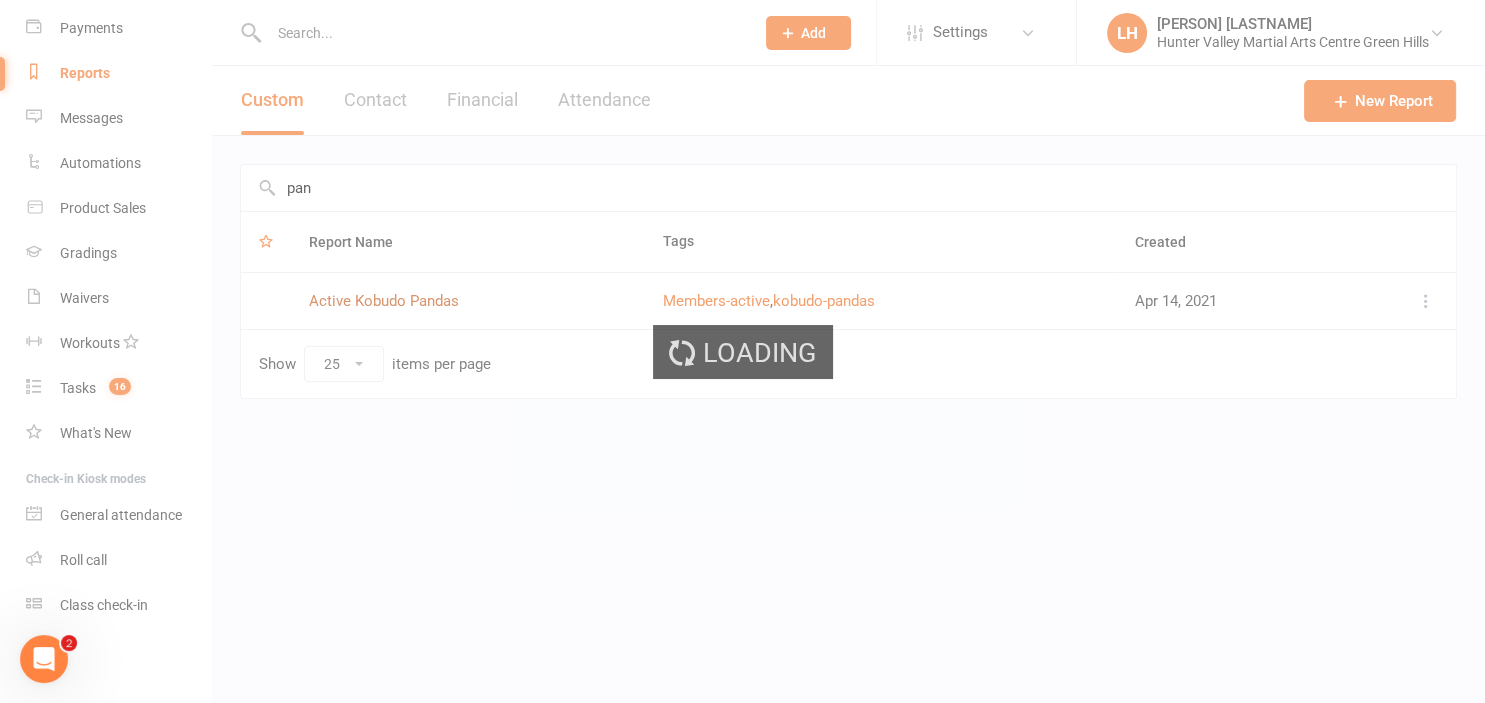 scroll, scrollTop: 214, scrollLeft: 0, axis: vertical 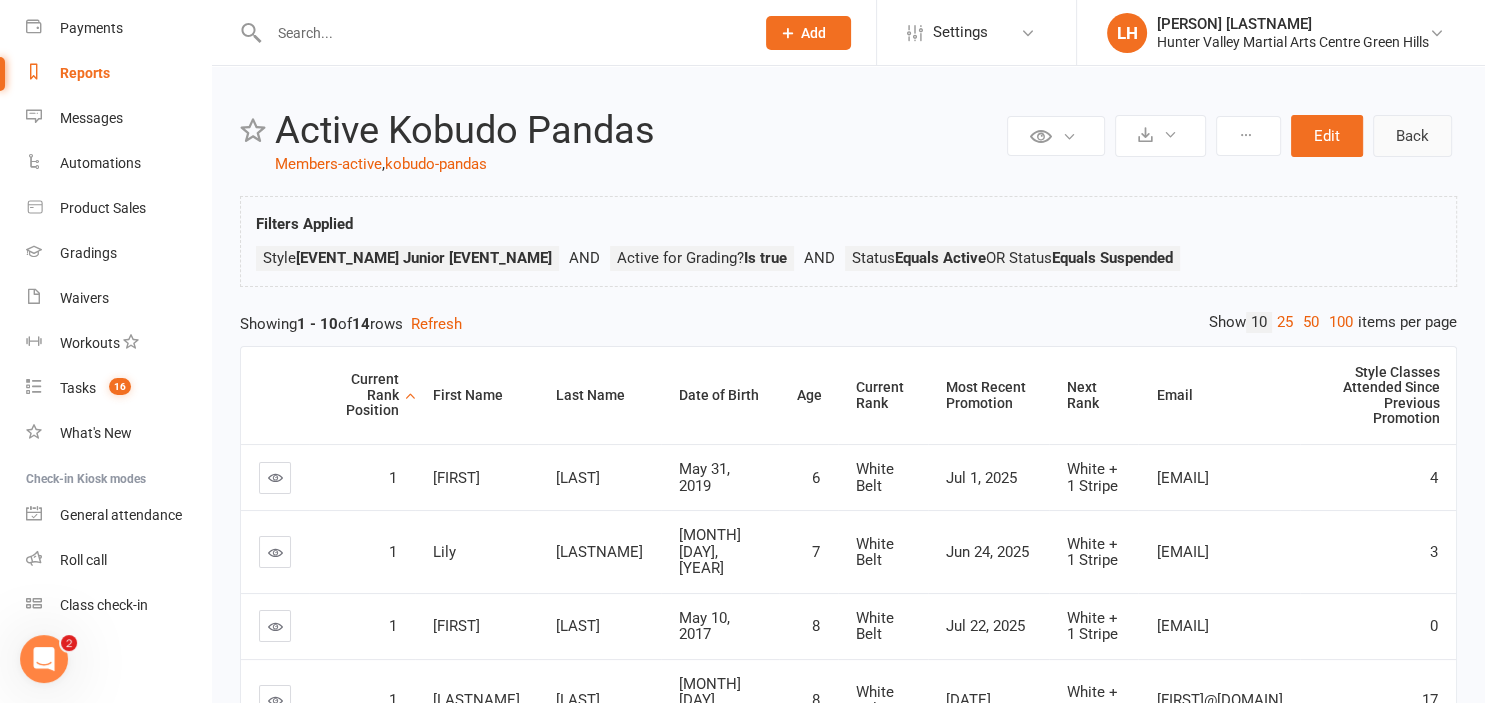 click on "Back" at bounding box center (1412, 136) 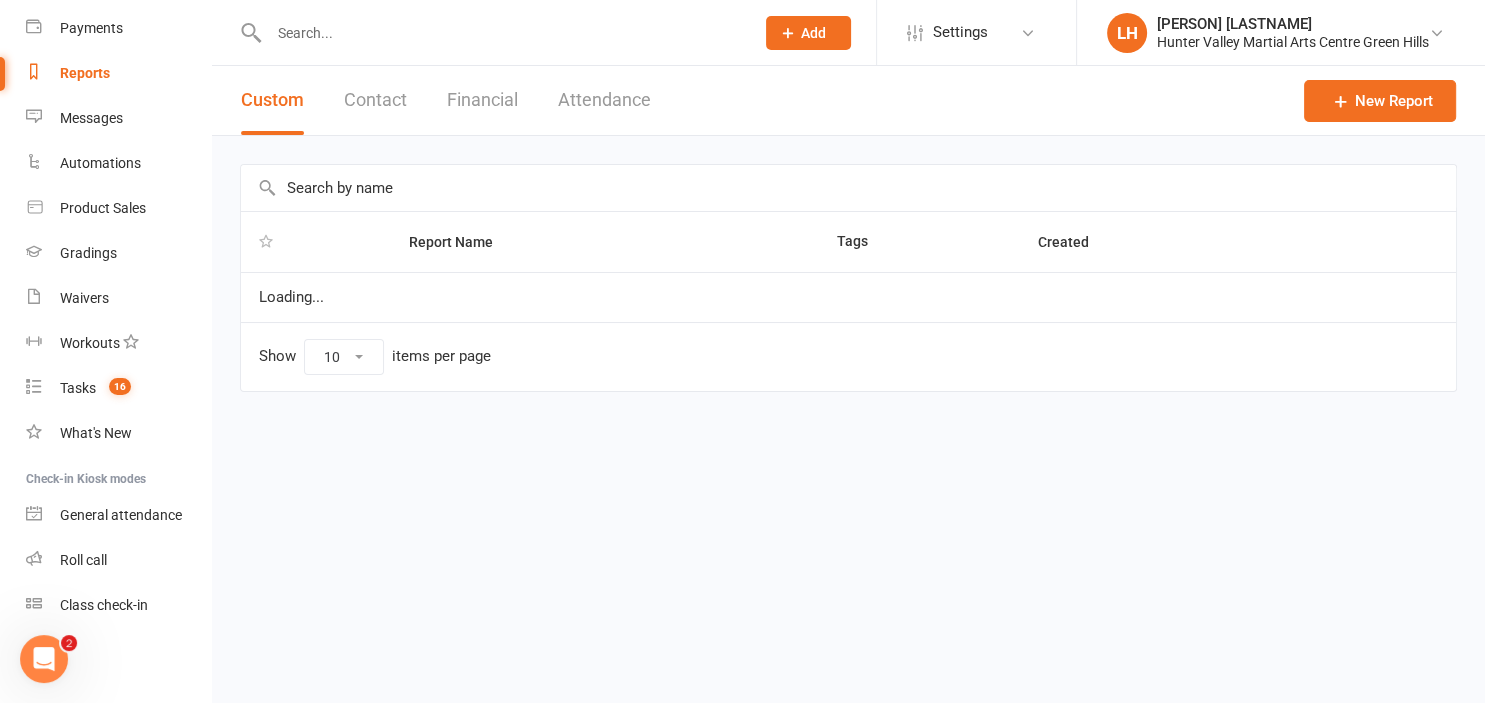 select on "25" 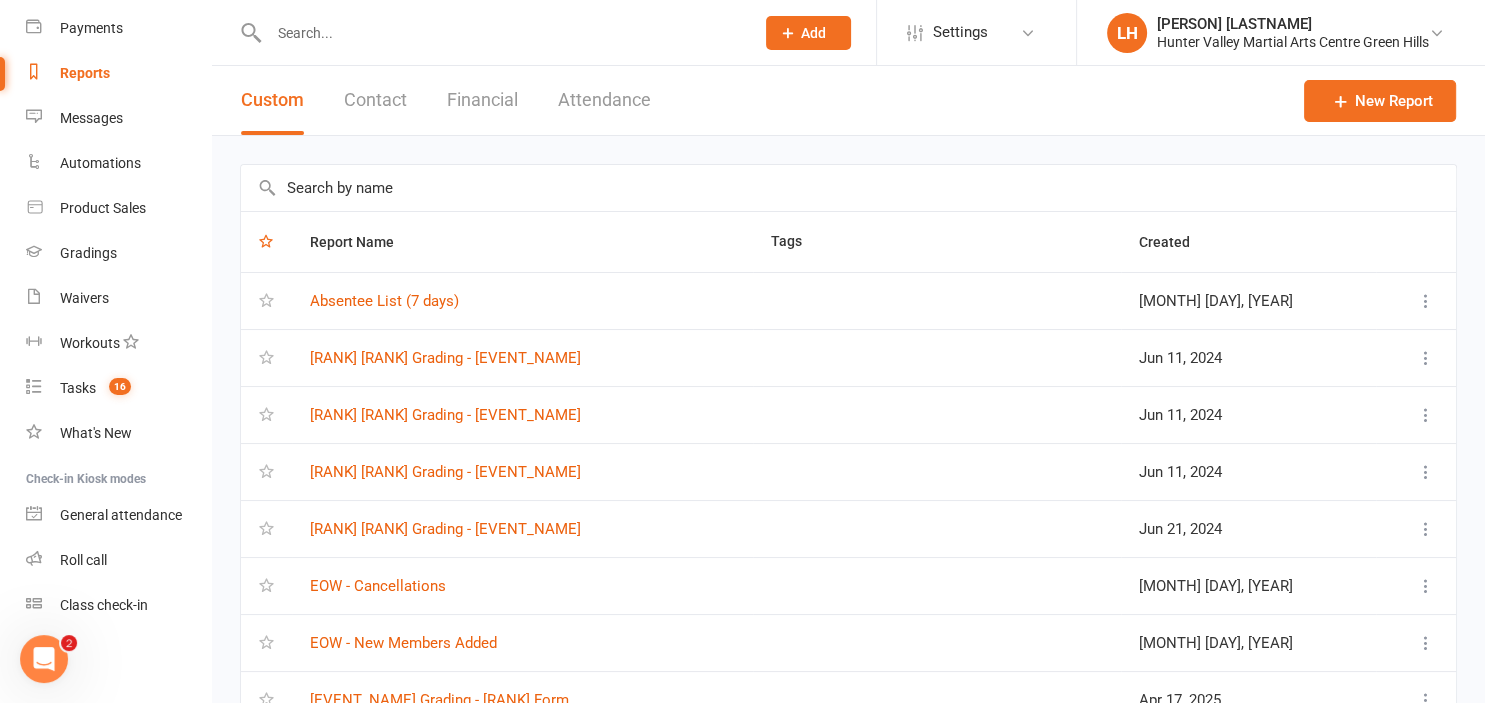 click at bounding box center [848, 188] 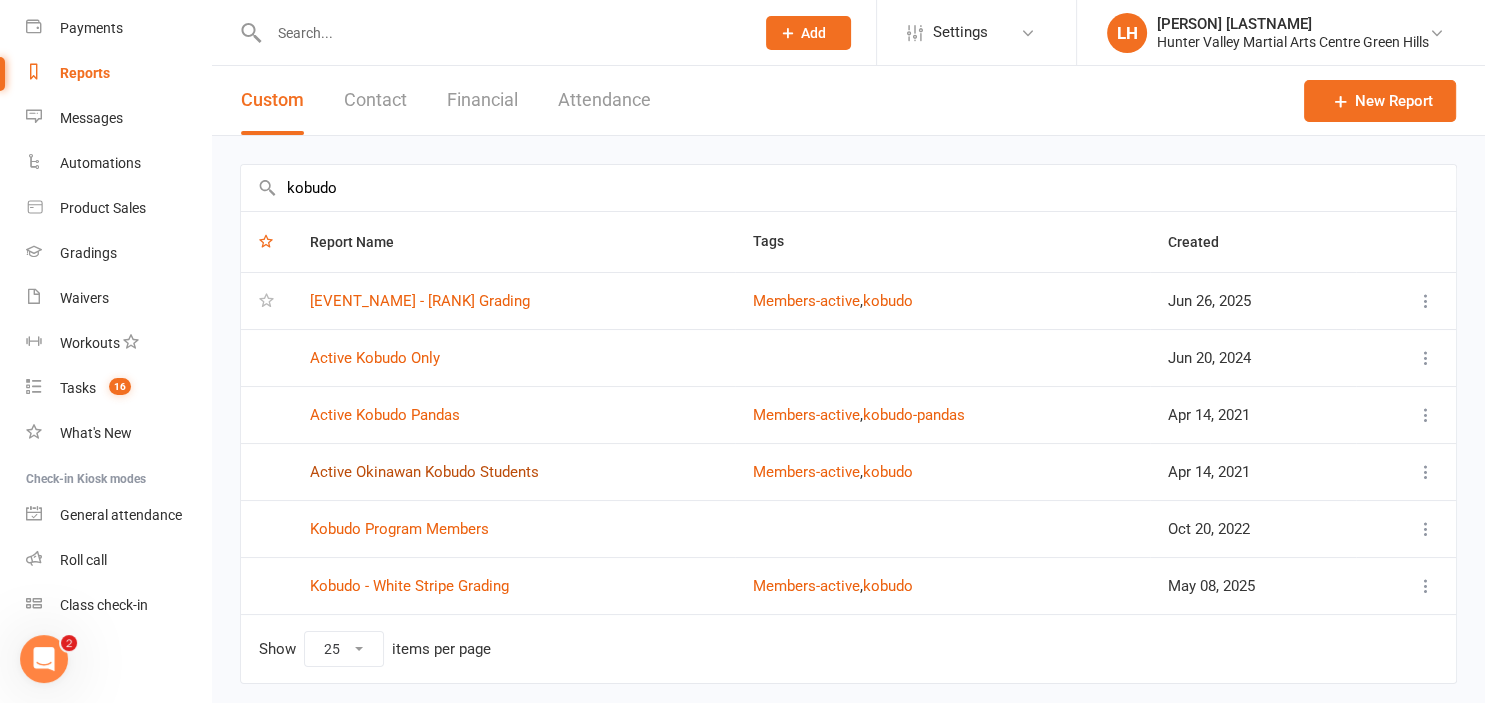 type on "kobudo" 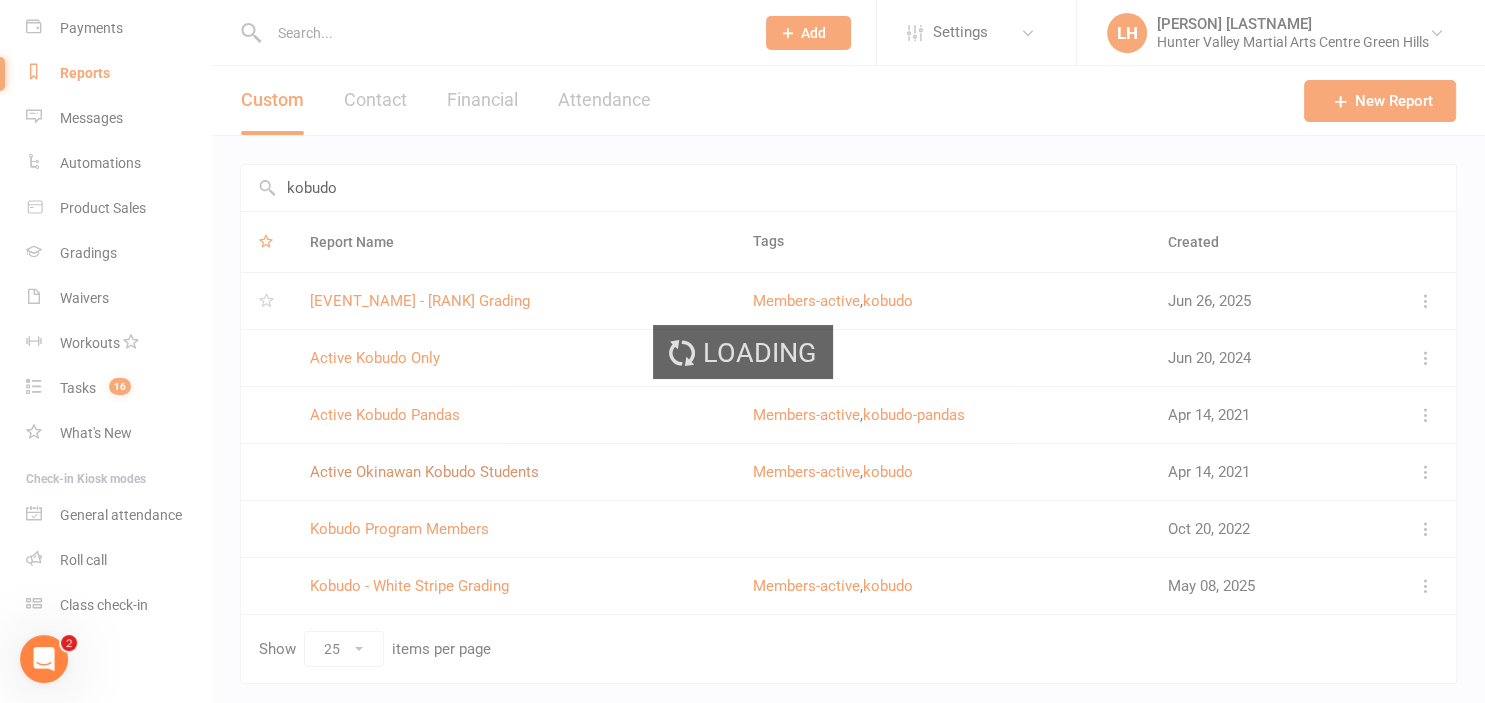 scroll, scrollTop: 214, scrollLeft: 0, axis: vertical 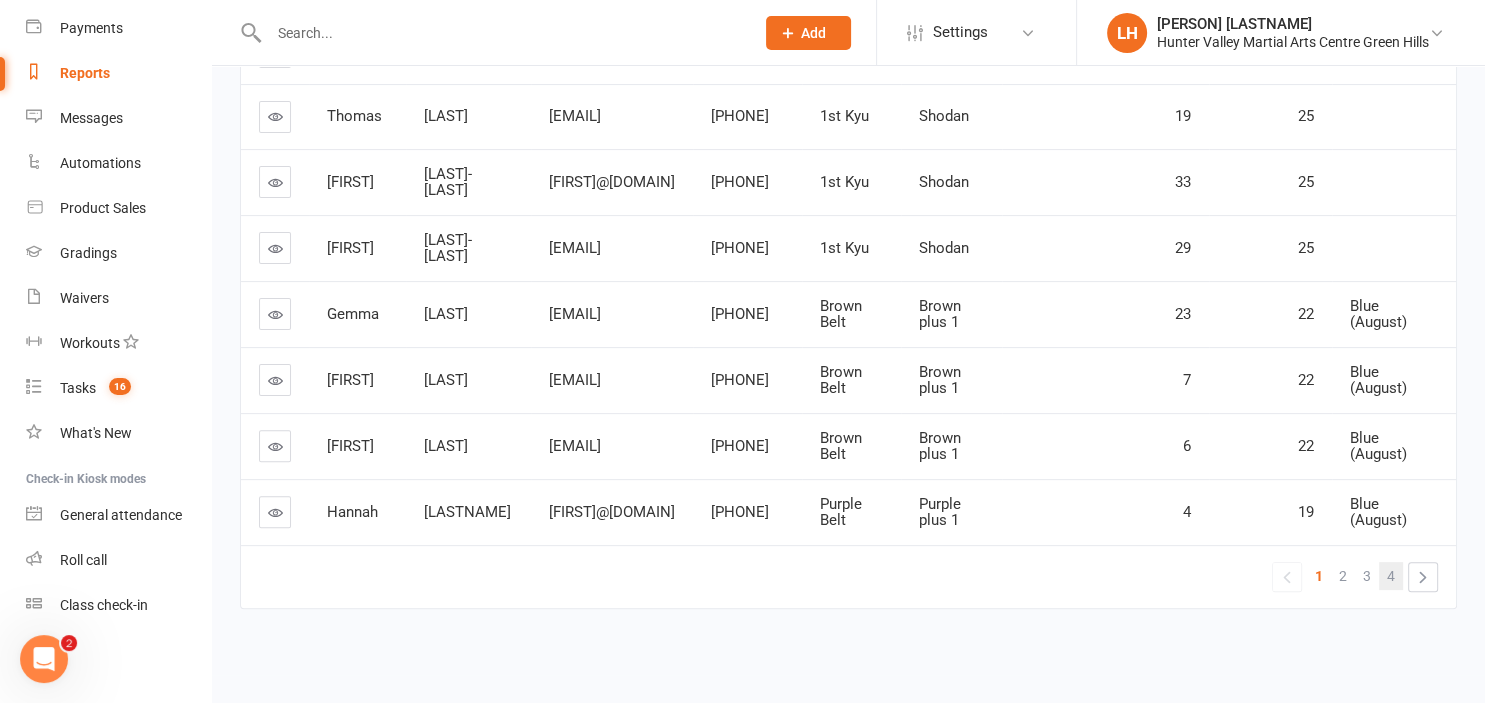 click on "4" at bounding box center (1391, 576) 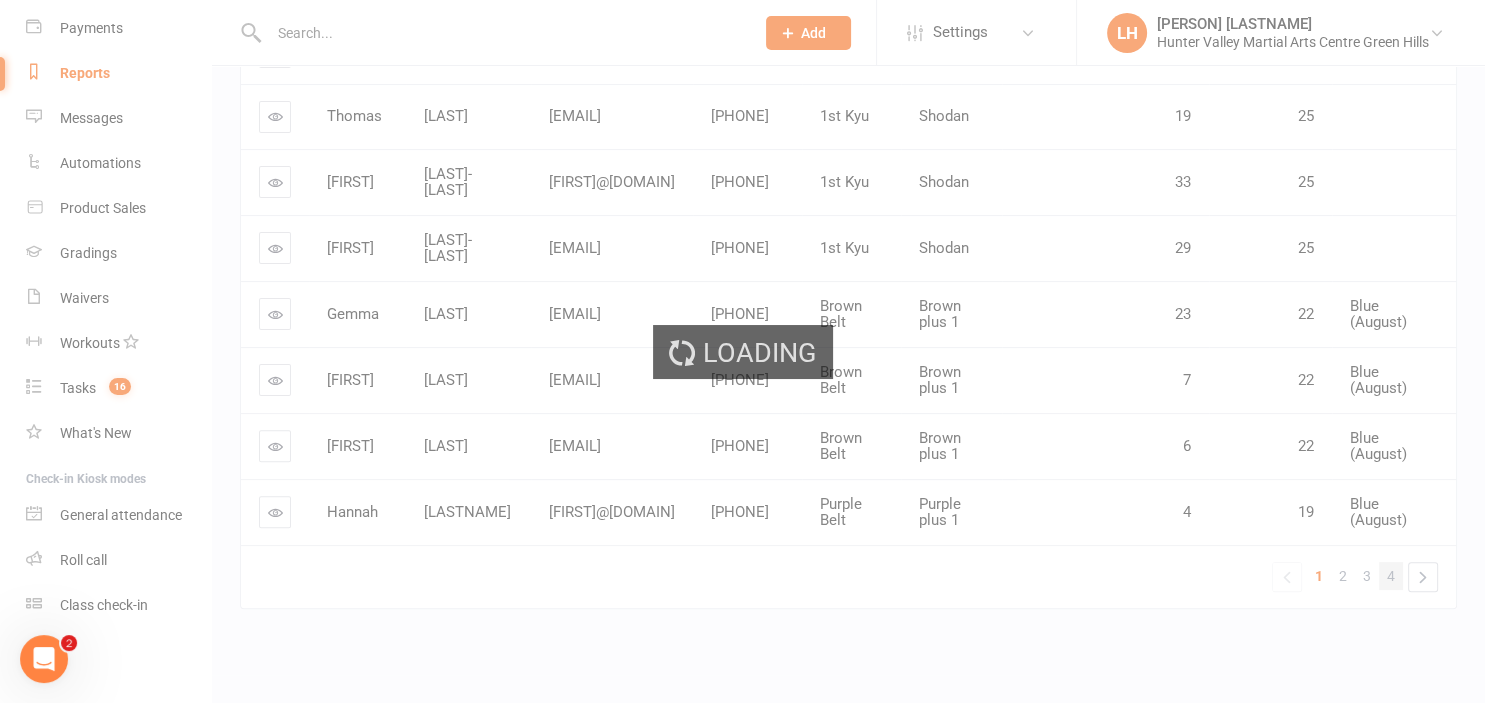 scroll, scrollTop: 214, scrollLeft: 0, axis: vertical 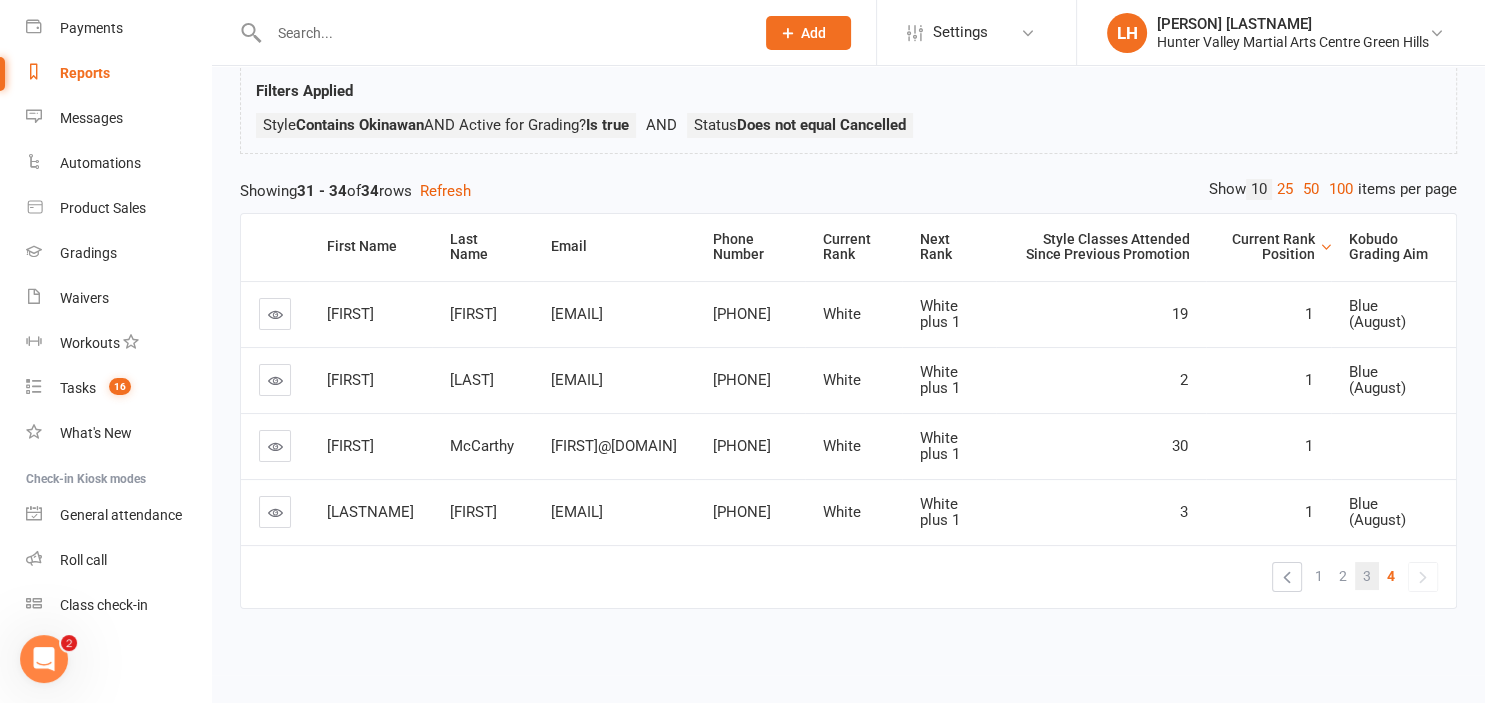 click on "3" at bounding box center (1367, 576) 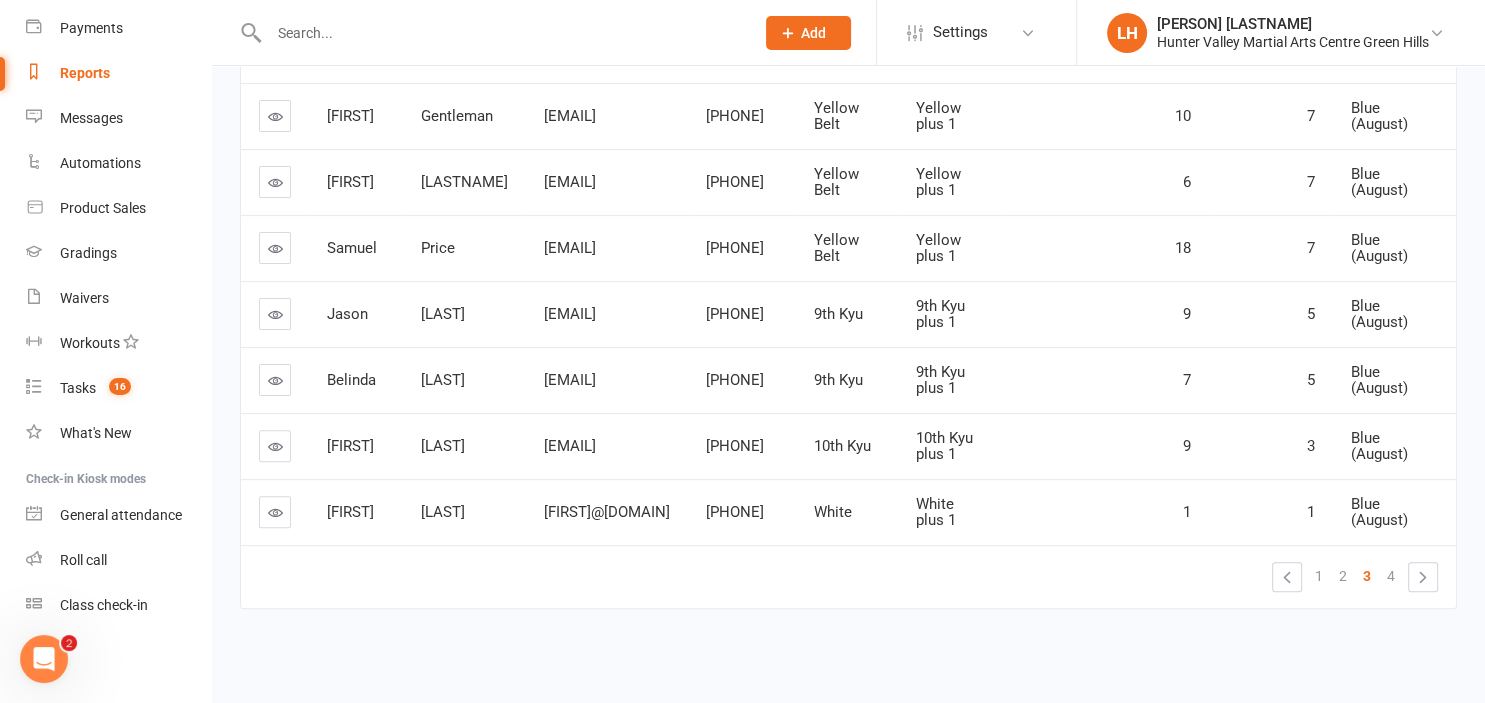 scroll, scrollTop: 0, scrollLeft: 0, axis: both 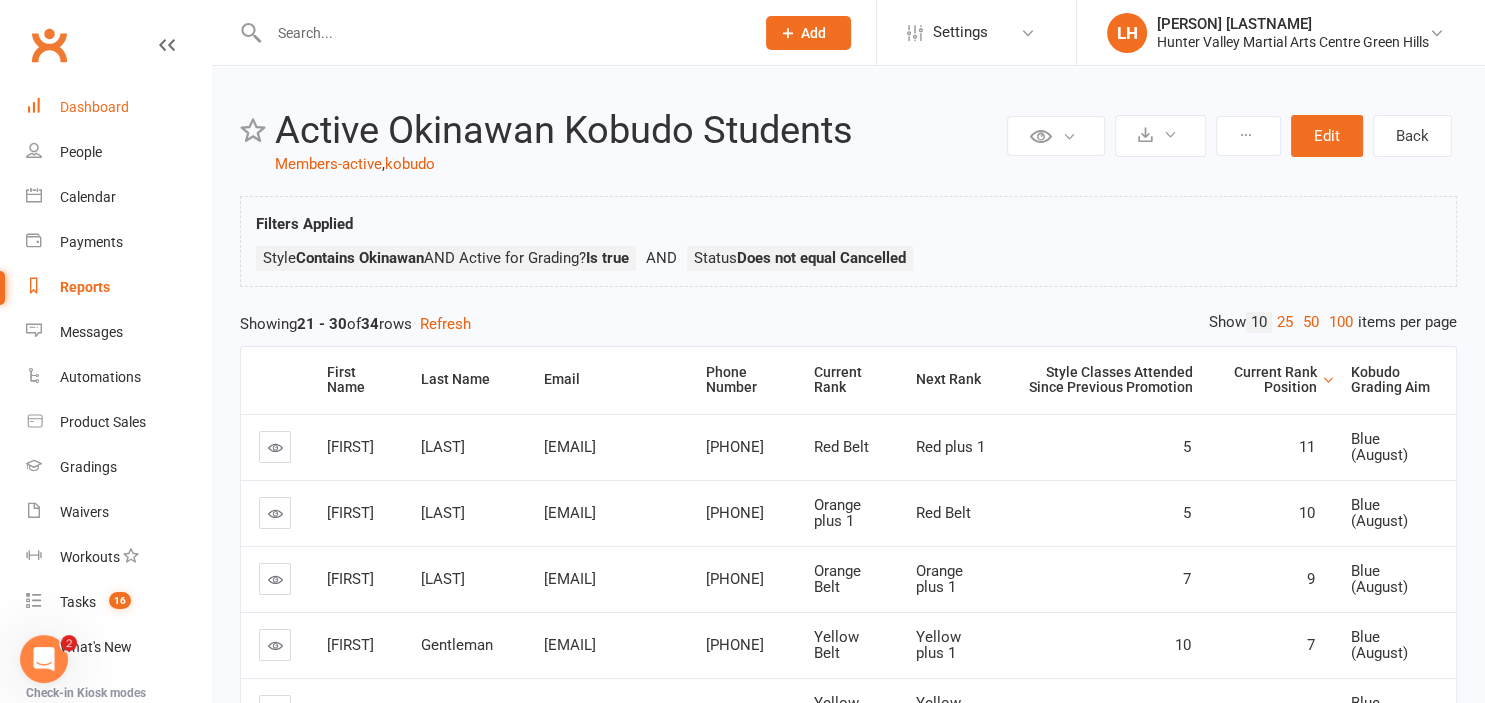 click on "Dashboard" at bounding box center (94, 107) 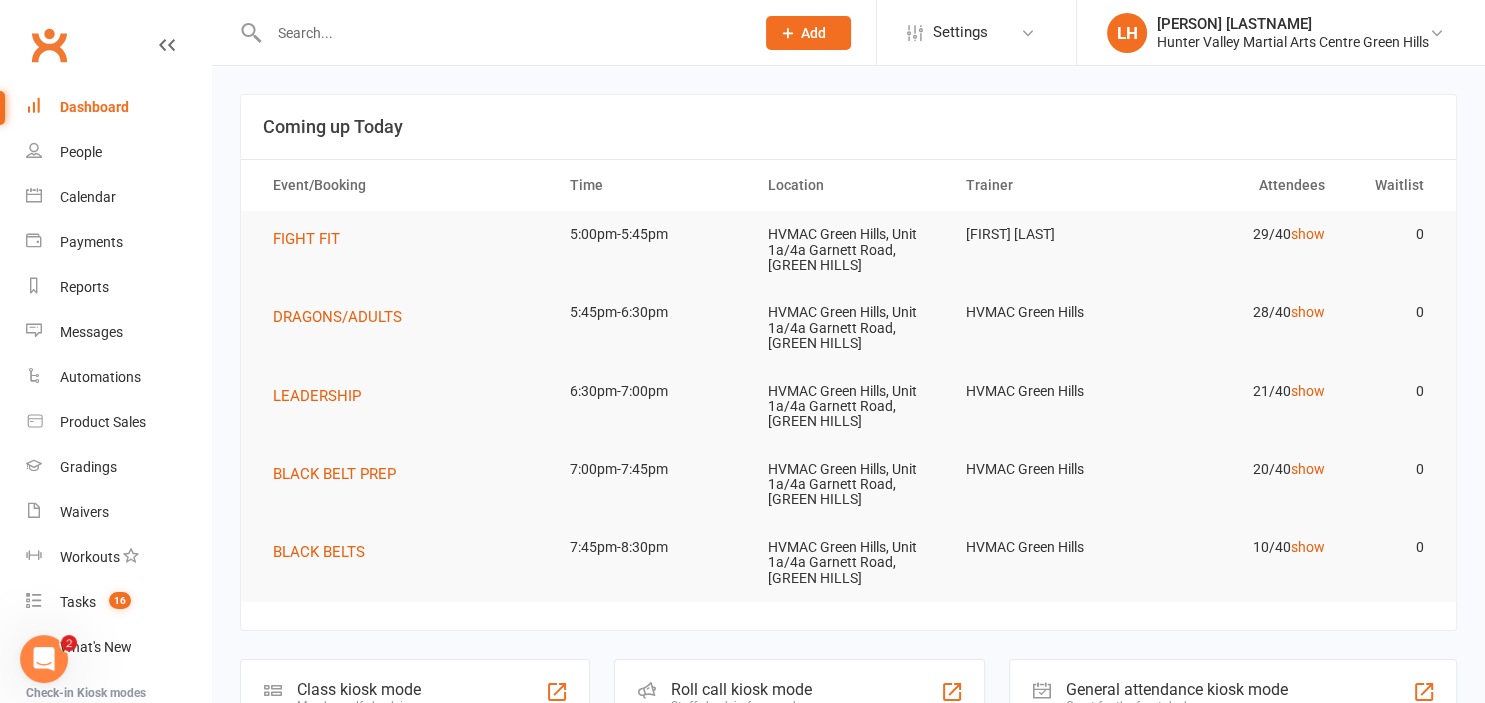 click at bounding box center (501, 33) 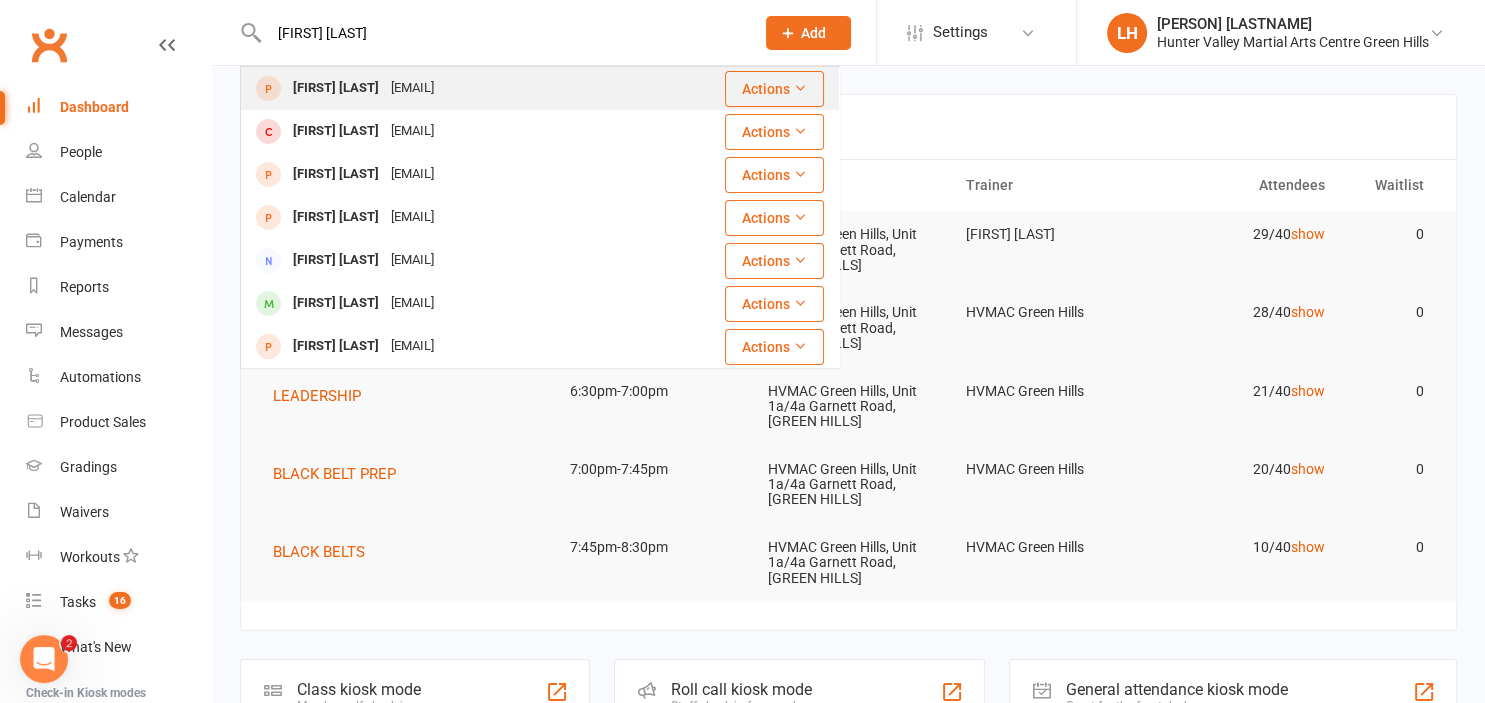 type on "eli carr" 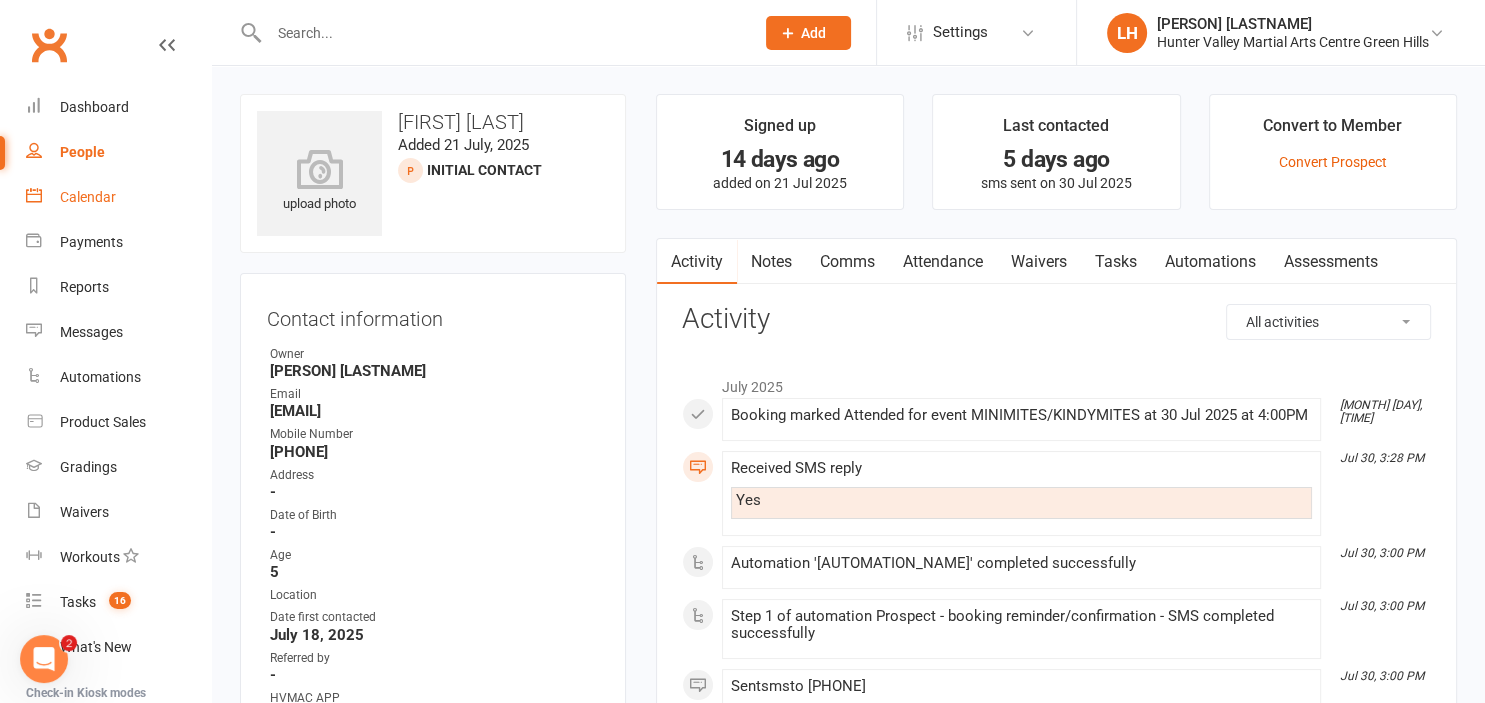 click on "Calendar" at bounding box center [88, 197] 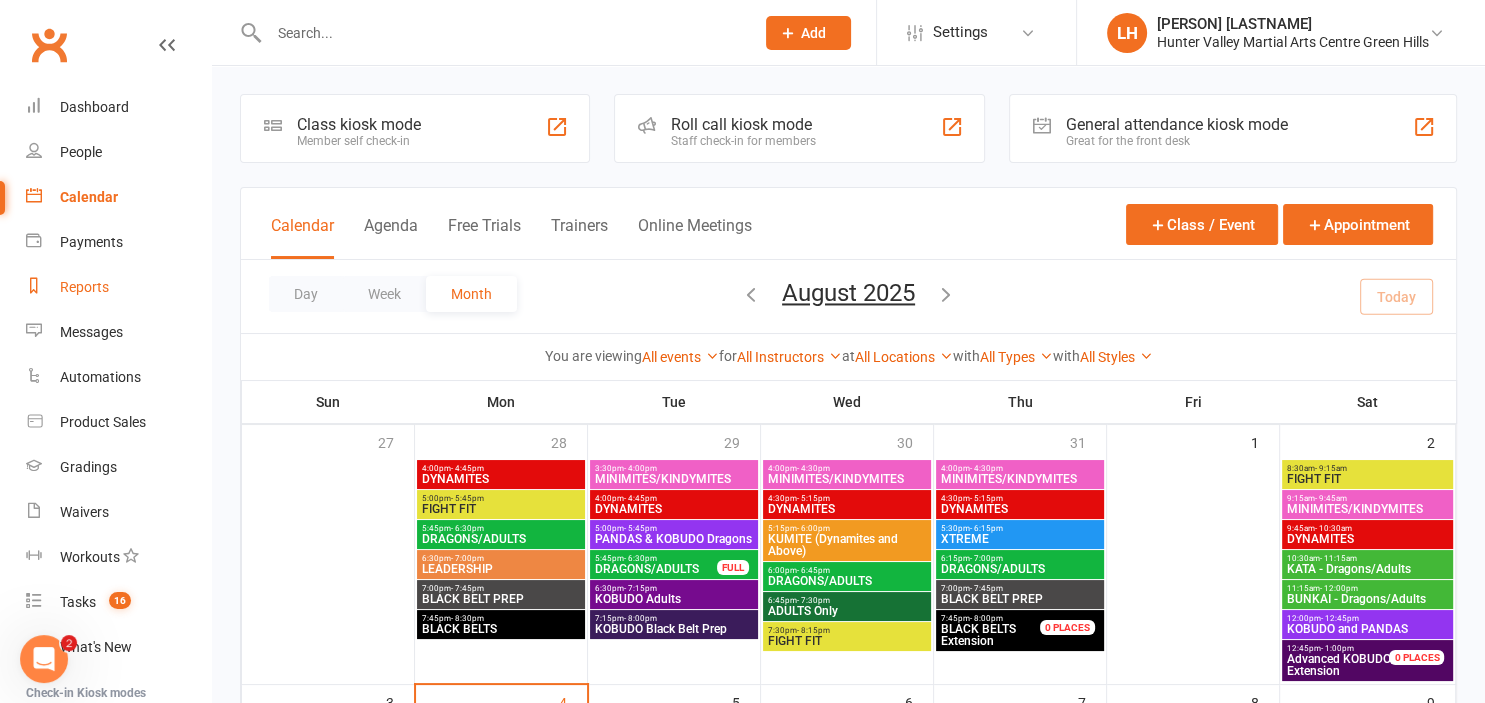 click on "Reports" at bounding box center (84, 287) 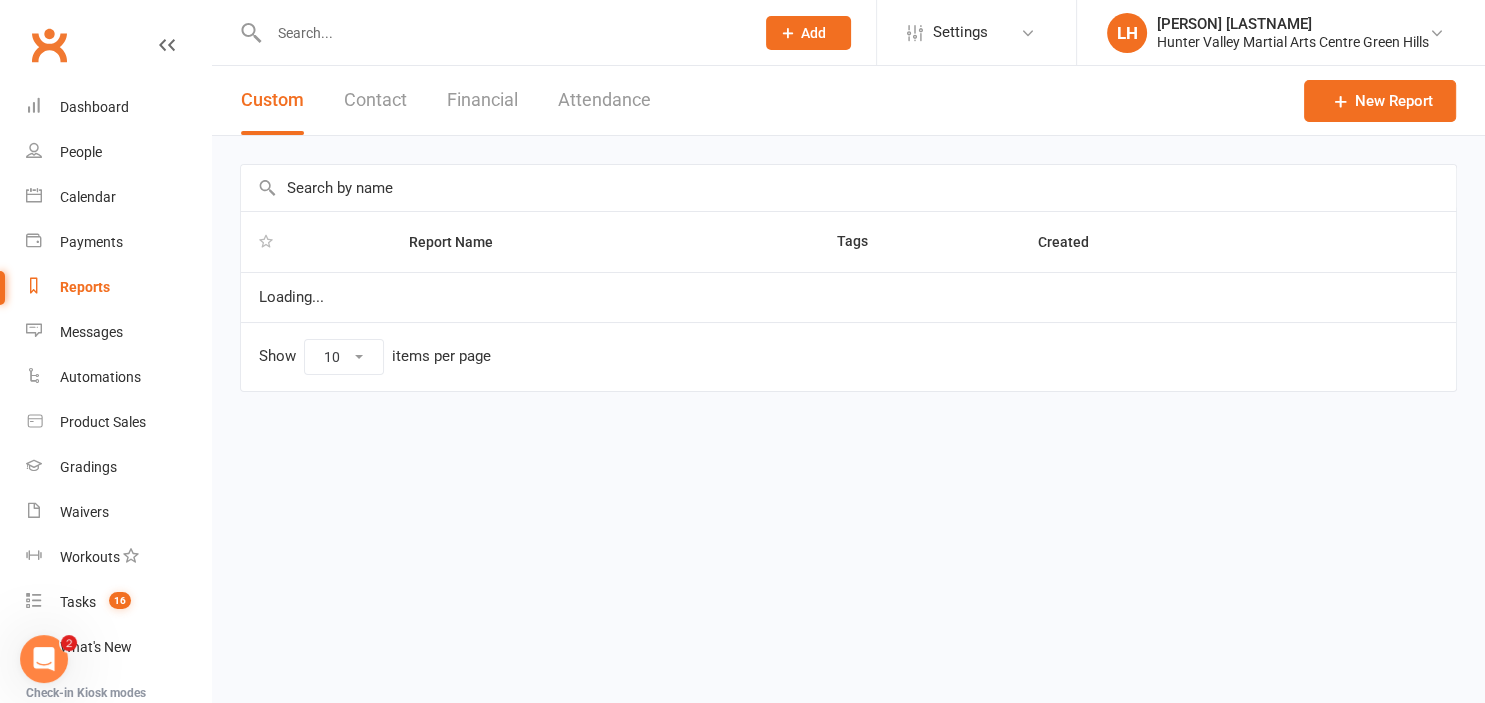 select on "25" 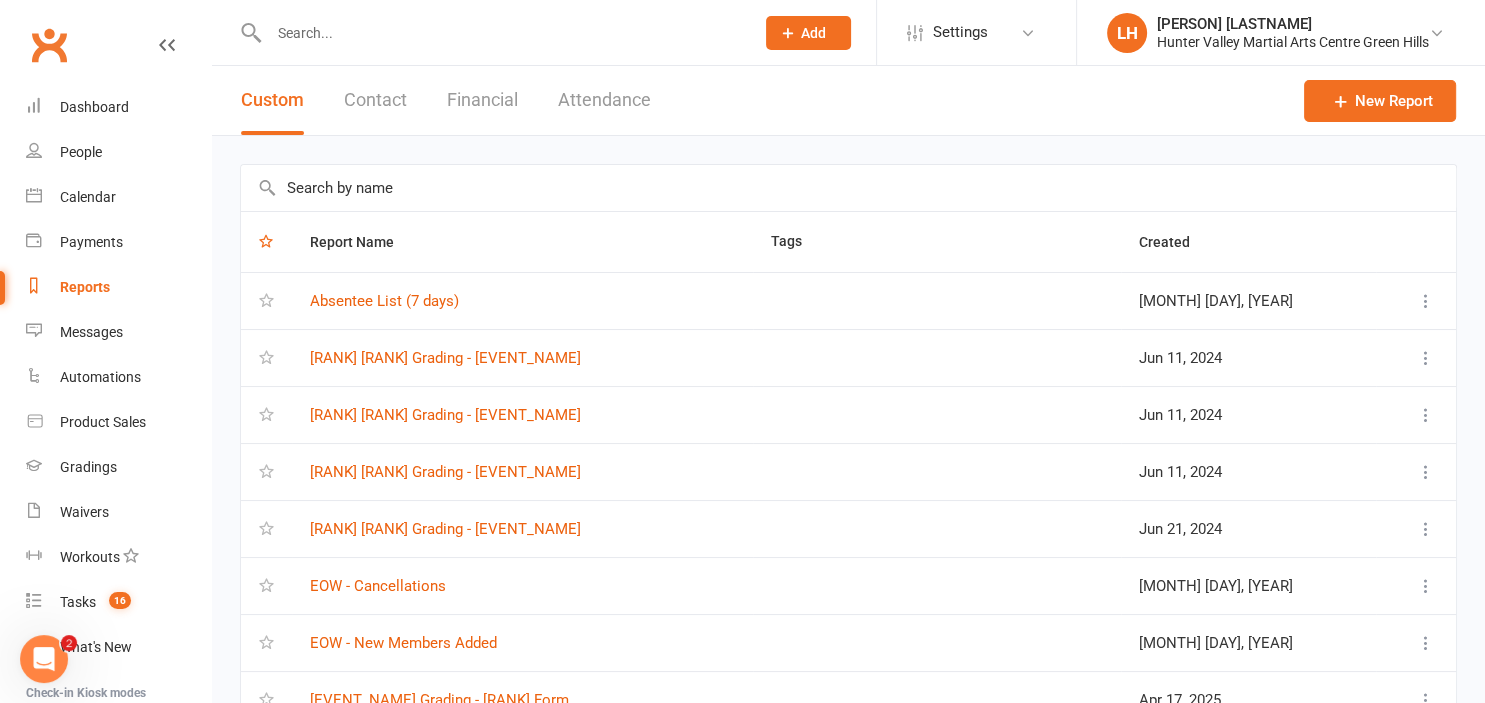click at bounding box center [848, 188] 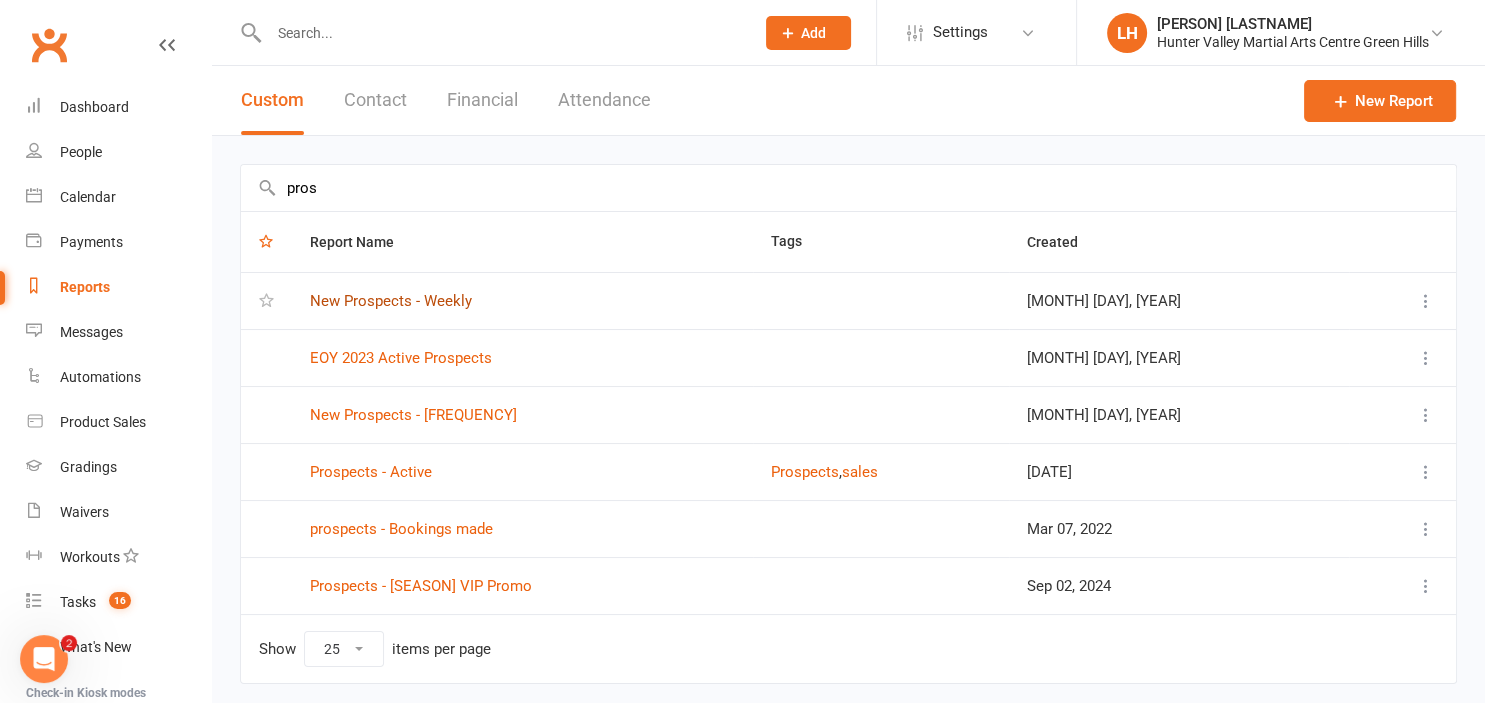 type on "pros" 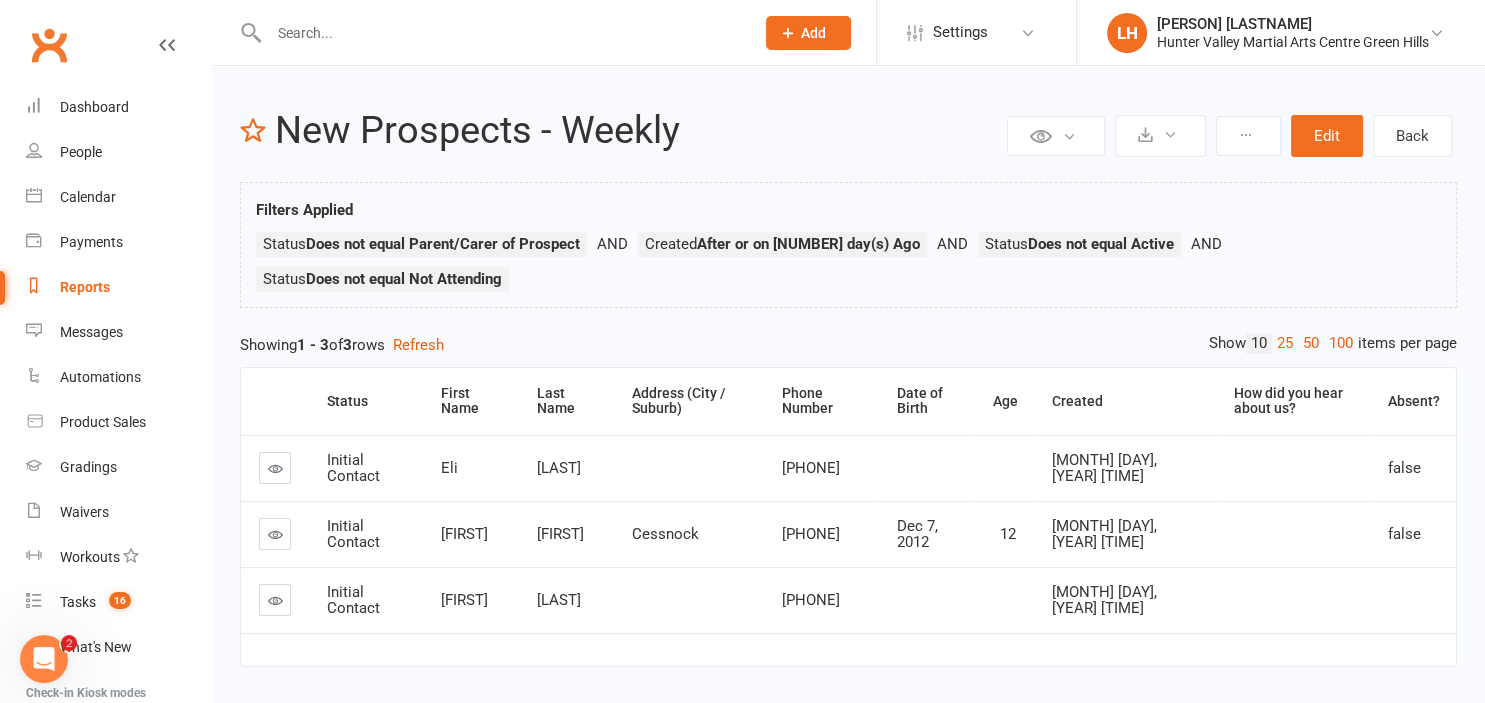 click on "Ranju" at bounding box center [464, 600] 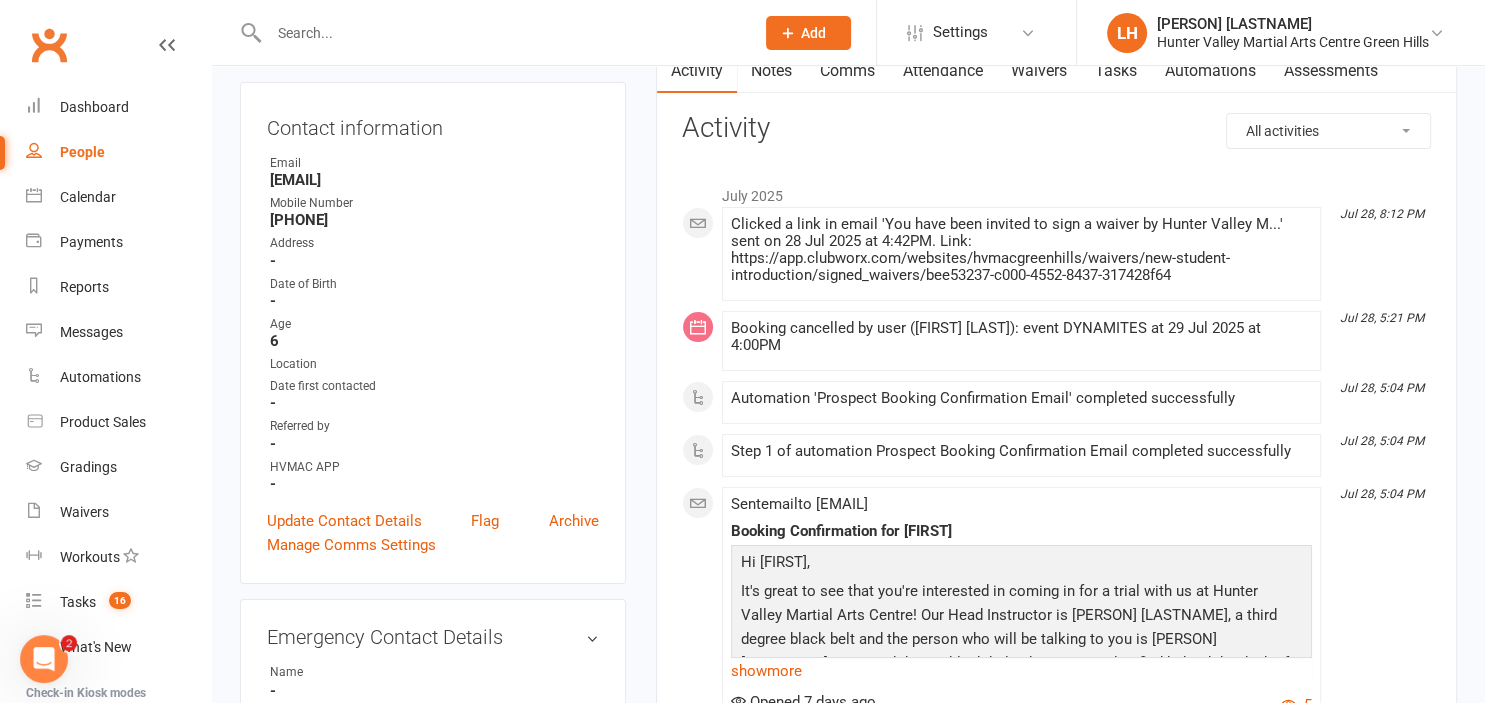 scroll, scrollTop: 105, scrollLeft: 0, axis: vertical 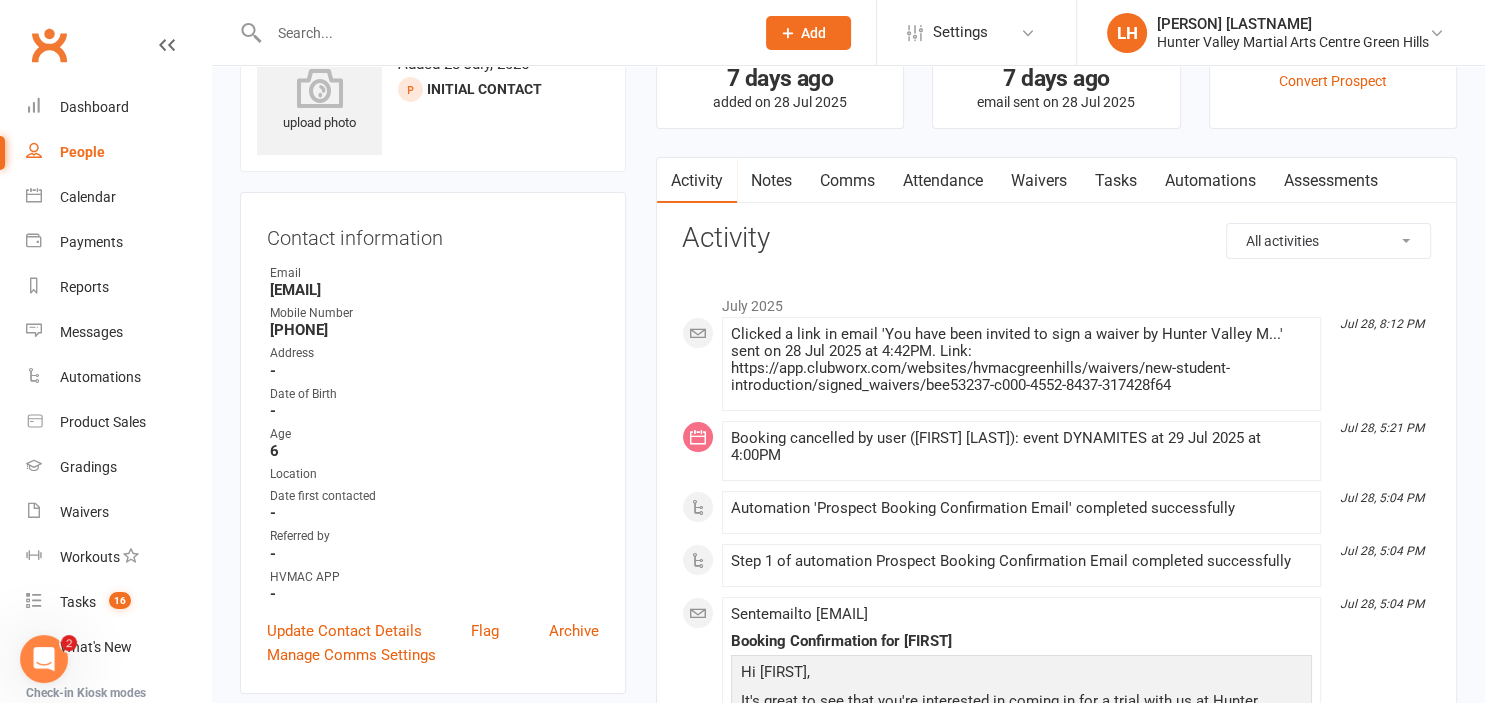 click on "Waivers" at bounding box center (1039, 181) 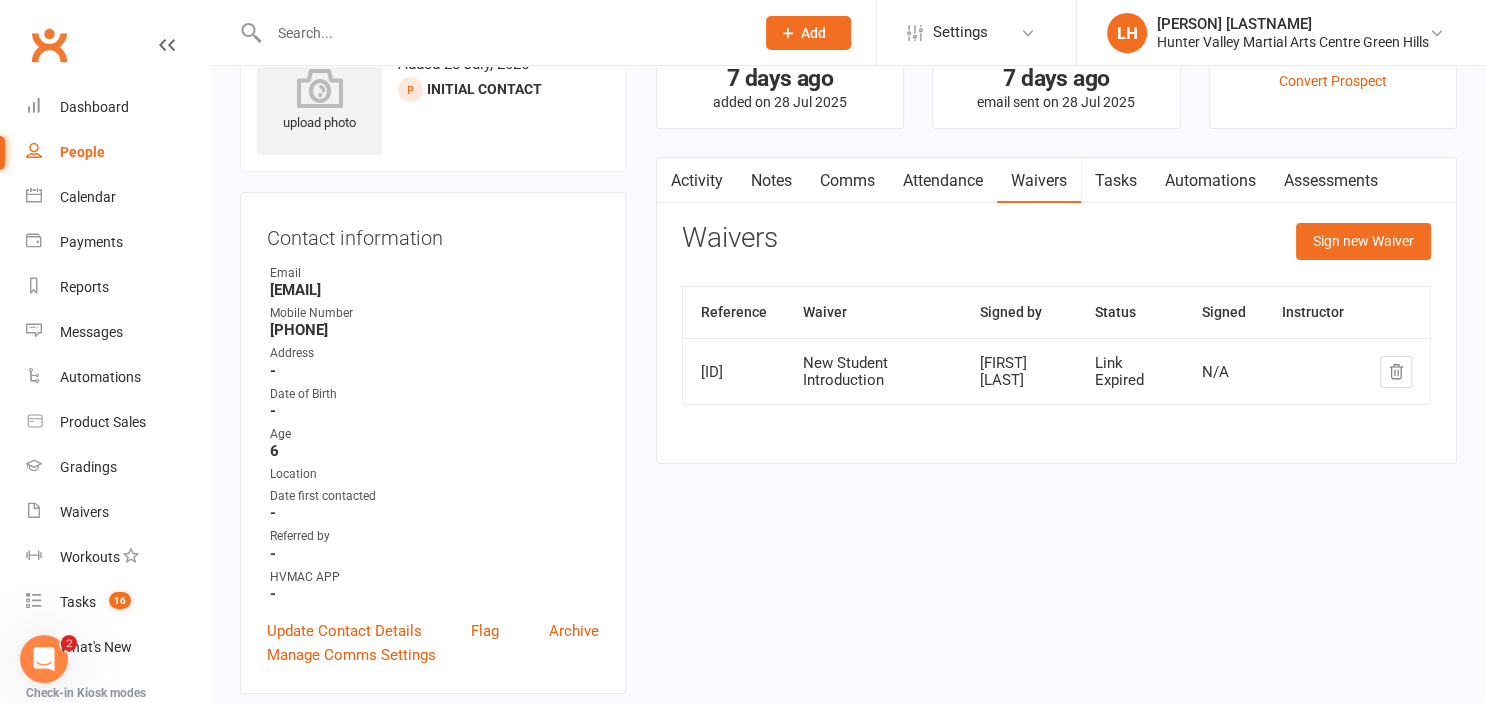 click on "Waivers" at bounding box center (1039, 181) 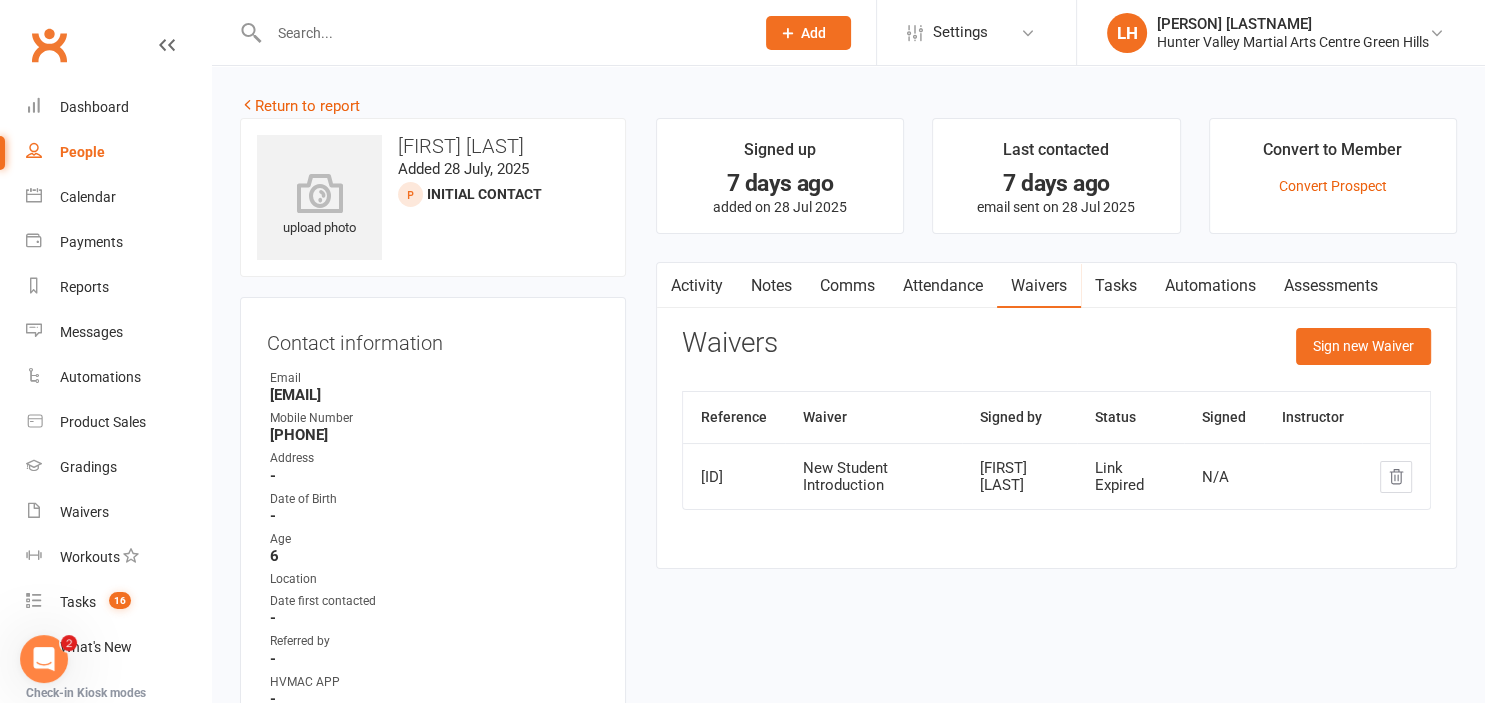 click on "Attendance" at bounding box center (943, 286) 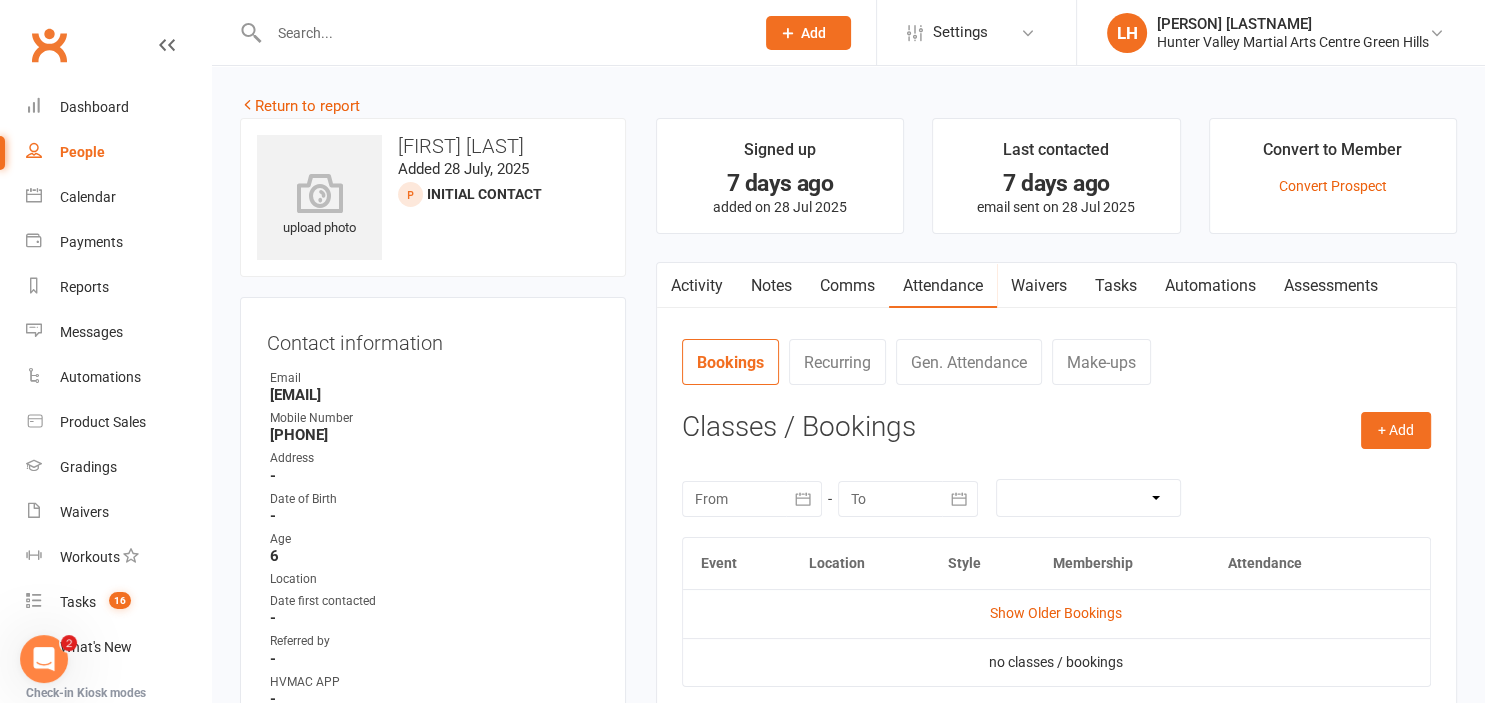 scroll, scrollTop: 211, scrollLeft: 0, axis: vertical 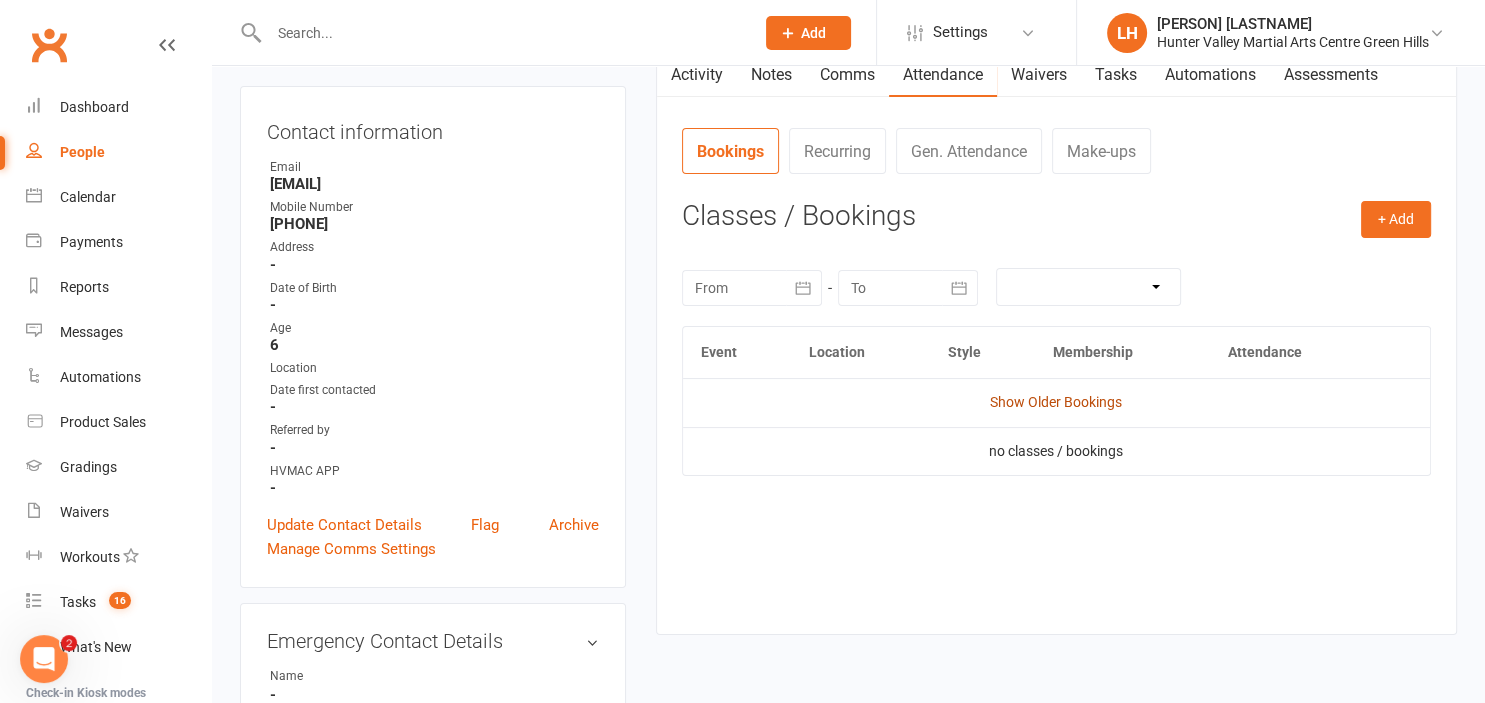 click on "Show Older Bookings" at bounding box center (1056, 402) 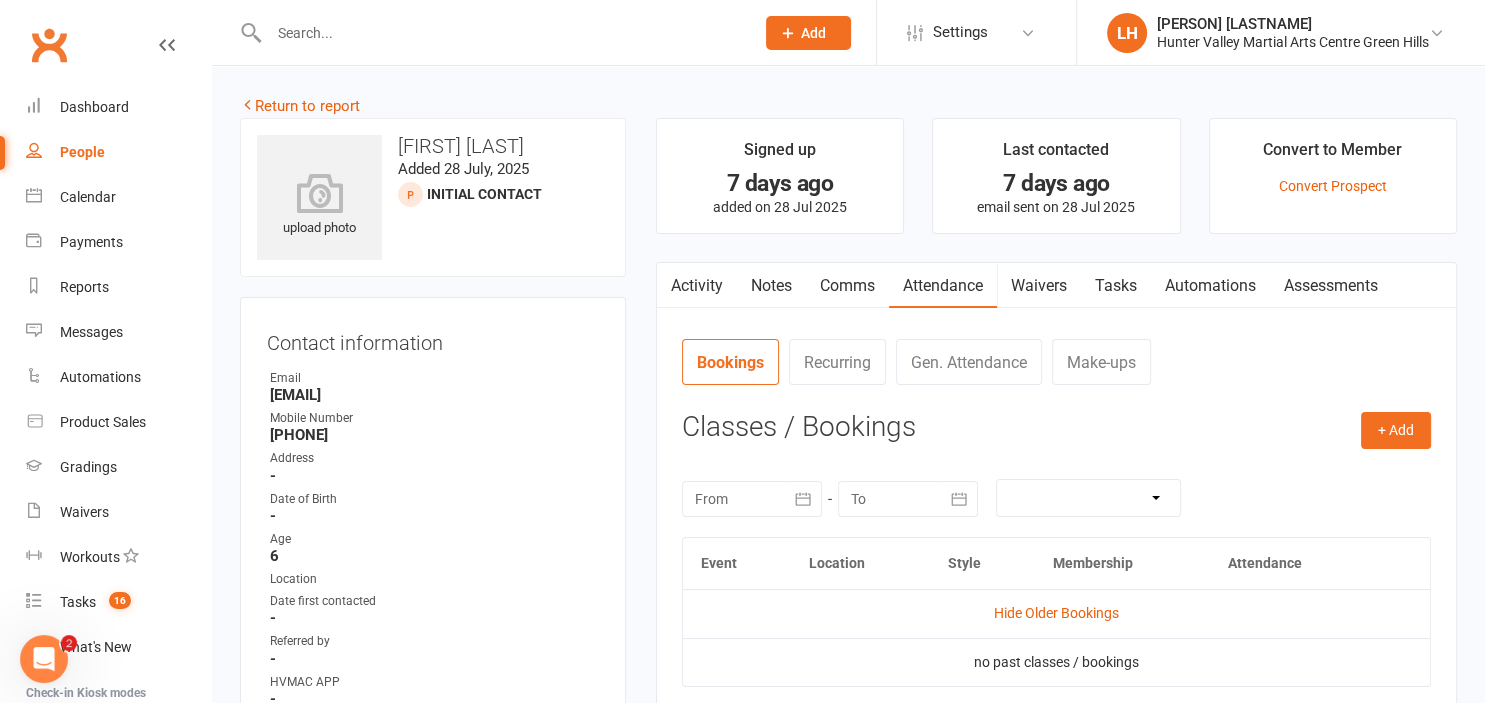 scroll, scrollTop: 105, scrollLeft: 0, axis: vertical 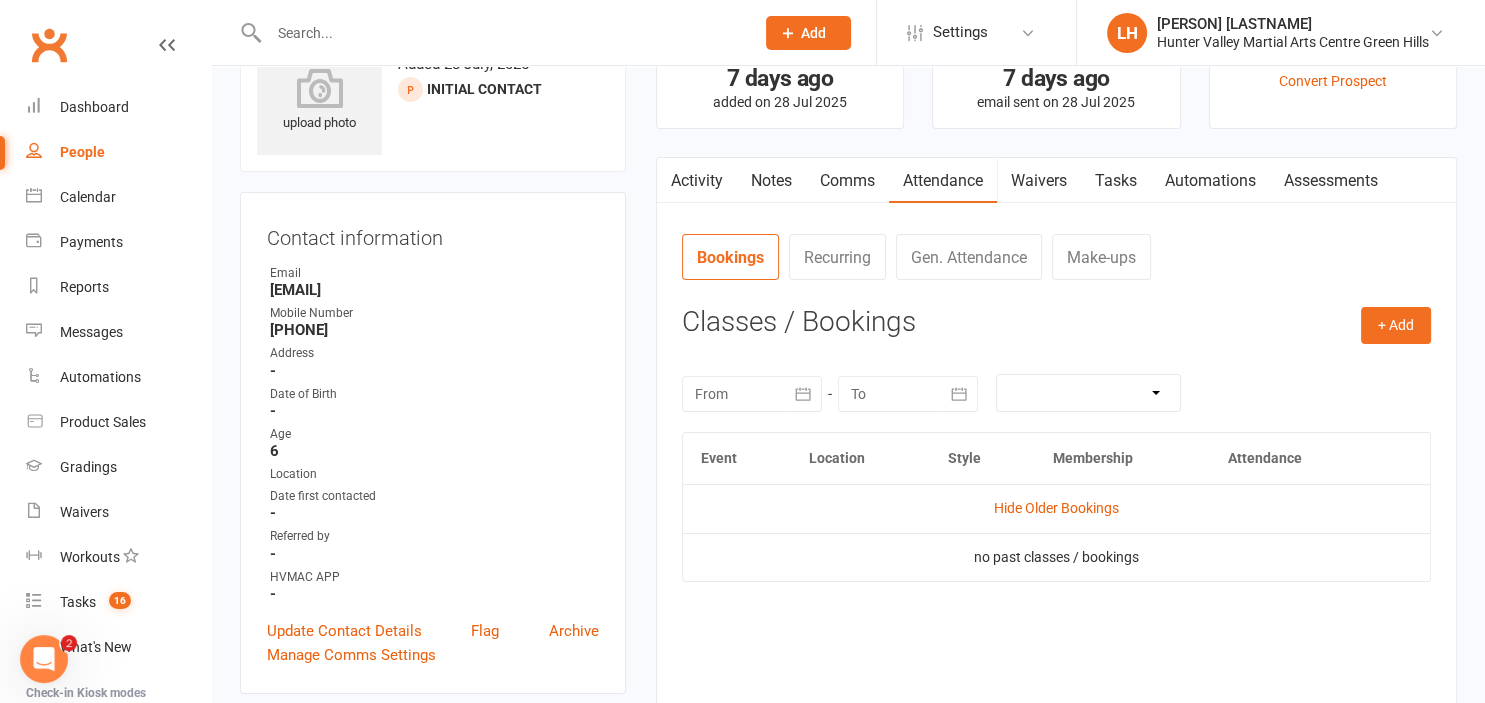click on "People" at bounding box center (82, 152) 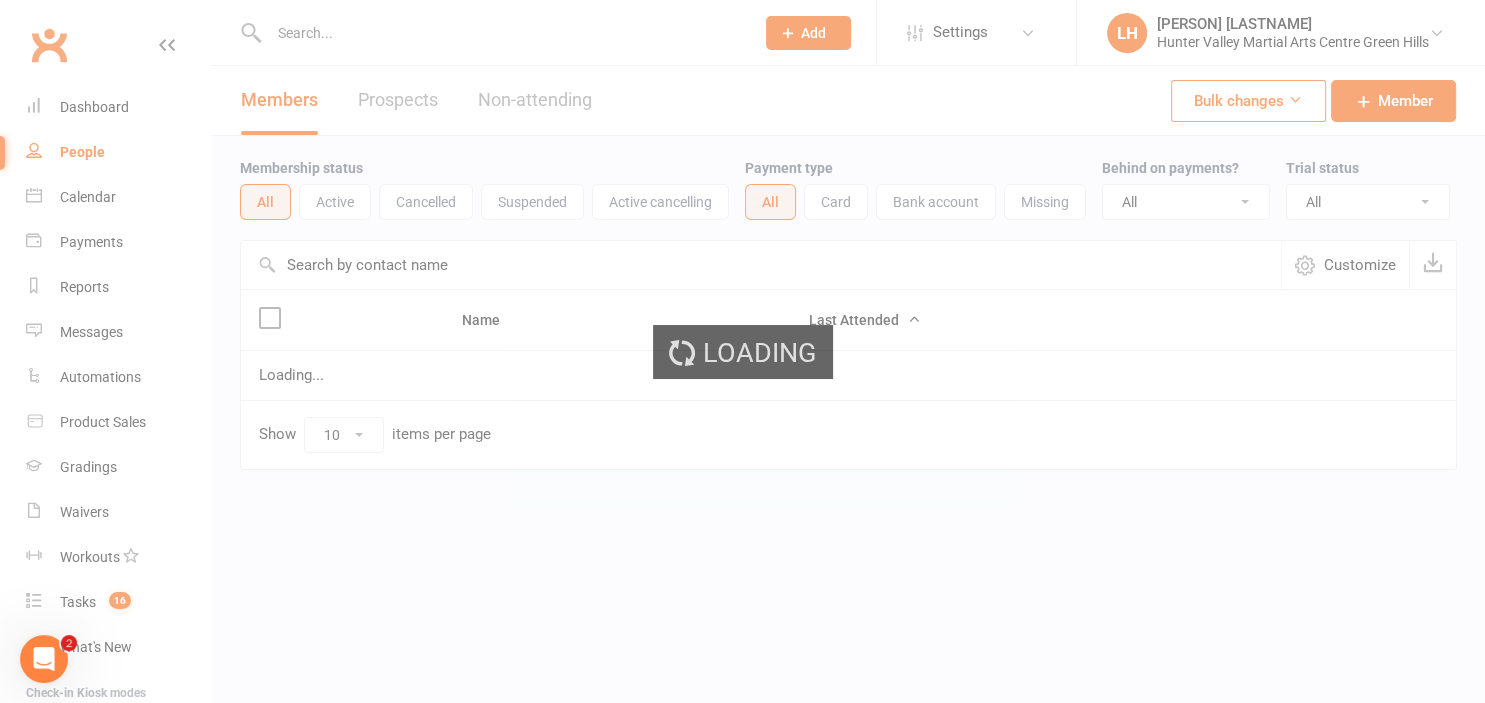 scroll, scrollTop: 0, scrollLeft: 0, axis: both 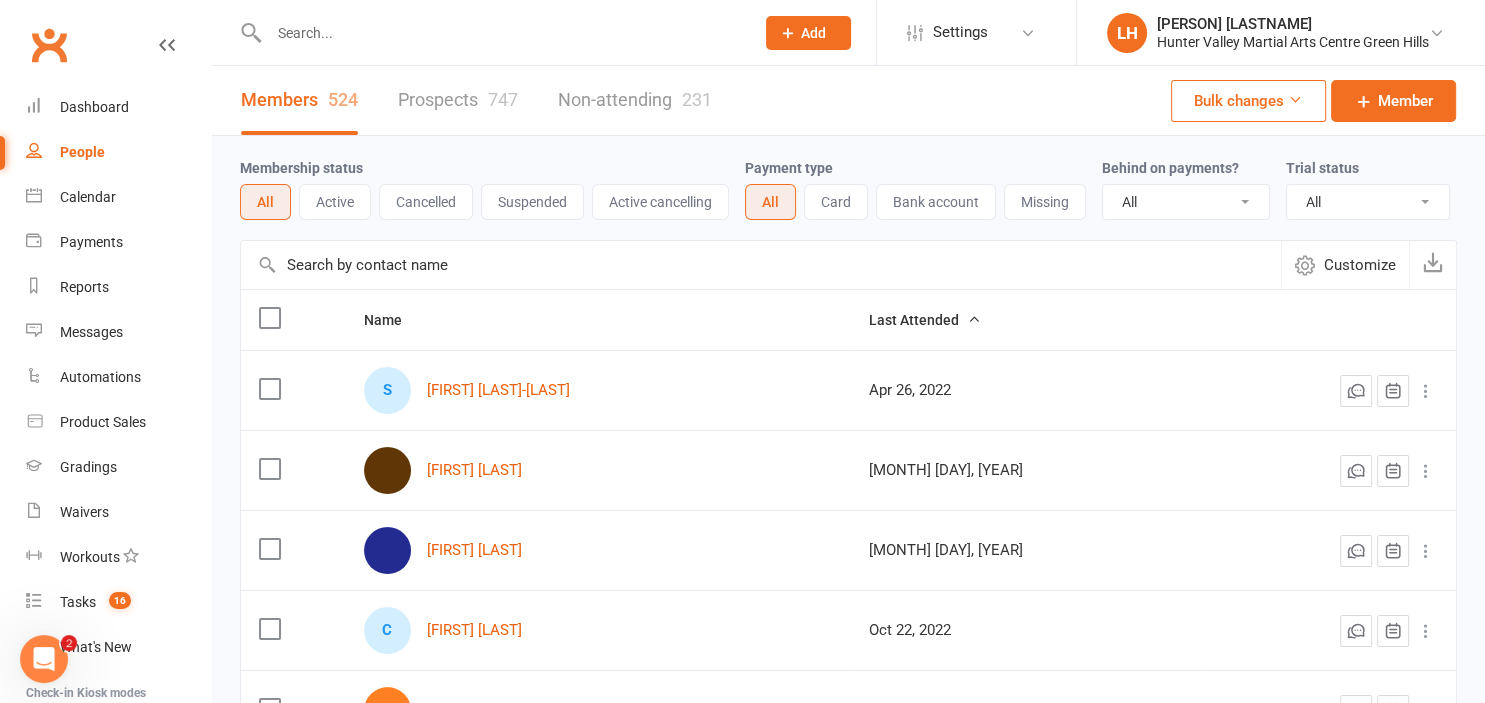 click on "Prospects 747" at bounding box center (458, 100) 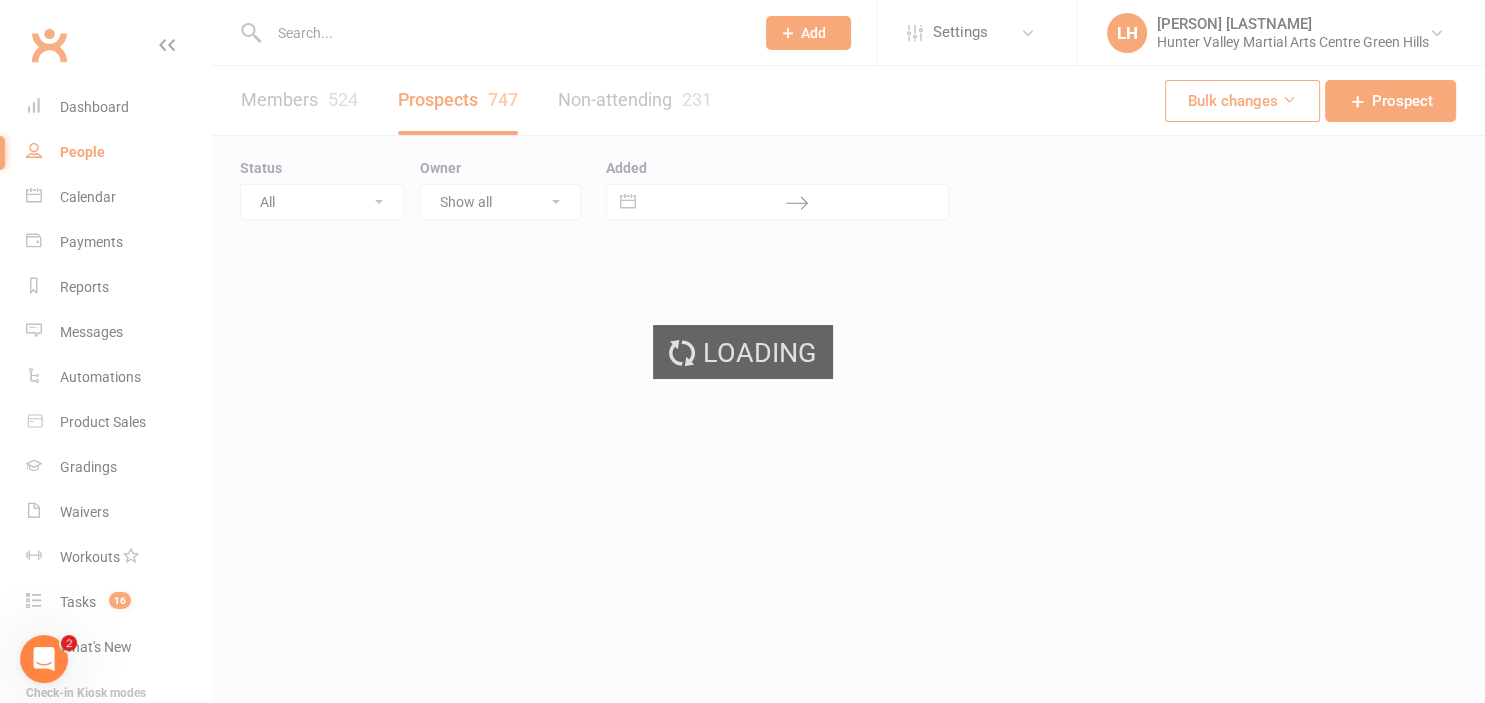 select on "50" 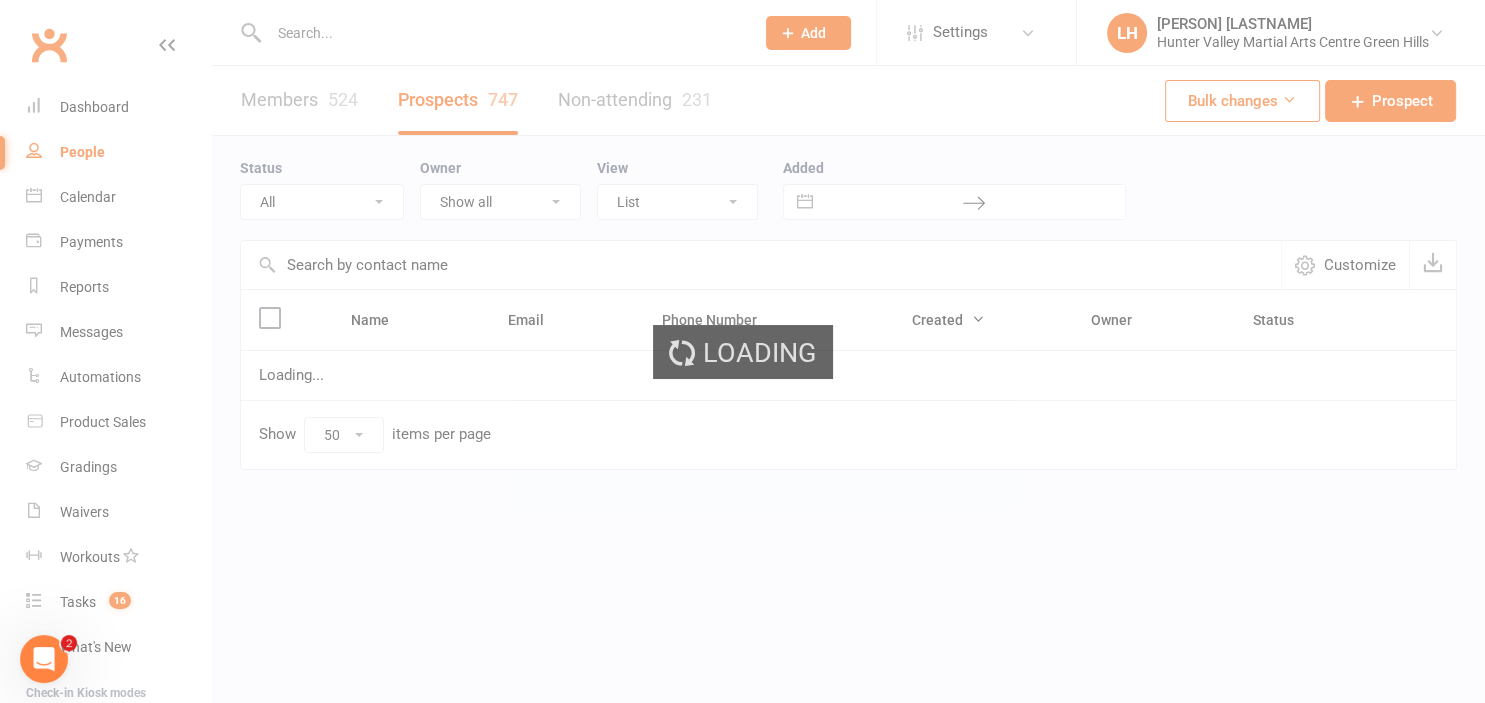 click at bounding box center [761, 265] 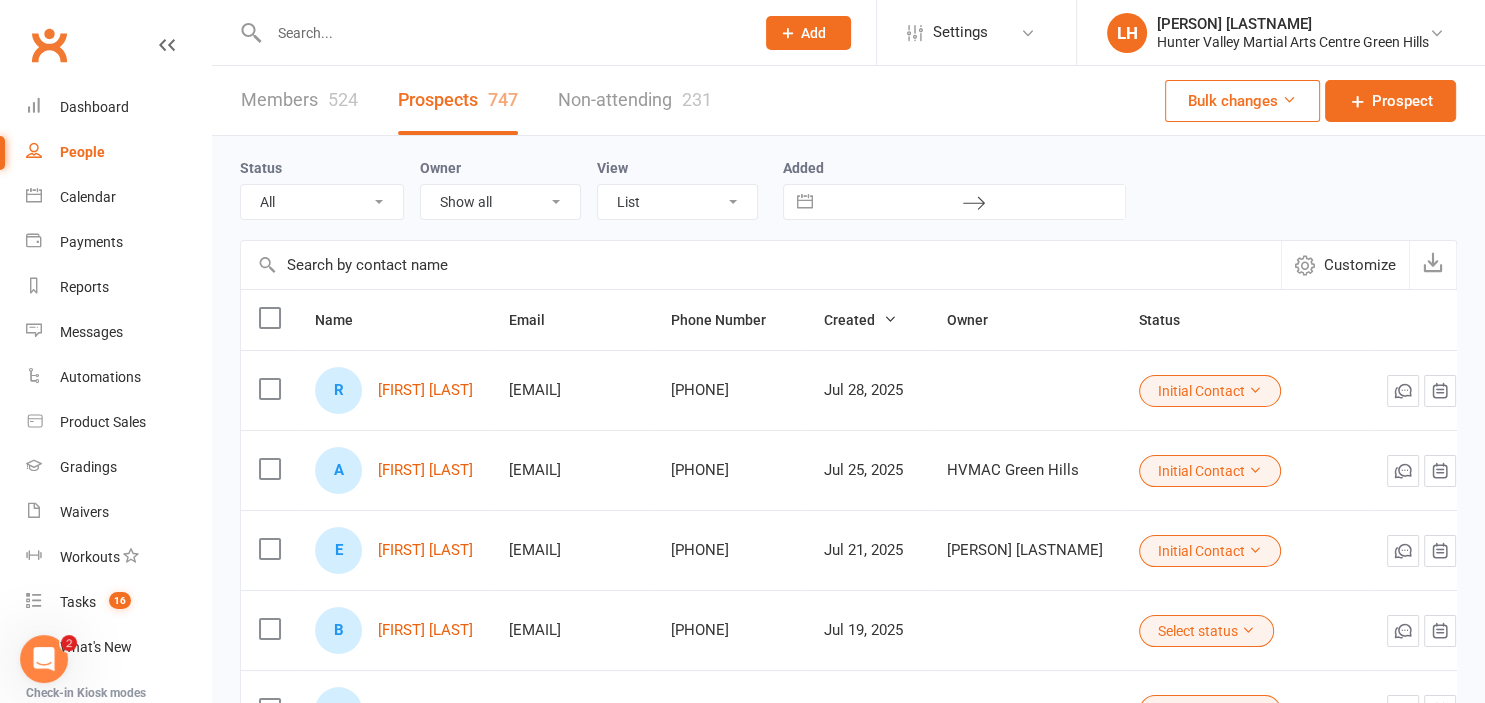 click at bounding box center [761, 265] 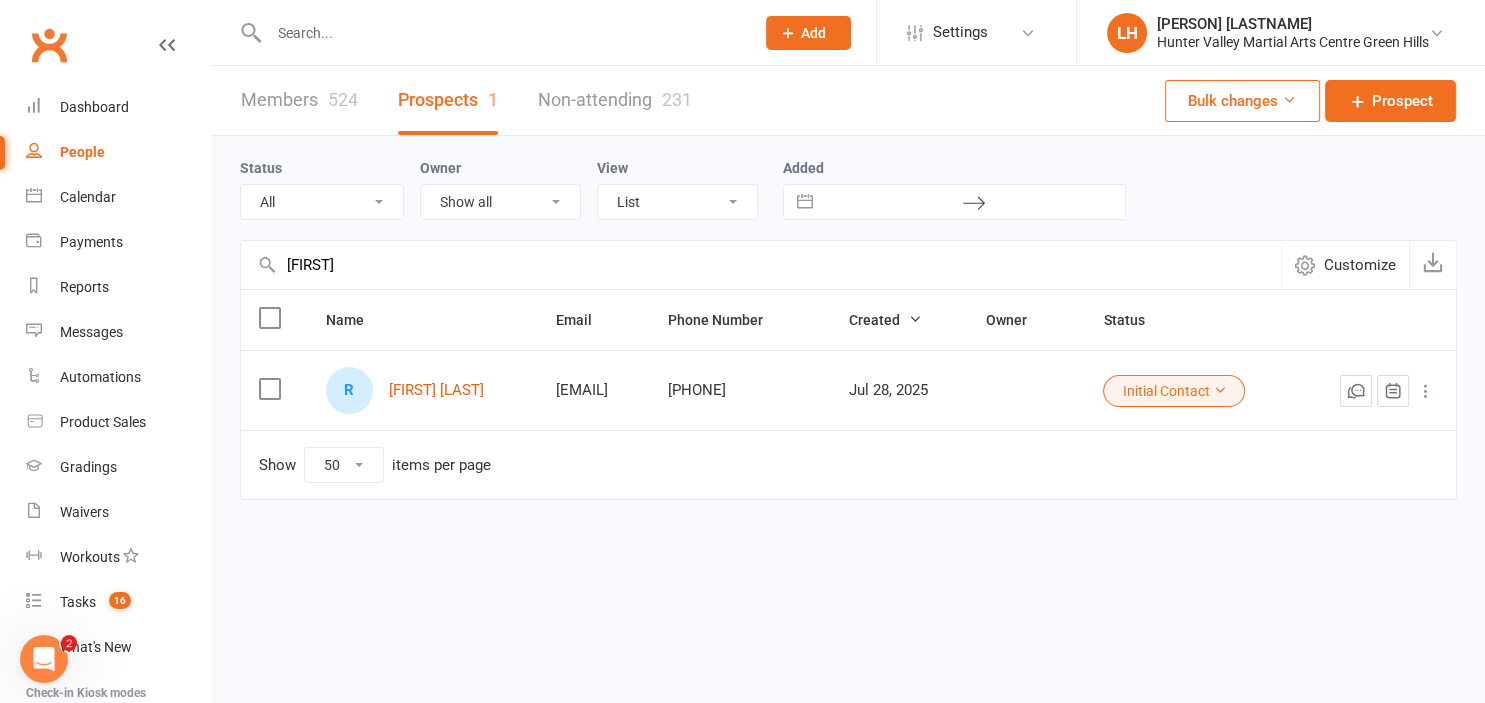 type on "ranju" 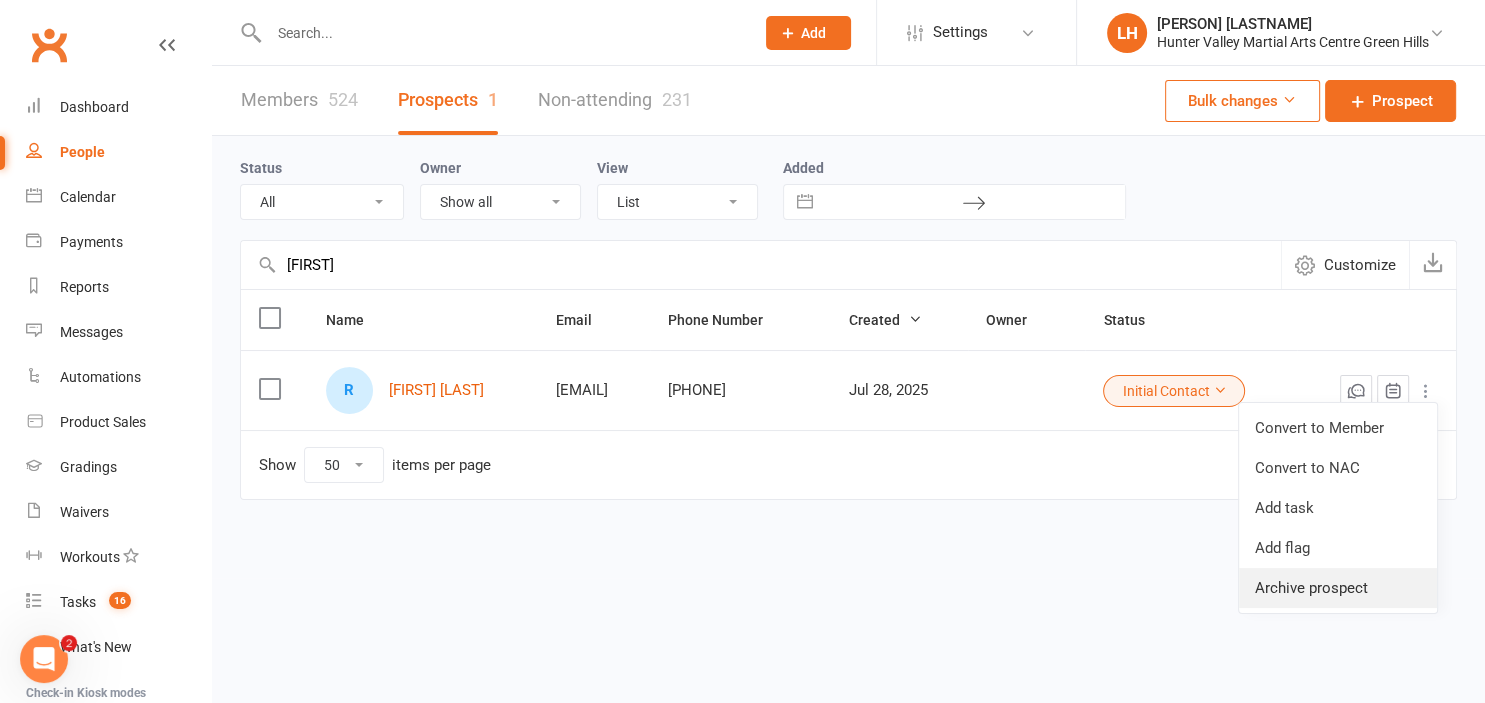 click on "Archive prospect" at bounding box center [1338, 588] 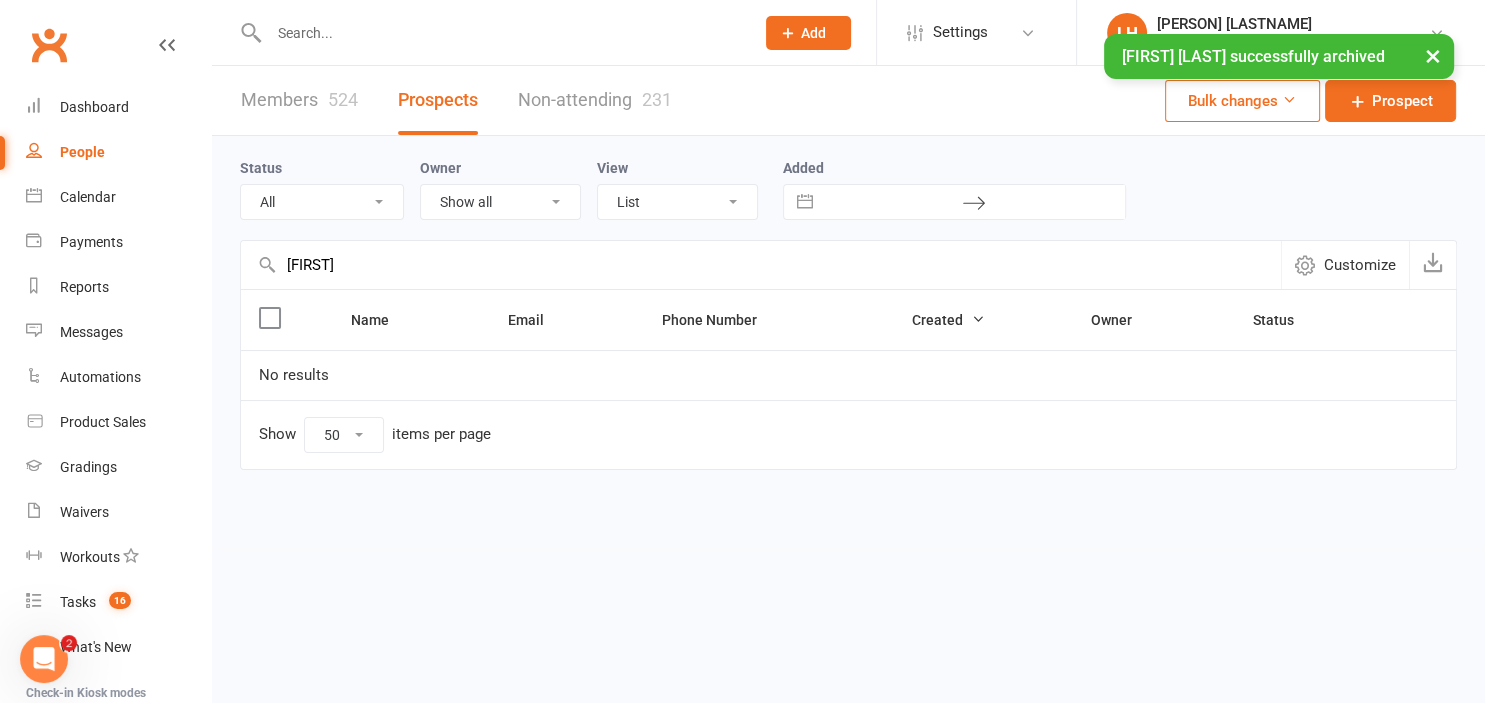 click at bounding box center (501, 33) 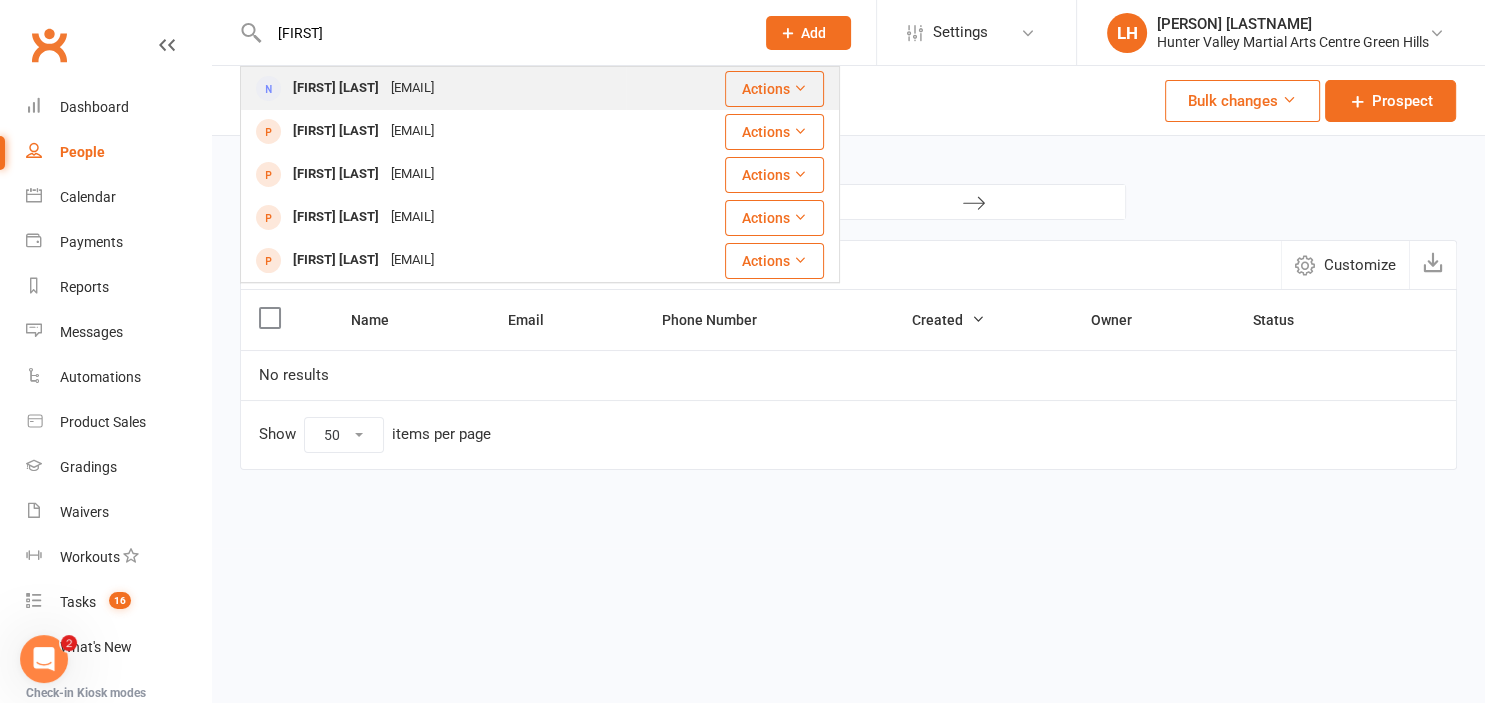 type on "ranju" 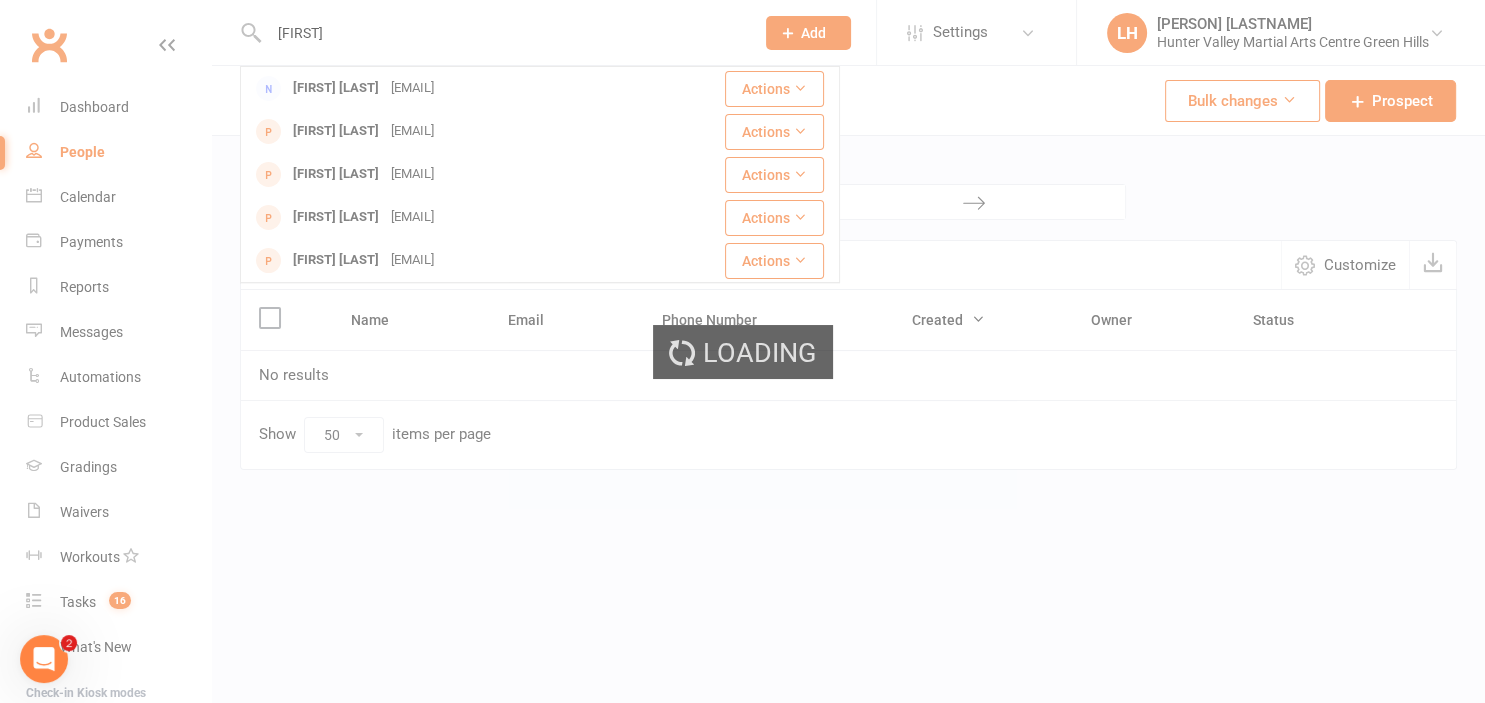 type 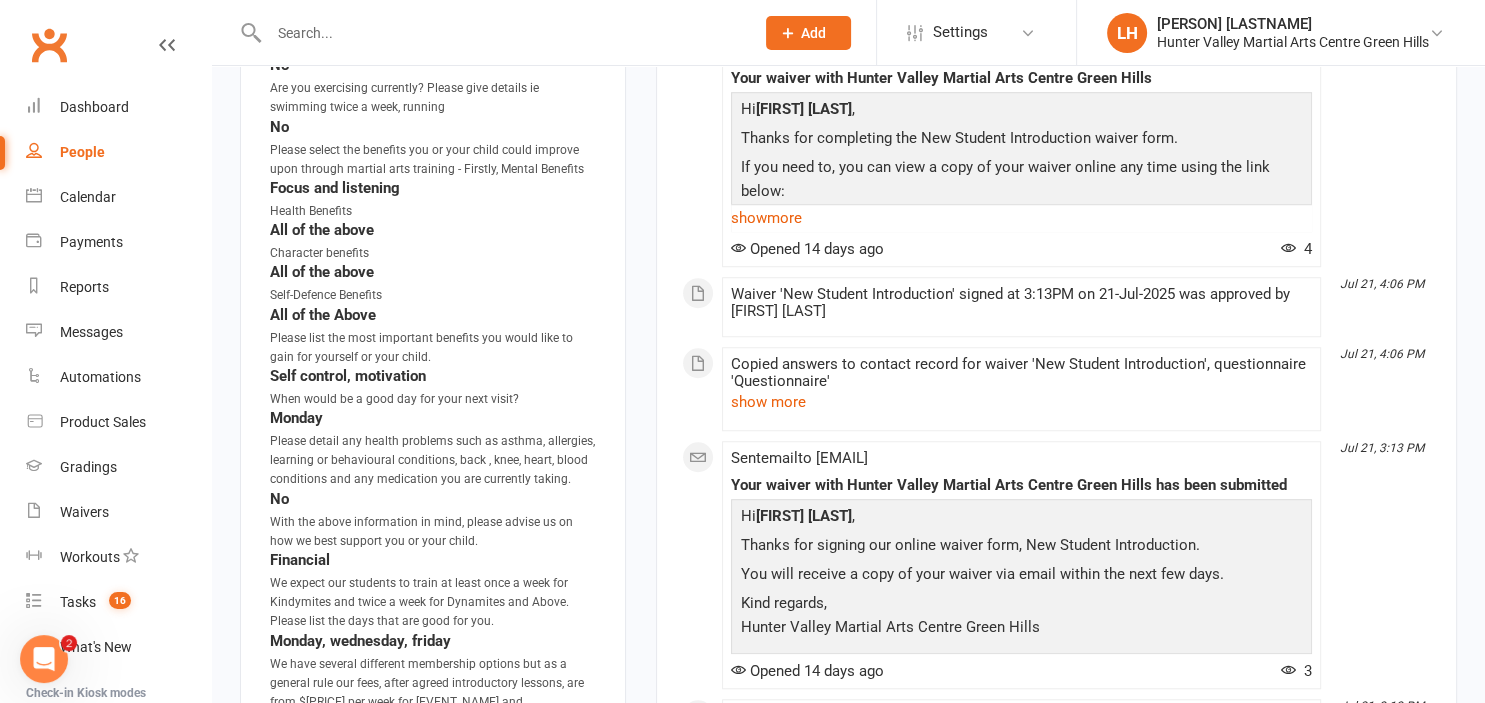 scroll, scrollTop: 848, scrollLeft: 0, axis: vertical 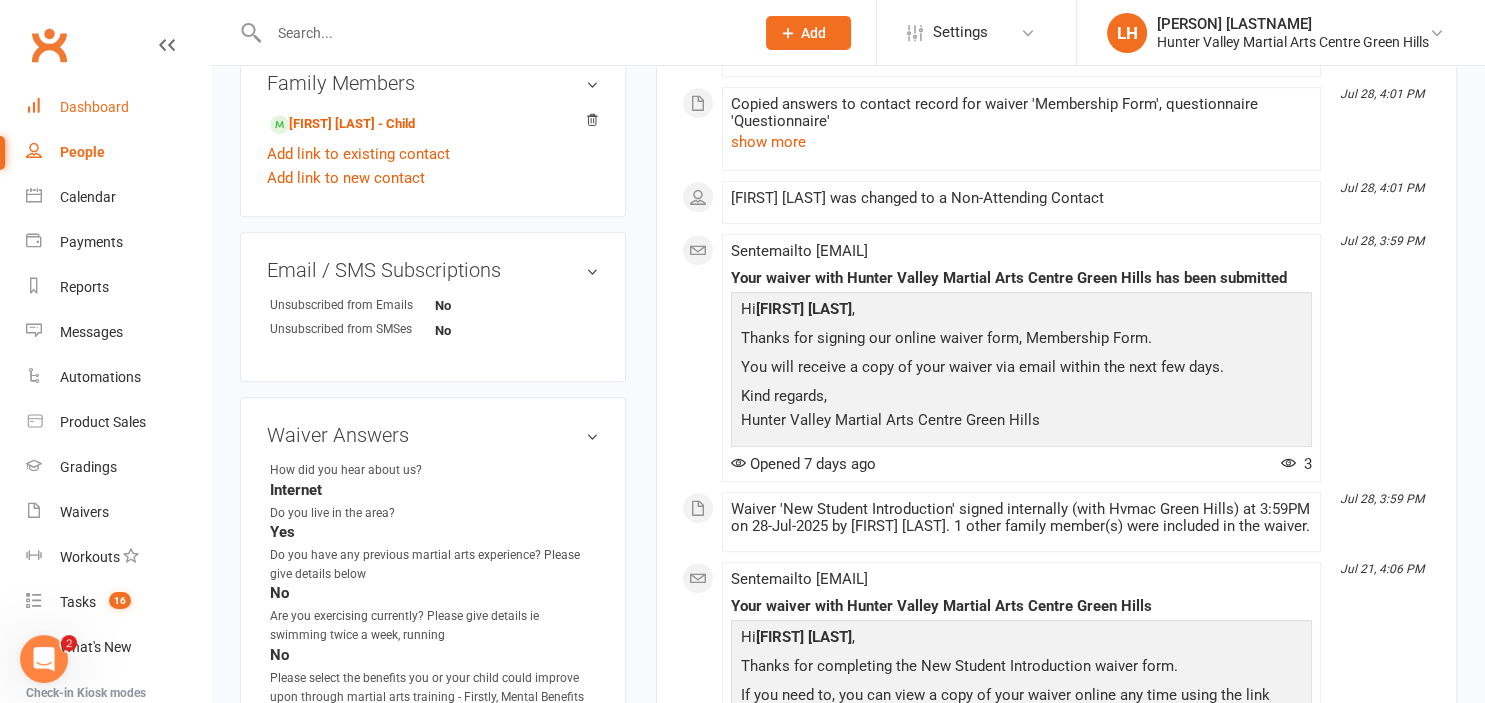 click on "Dashboard" at bounding box center [94, 107] 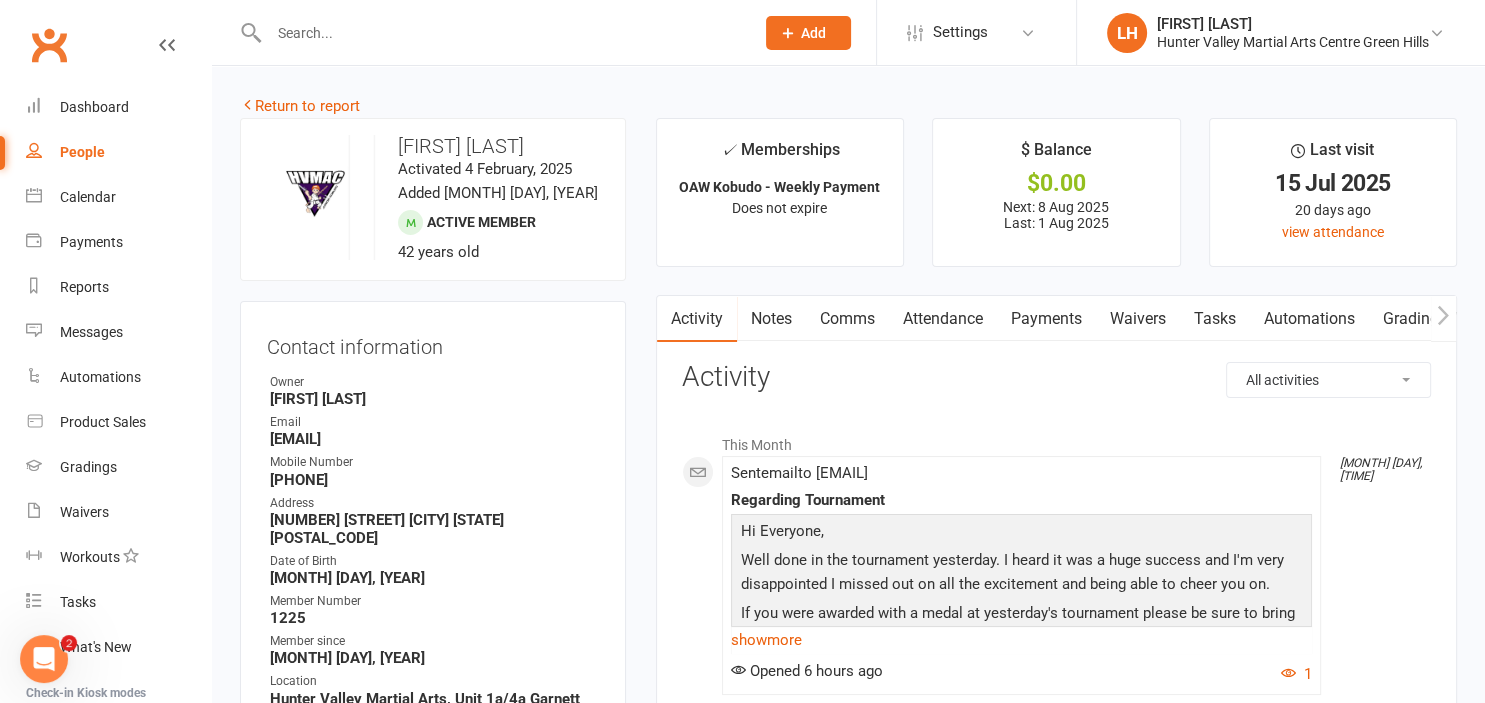 scroll, scrollTop: 0, scrollLeft: 0, axis: both 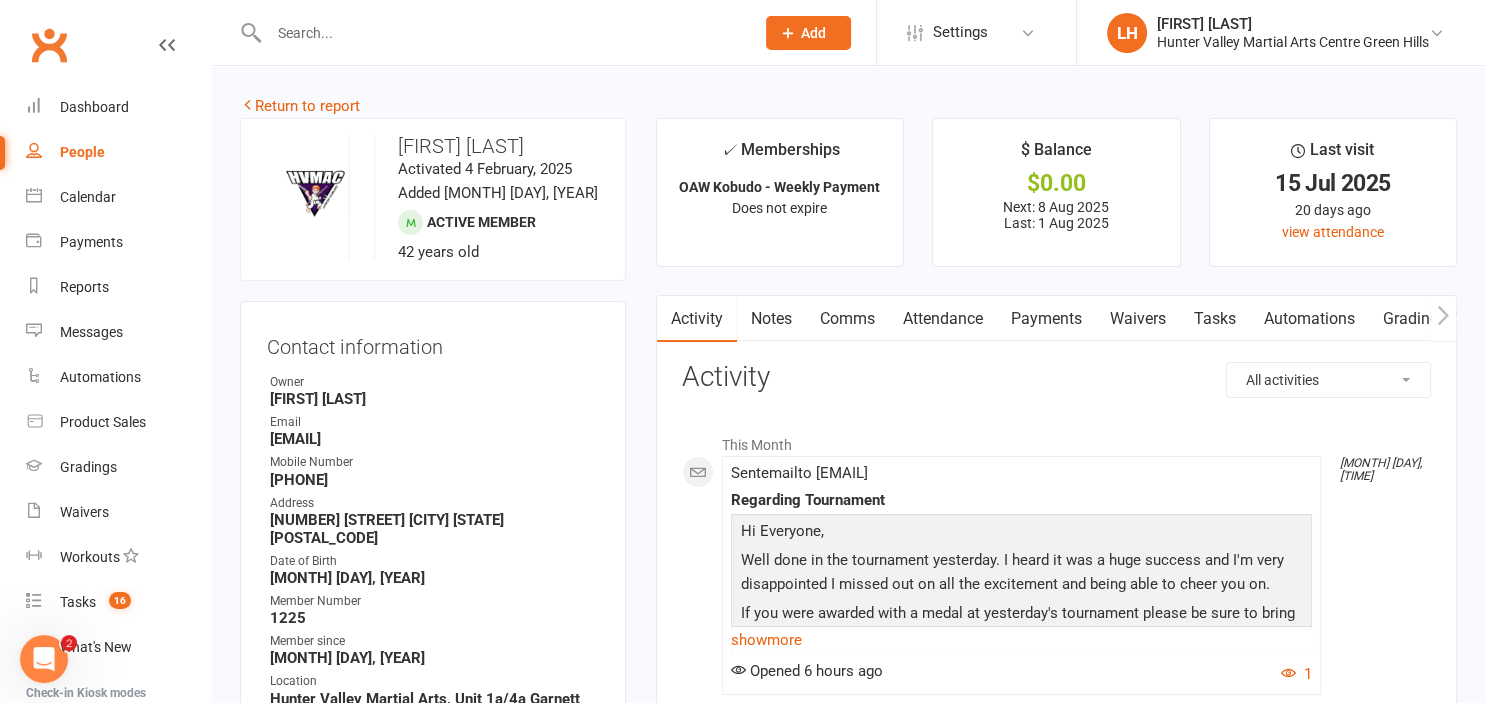 click on "Waivers" at bounding box center (1138, 319) 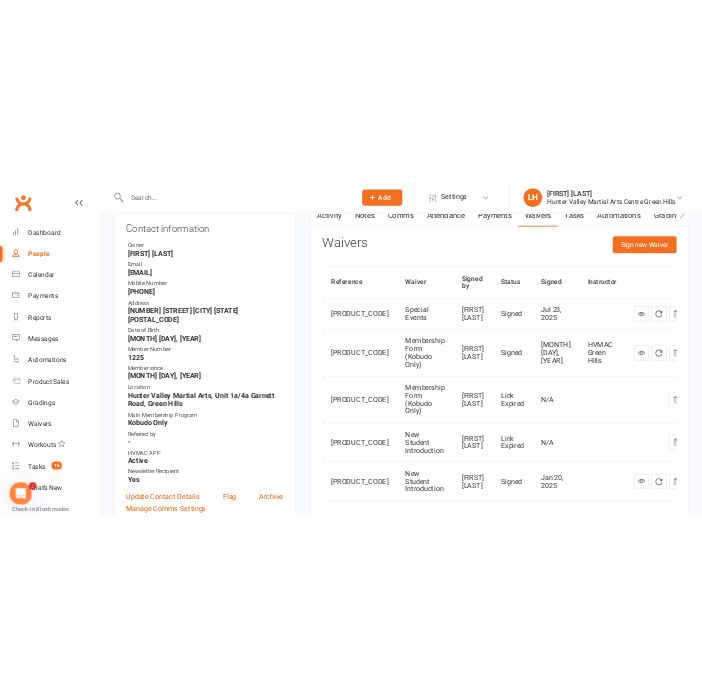 scroll, scrollTop: 316, scrollLeft: 0, axis: vertical 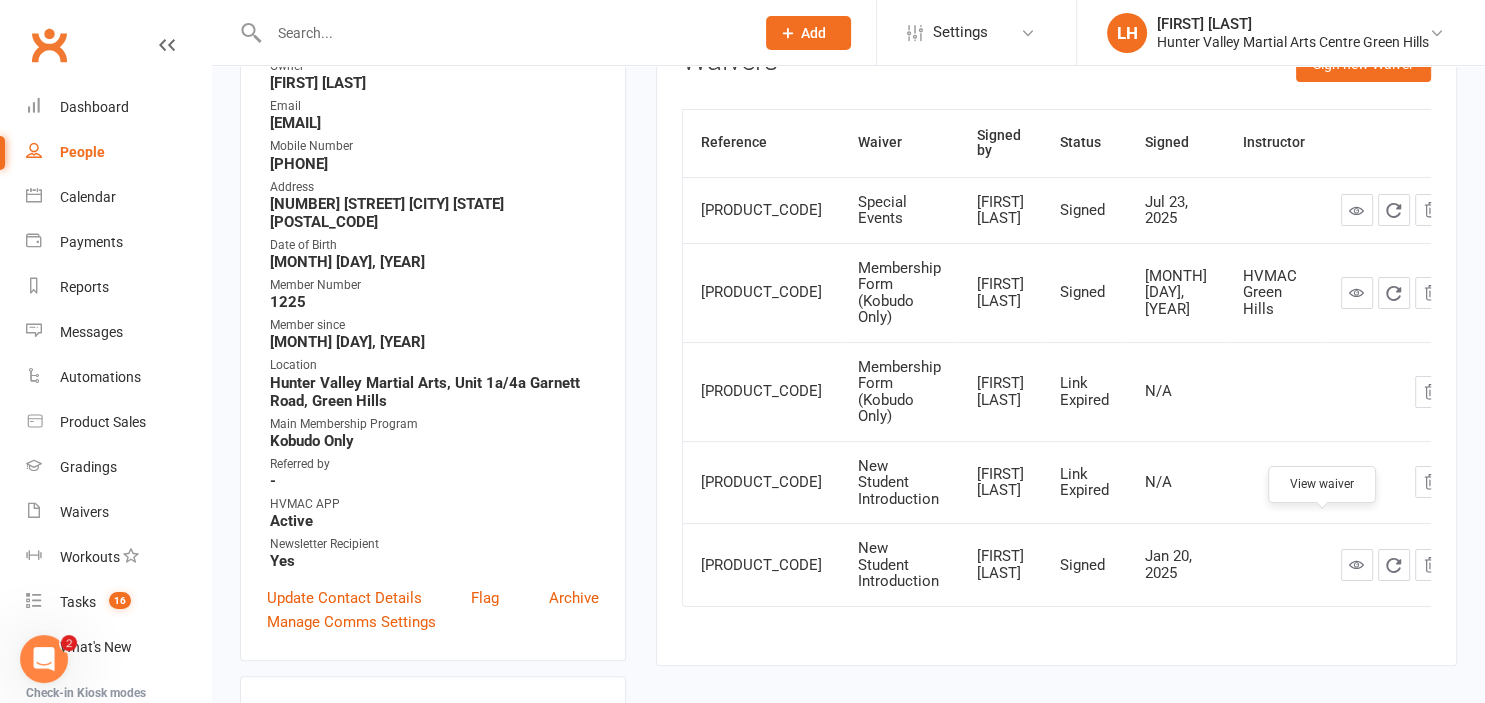 click at bounding box center [1356, 564] 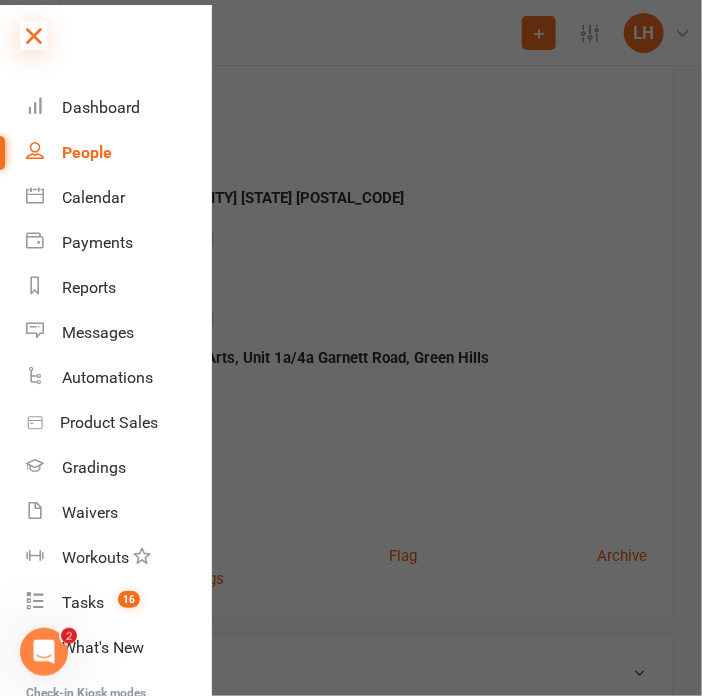 click at bounding box center [34, 36] 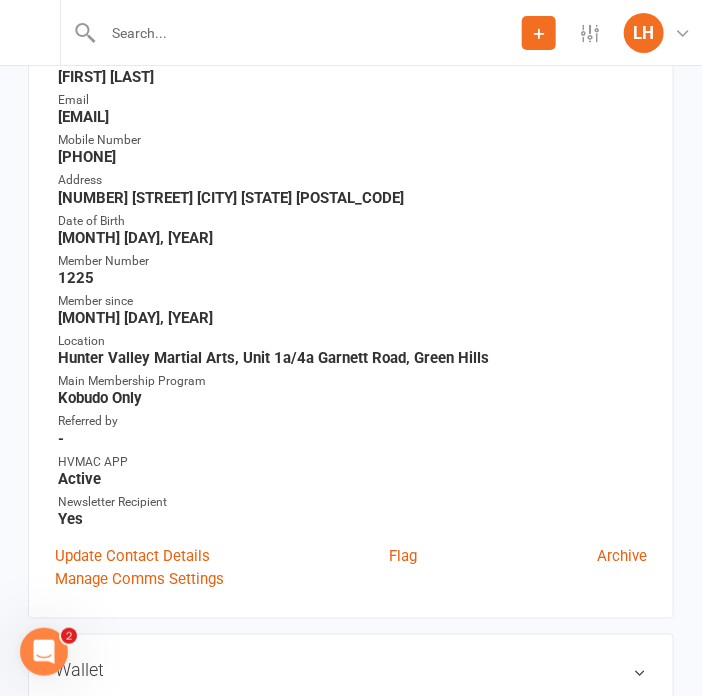 scroll, scrollTop: 422, scrollLeft: 0, axis: vertical 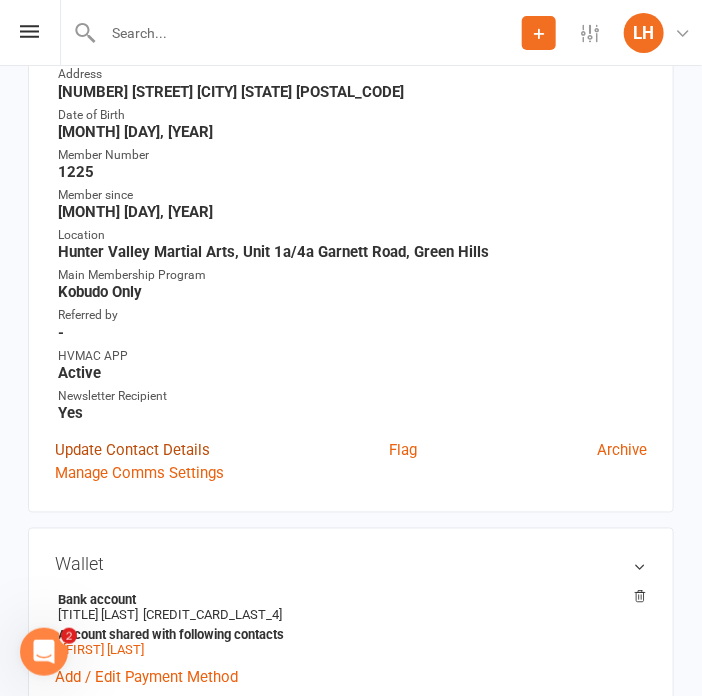 click on "Update Contact Details" at bounding box center [132, 450] 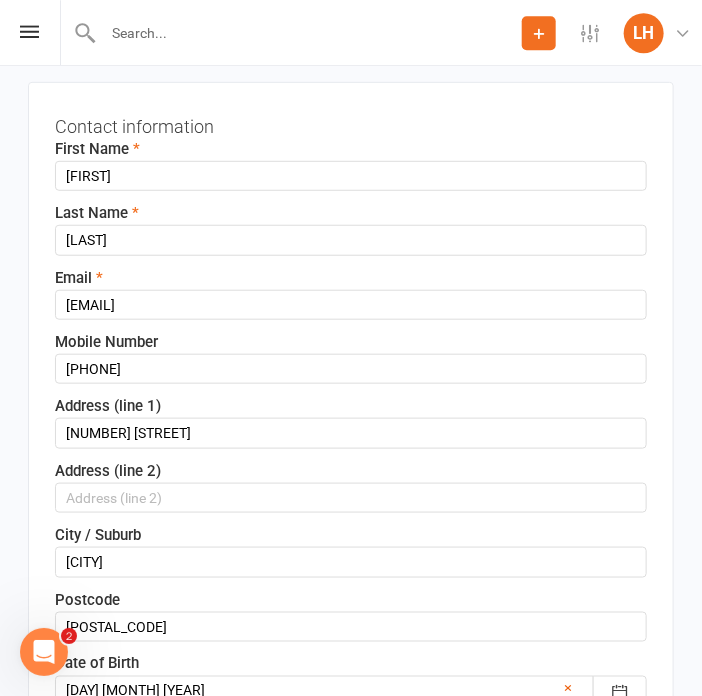 scroll, scrollTop: 435, scrollLeft: 0, axis: vertical 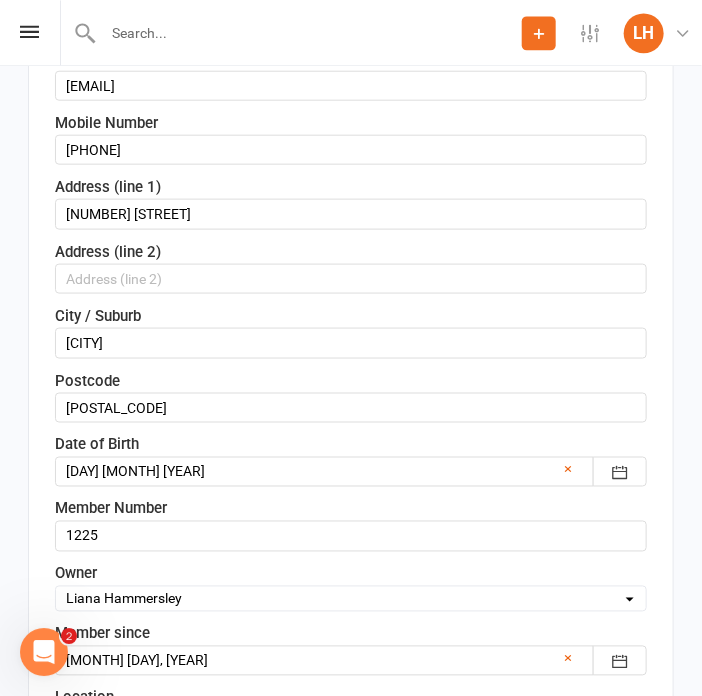 click at bounding box center (351, 471) 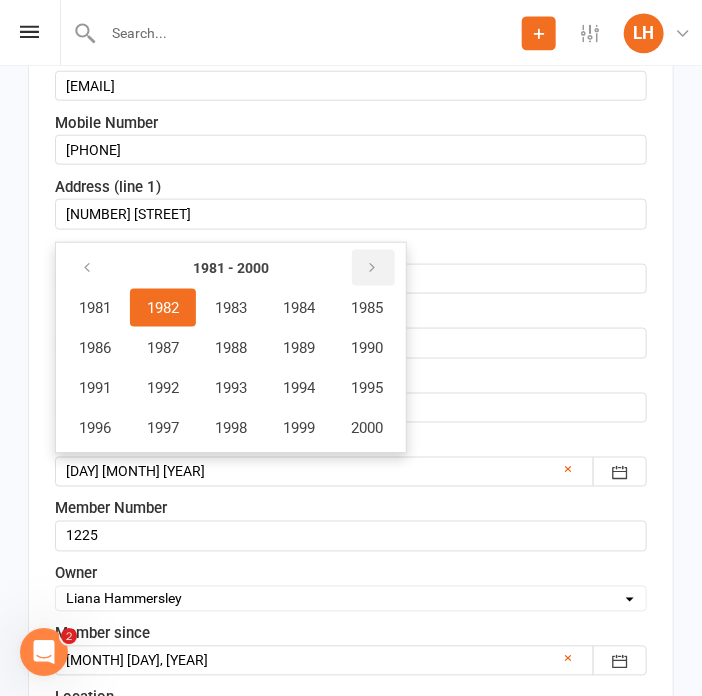click at bounding box center [373, 267] 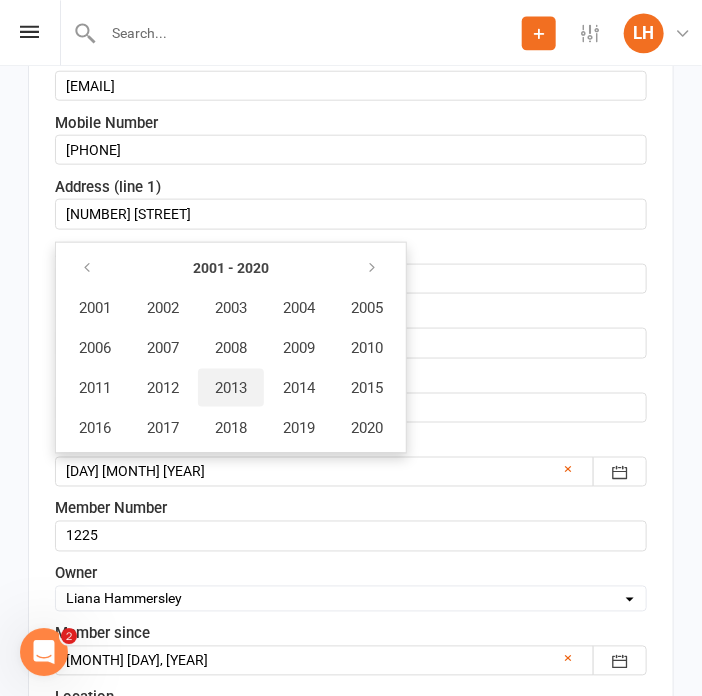 click on "2013" at bounding box center [231, 387] 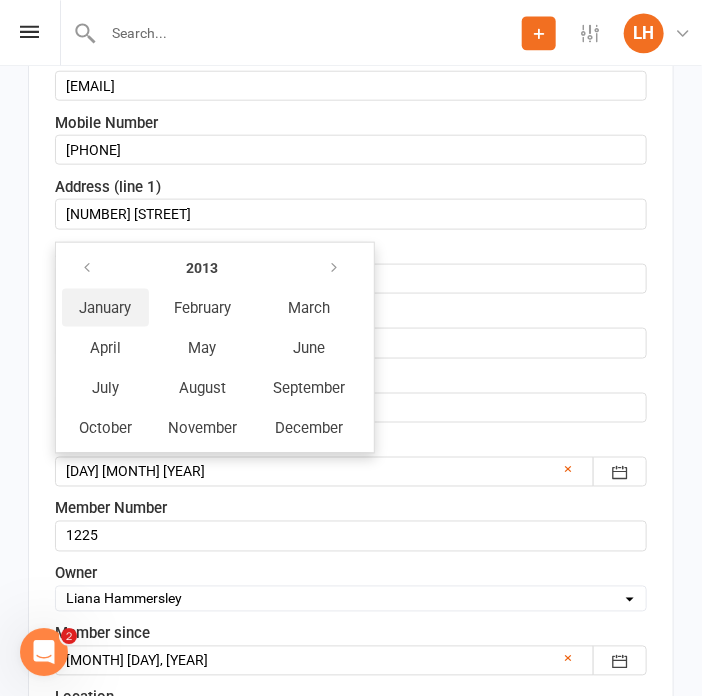 click on "January" at bounding box center [105, 307] 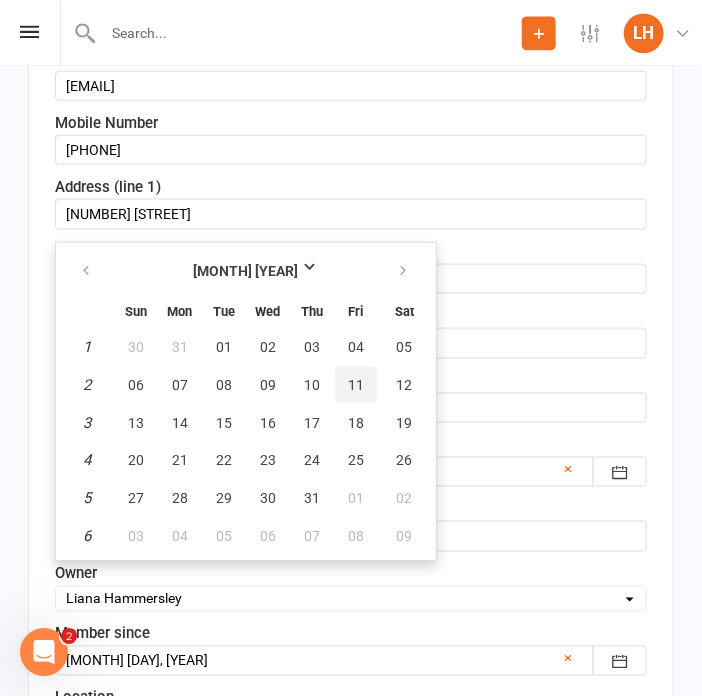 click on "11" at bounding box center (356, 384) 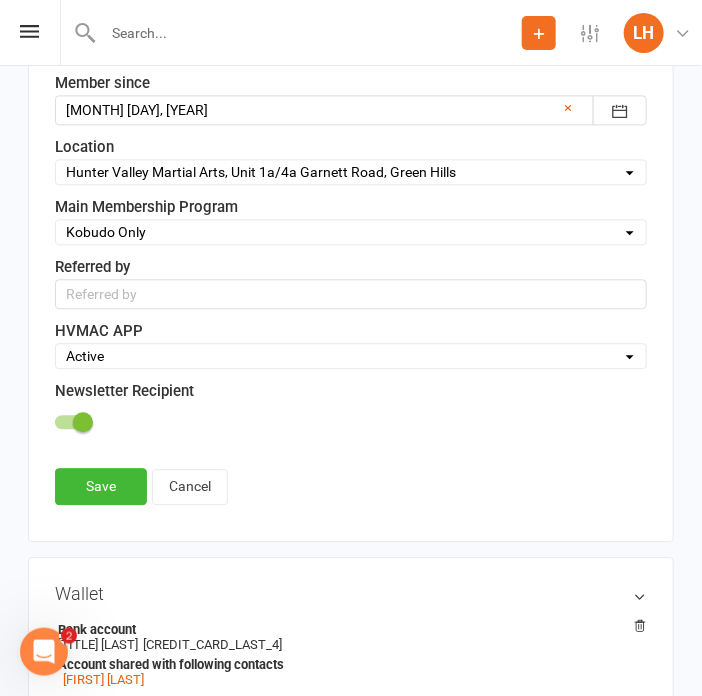 scroll, scrollTop: 1068, scrollLeft: 0, axis: vertical 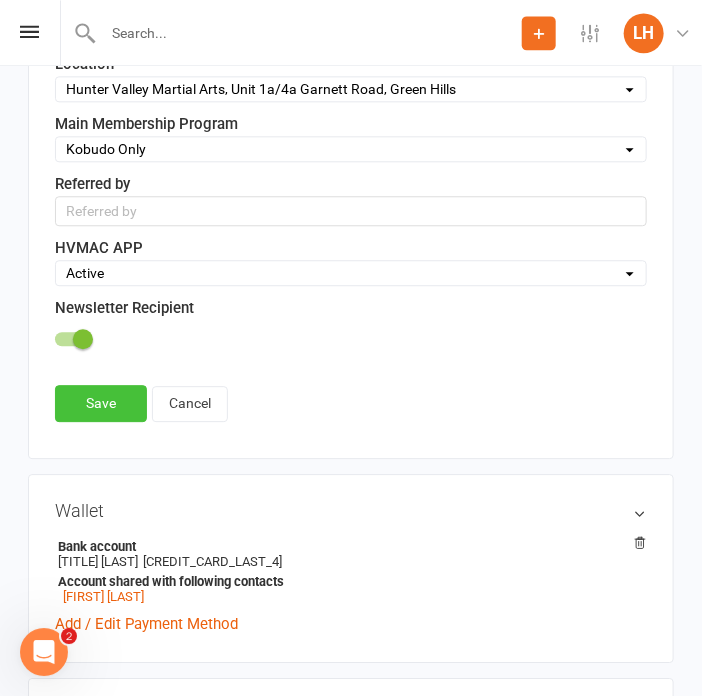 click on "Save" at bounding box center (101, 403) 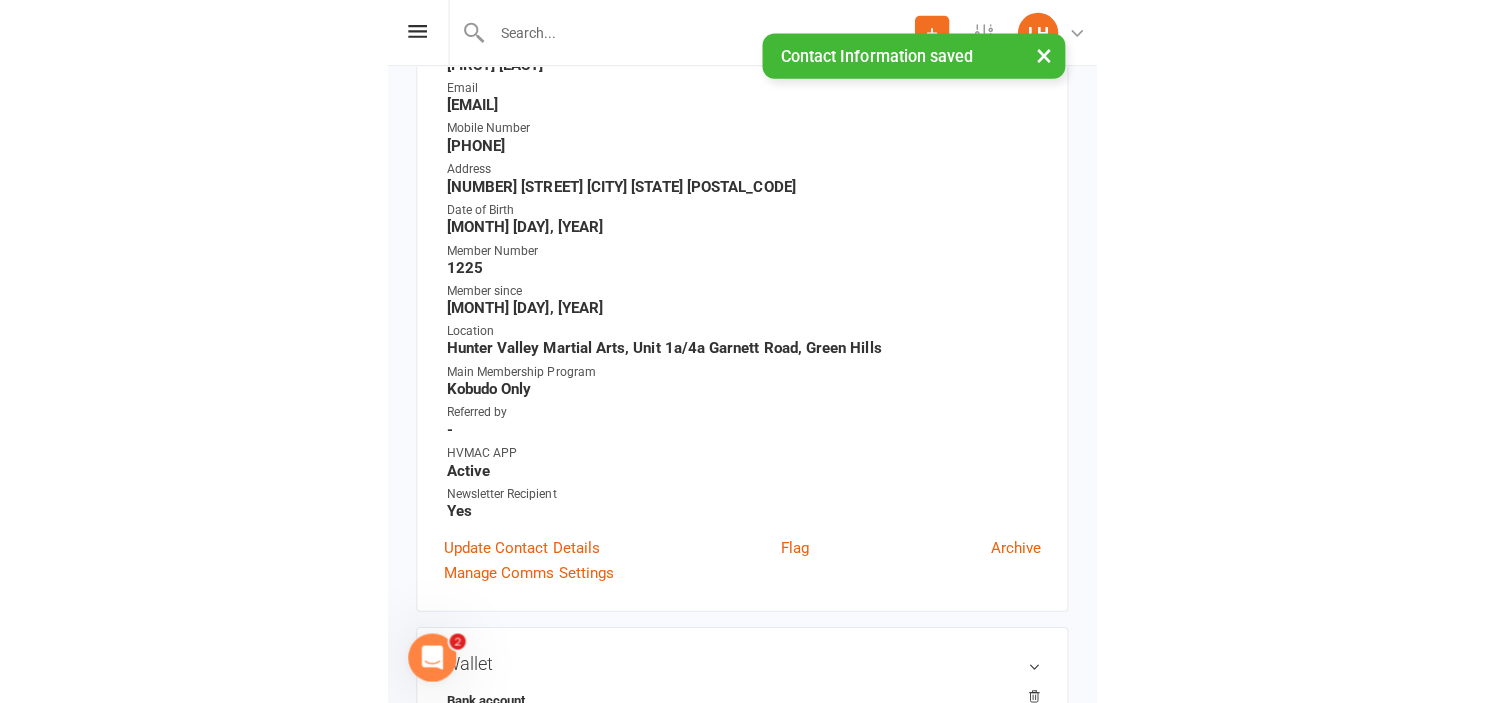 scroll, scrollTop: 0, scrollLeft: 0, axis: both 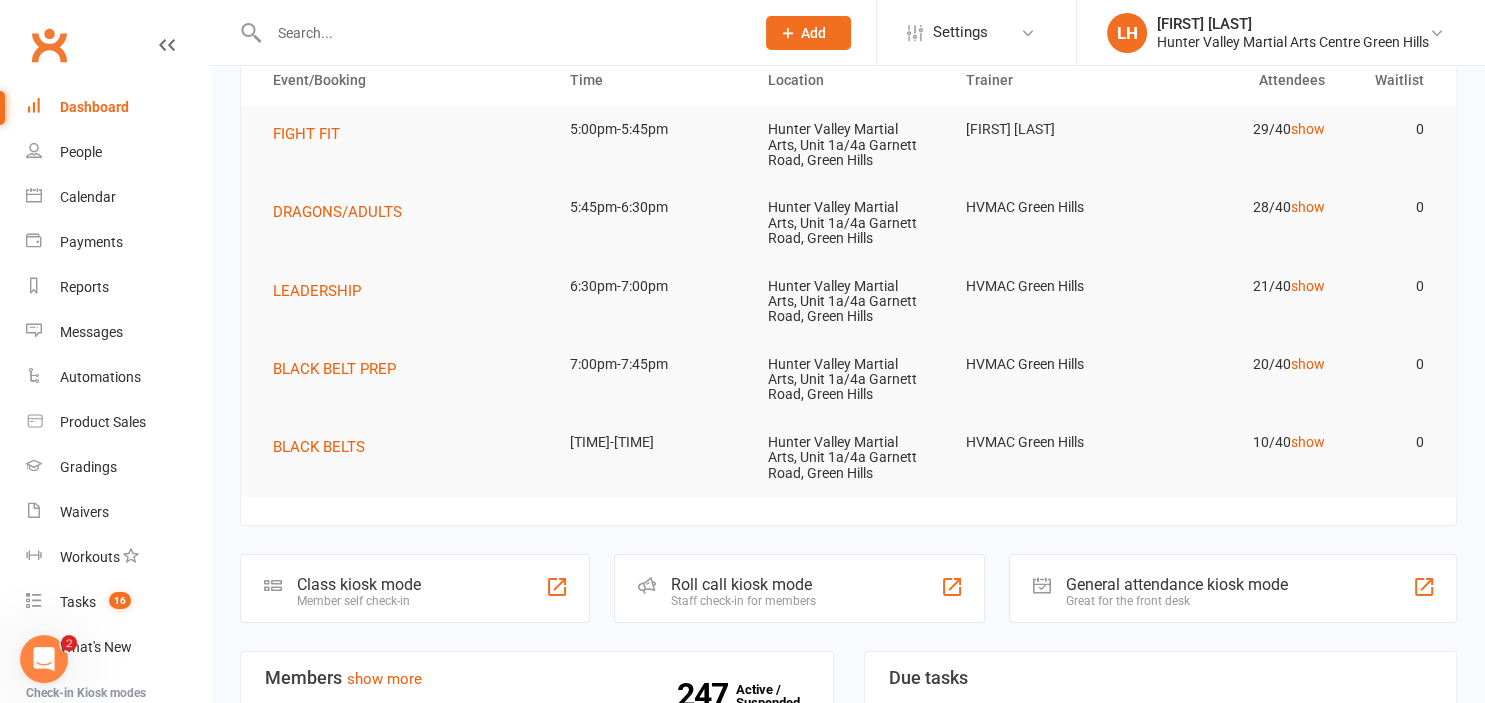 click at bounding box center (501, 33) 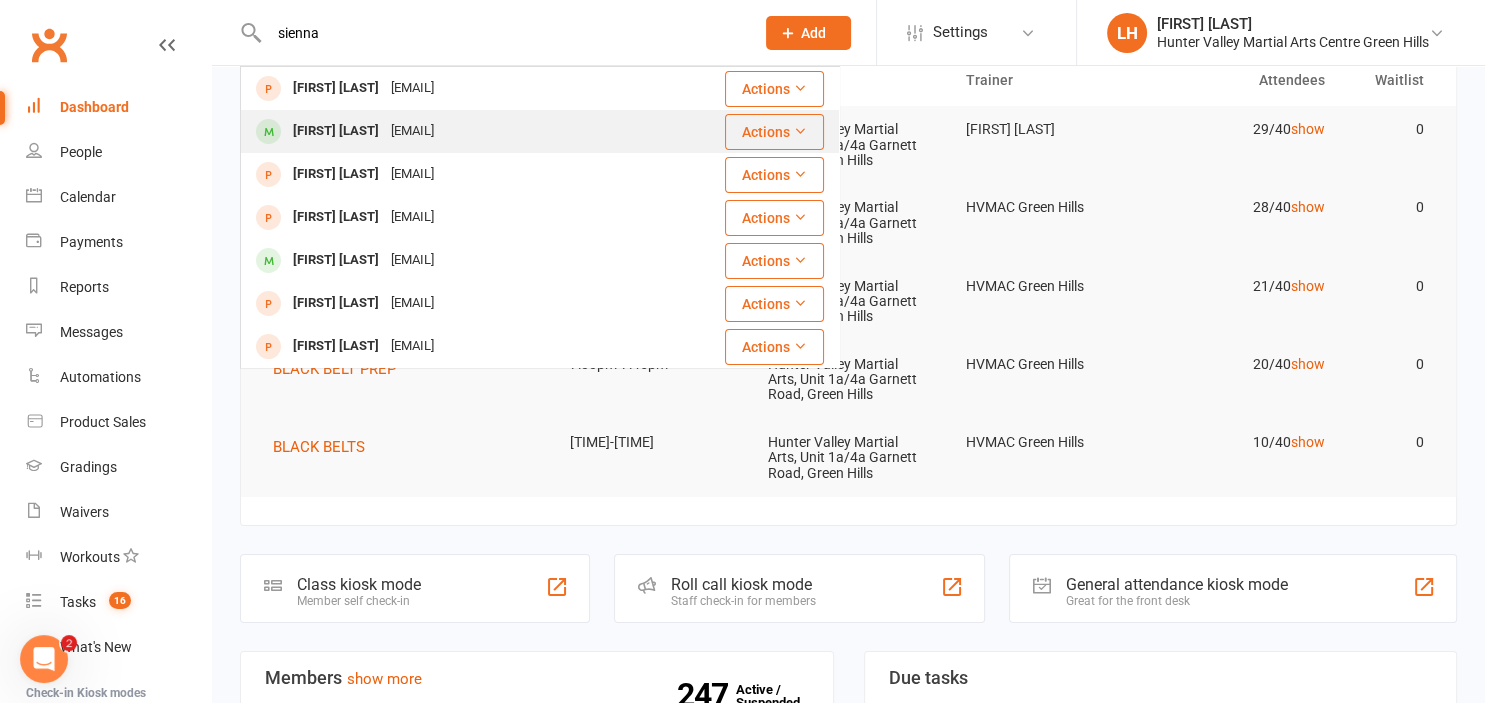 type on "sienna" 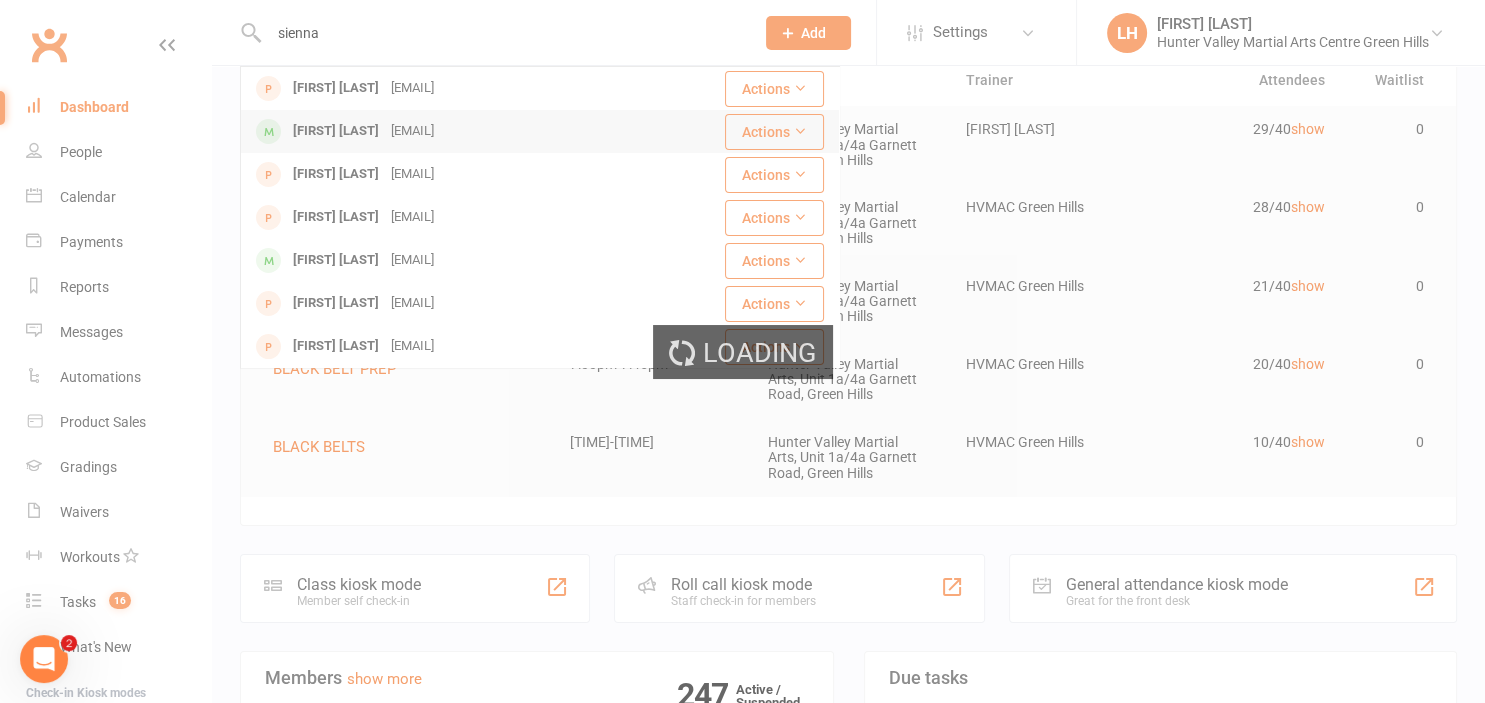 type 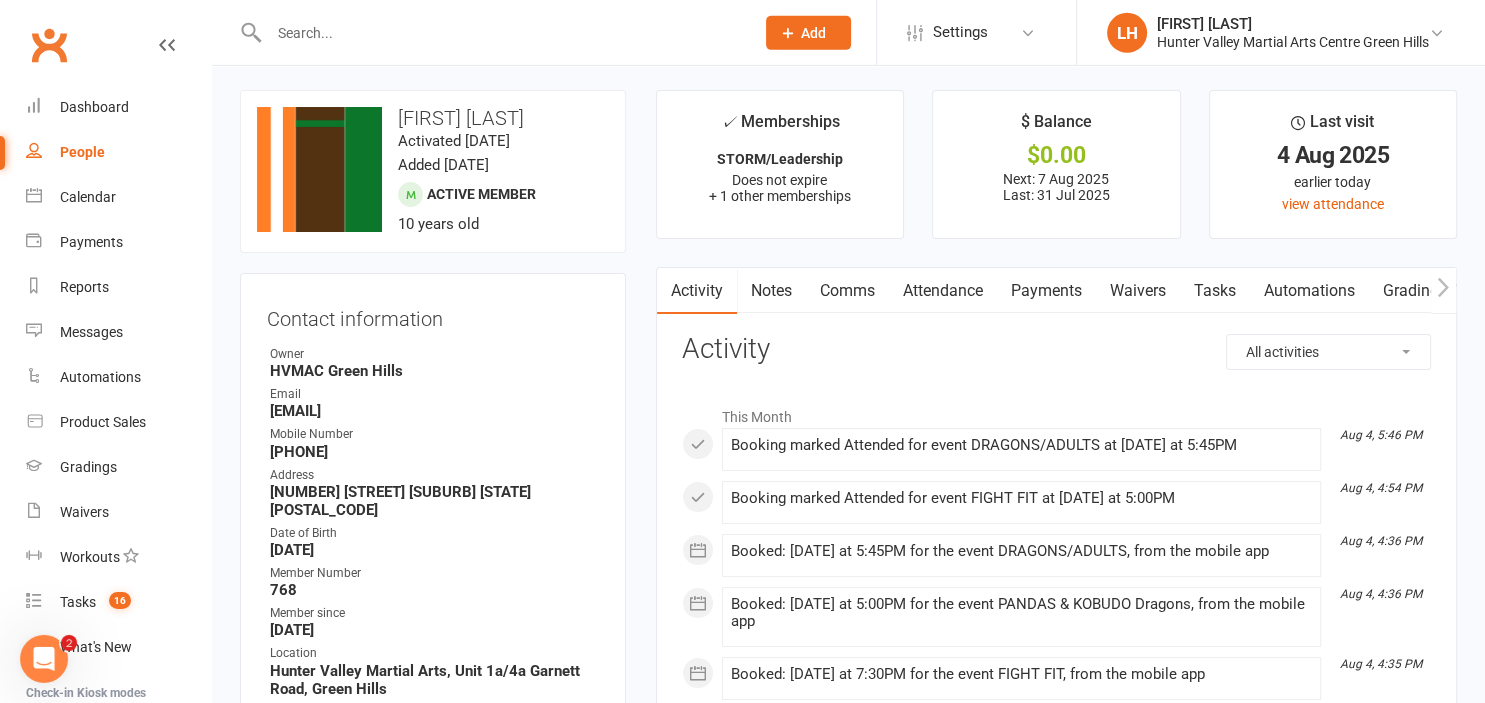 scroll, scrollTop: 0, scrollLeft: 0, axis: both 